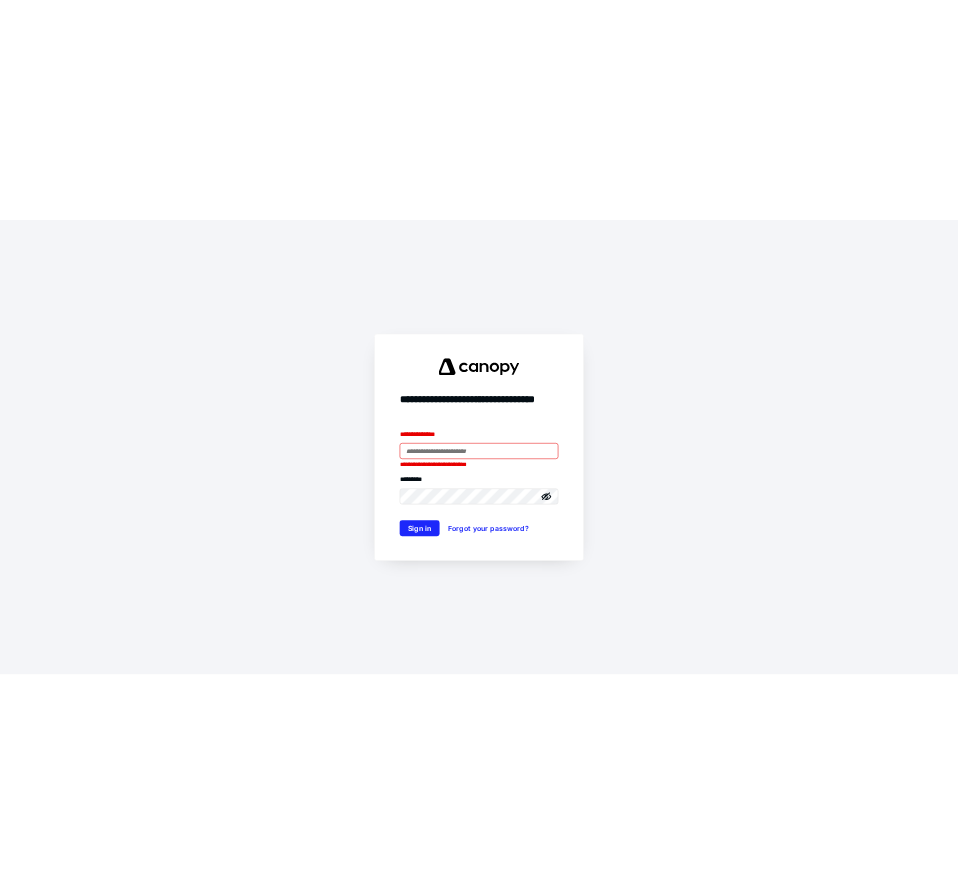 scroll, scrollTop: 0, scrollLeft: 0, axis: both 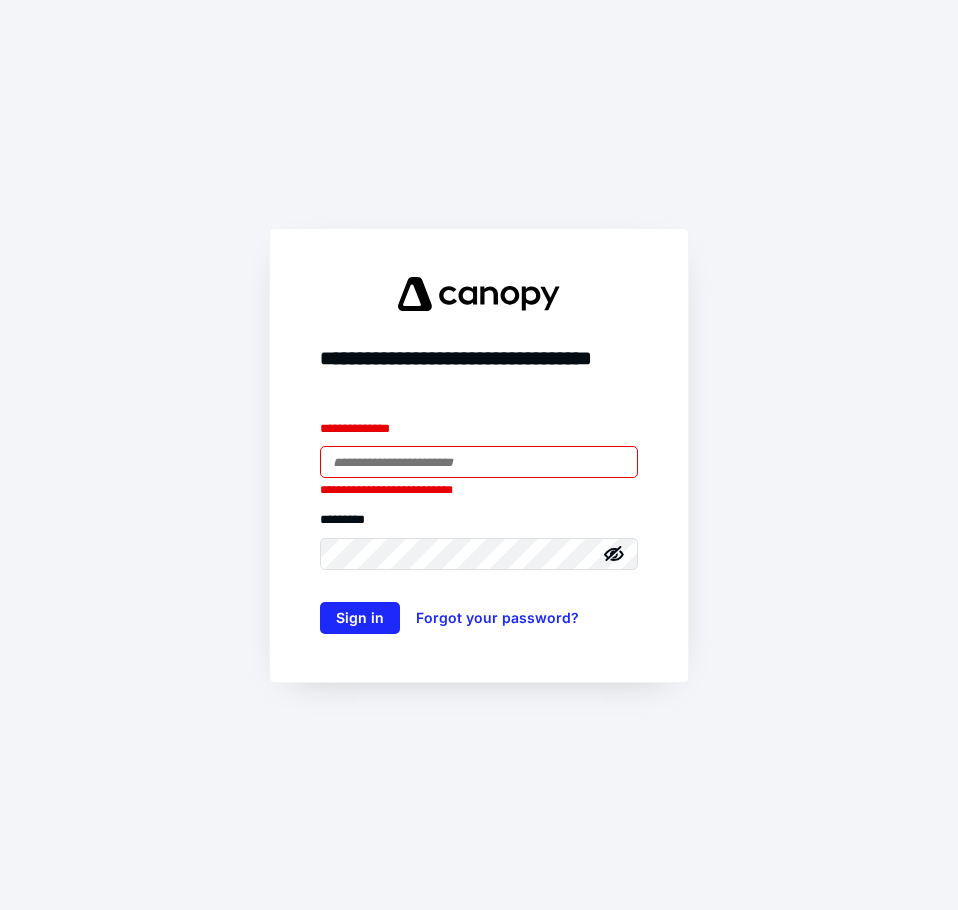 type on "**********" 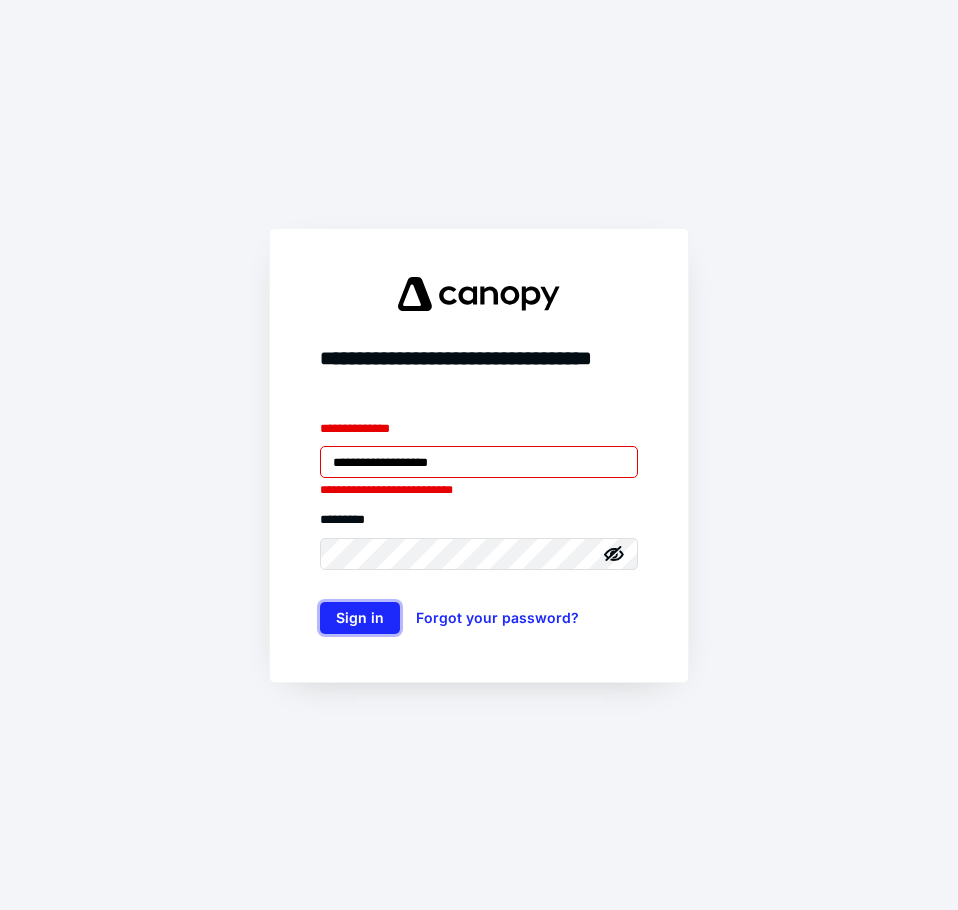 click on "Sign in" at bounding box center (360, 618) 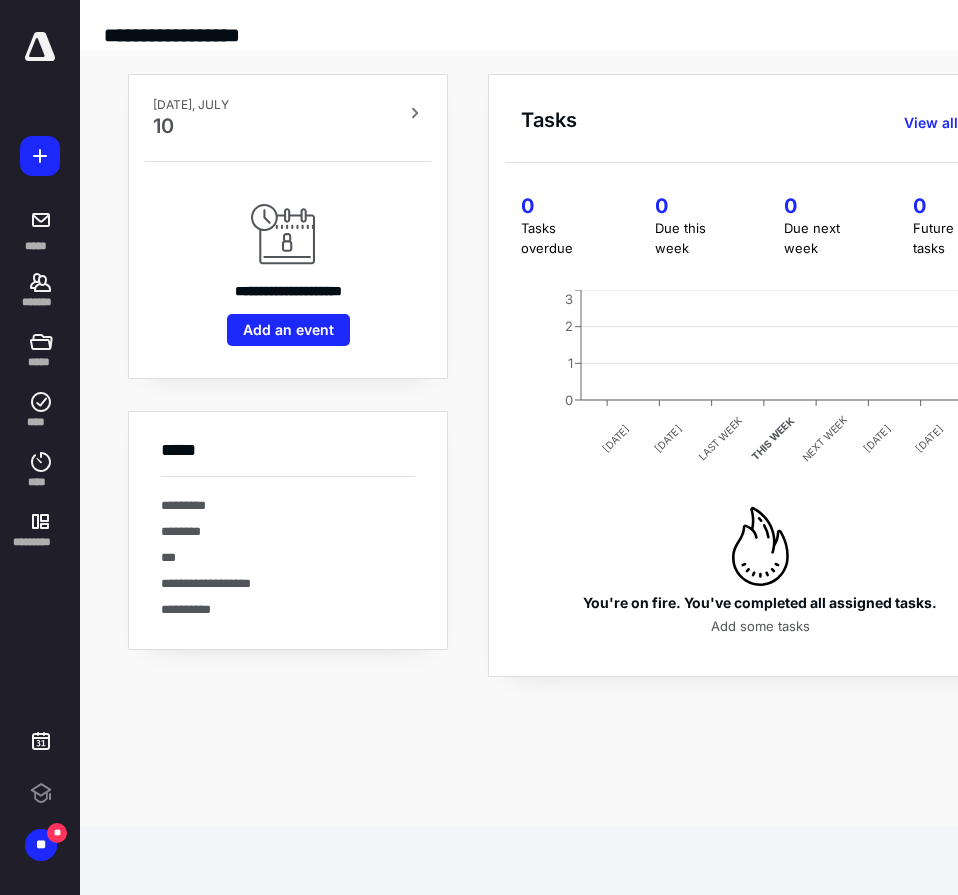click on "****" at bounding box center (41, 482) 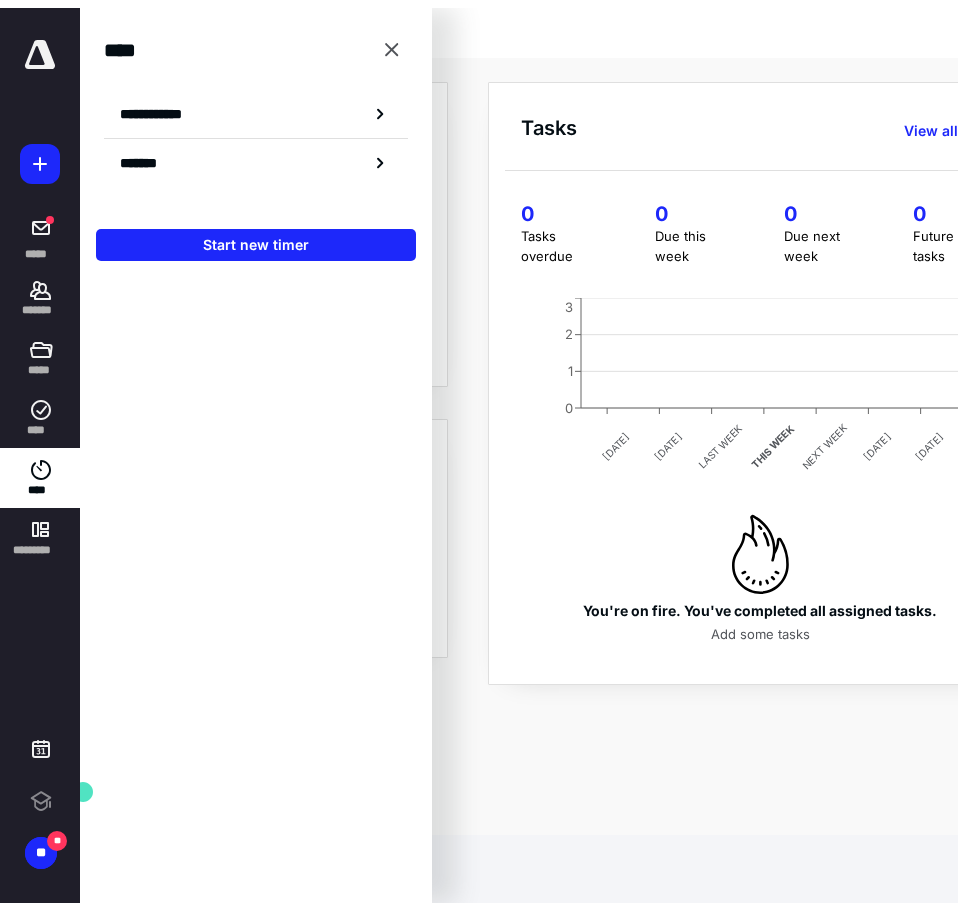 scroll, scrollTop: 0, scrollLeft: 0, axis: both 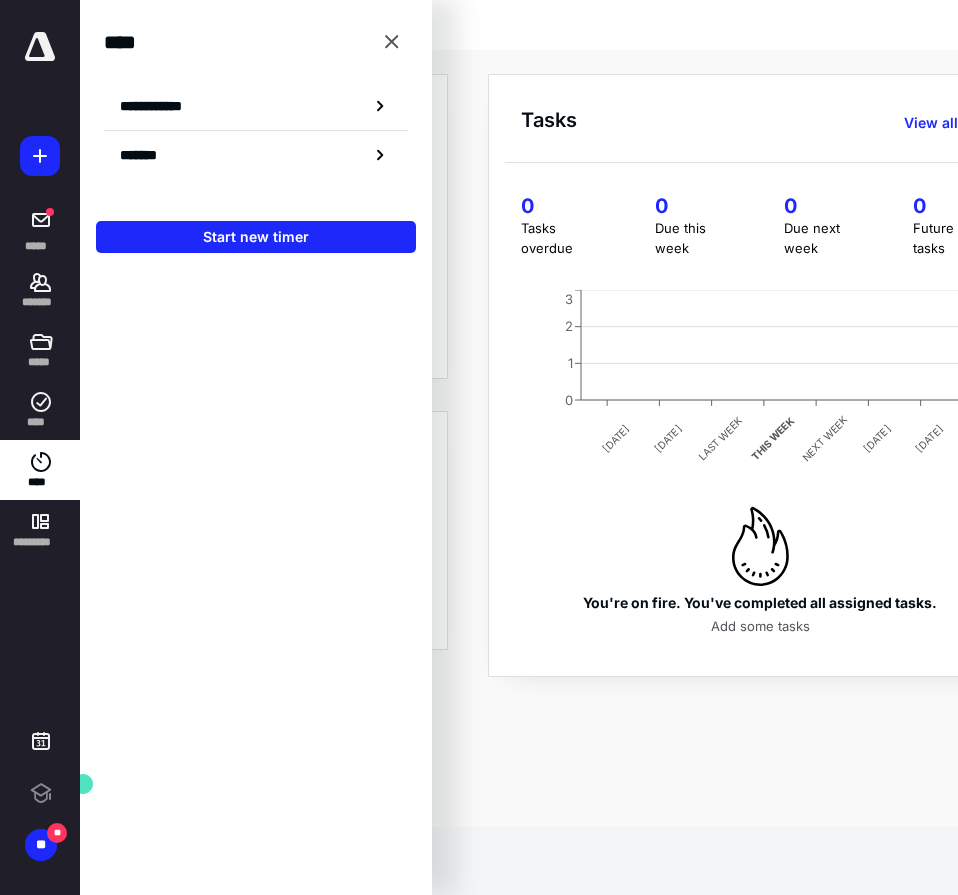 click on "**********" at bounding box center (162, 106) 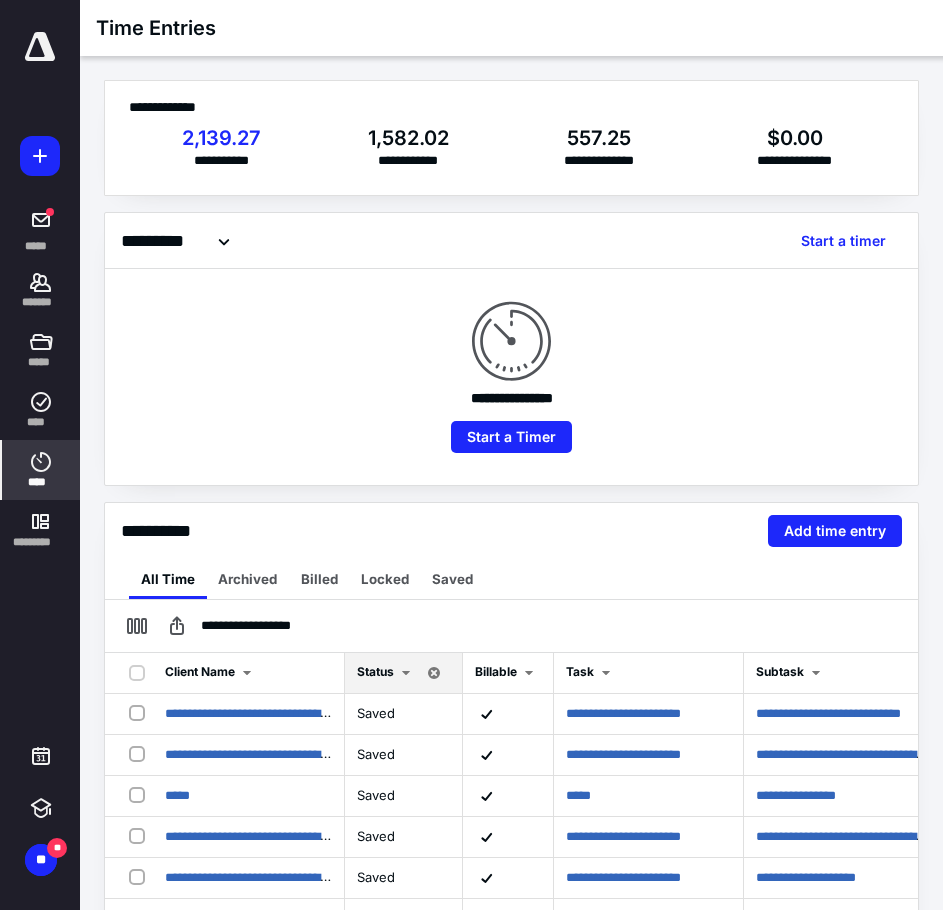 click on "Add time entry" at bounding box center [835, 531] 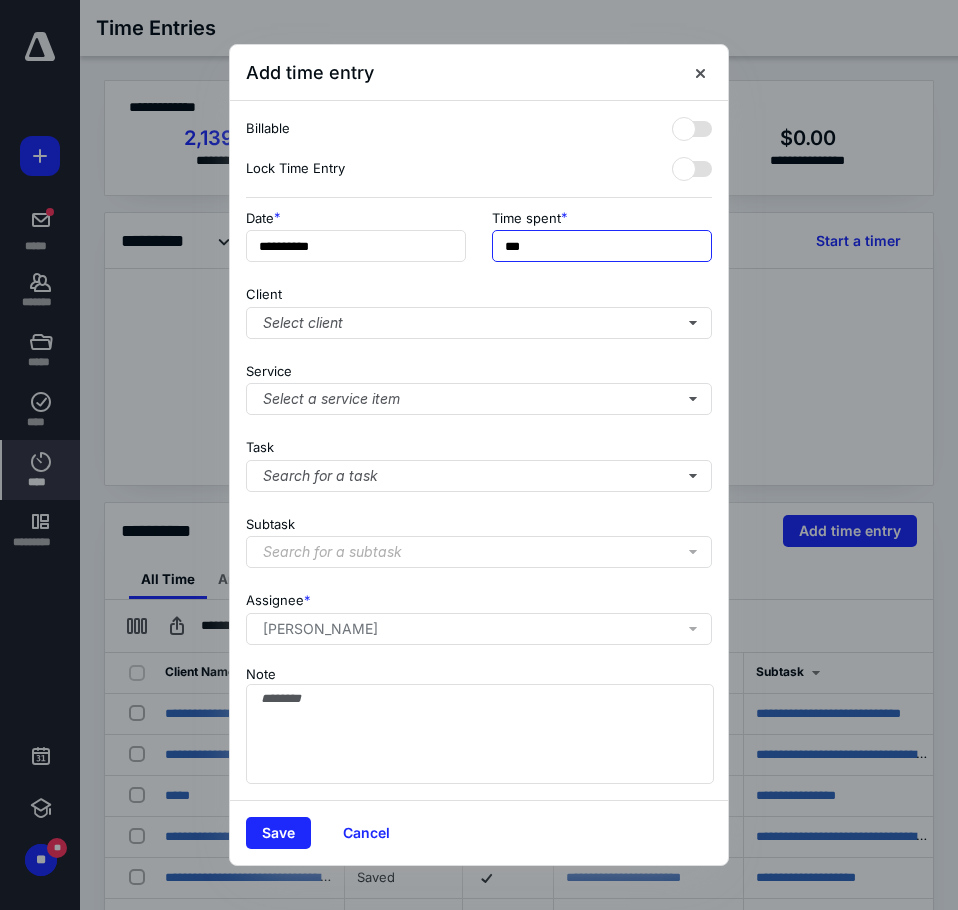 drag, startPoint x: 596, startPoint y: 247, endPoint x: 428, endPoint y: 222, distance: 169.84993 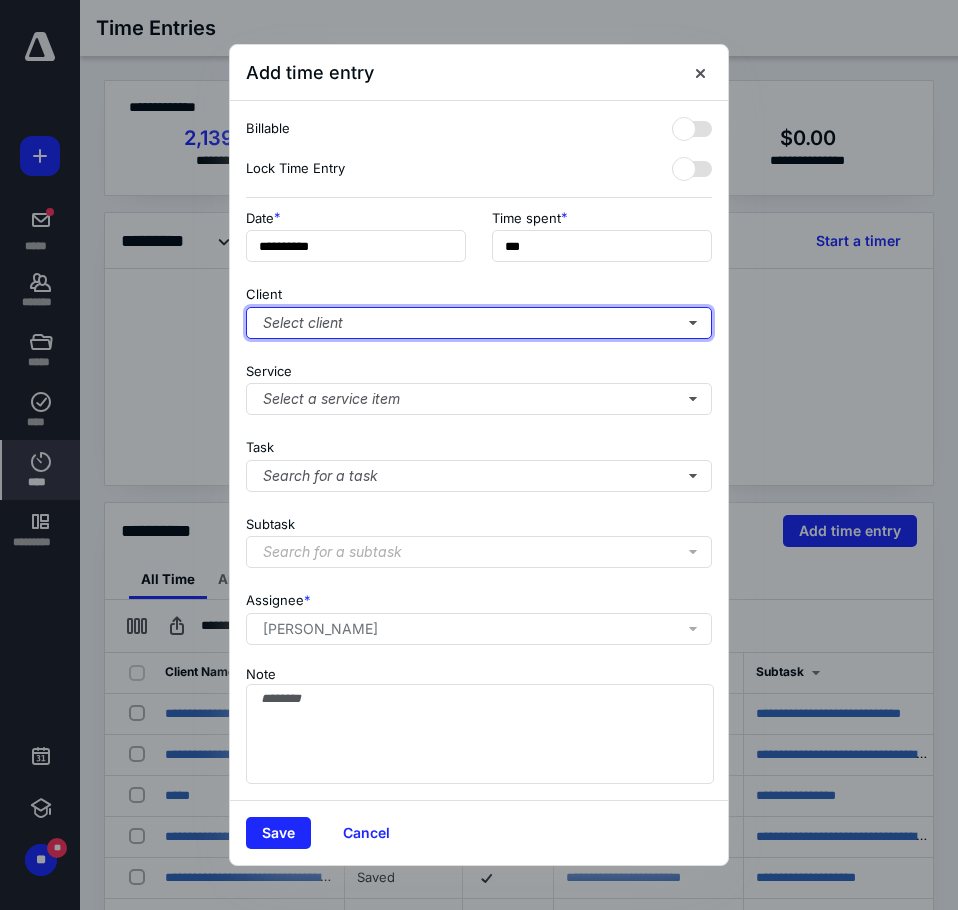 type on "***" 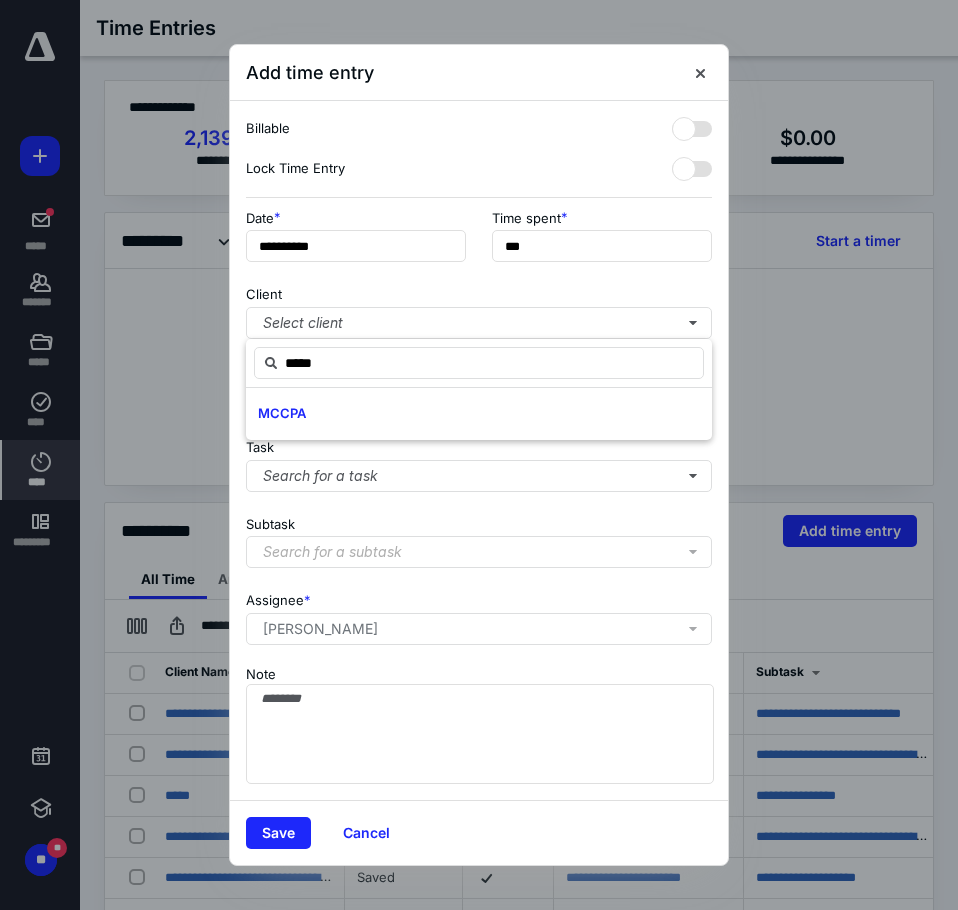 click on "MCCPA" at bounding box center (479, 414) 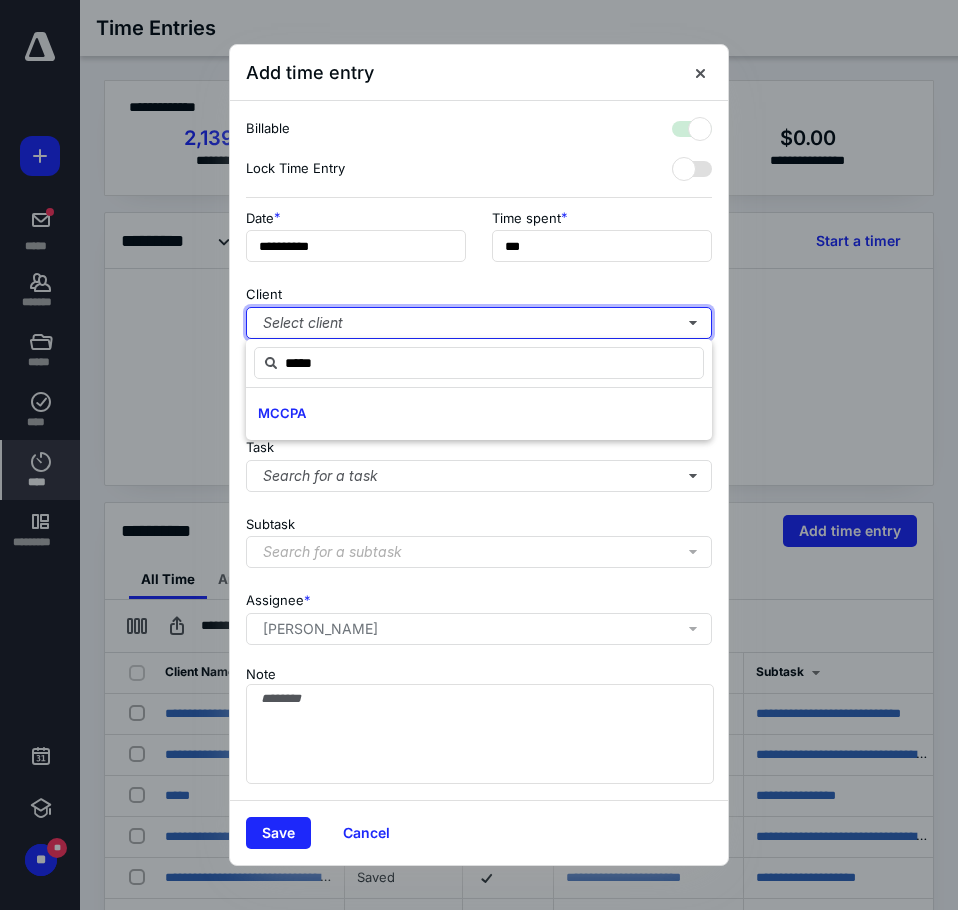 checkbox on "true" 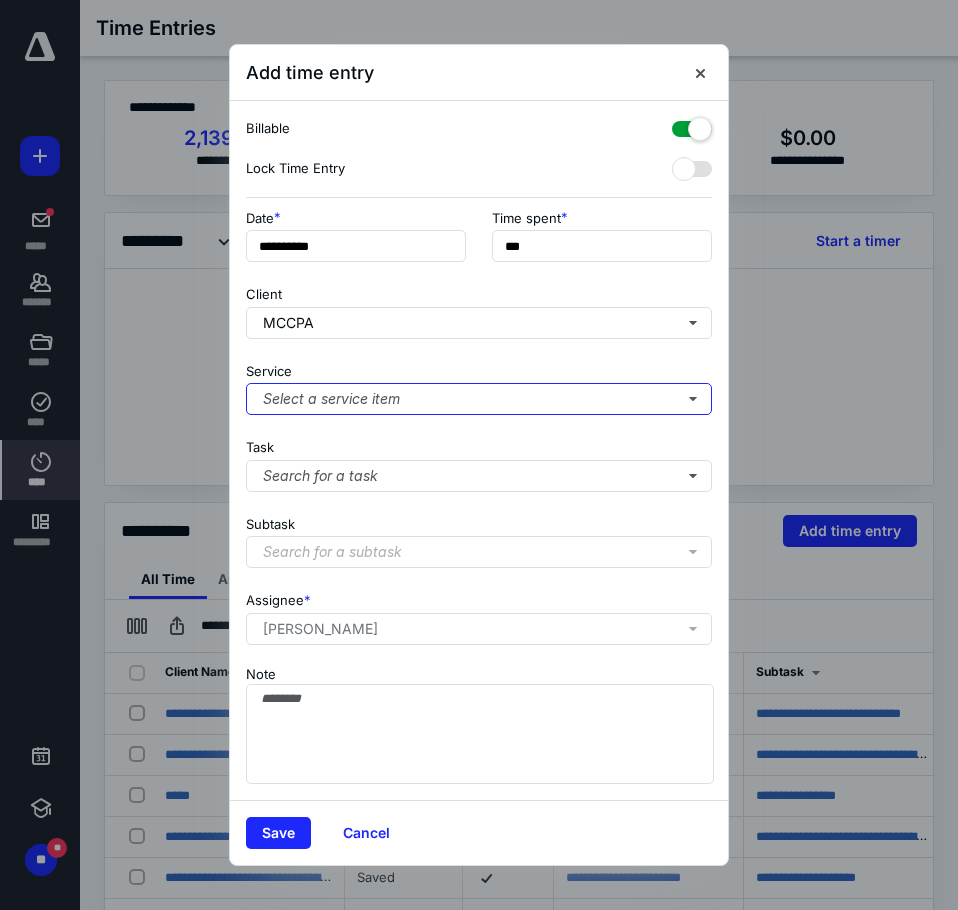 click on "Select a service item" at bounding box center (479, 399) 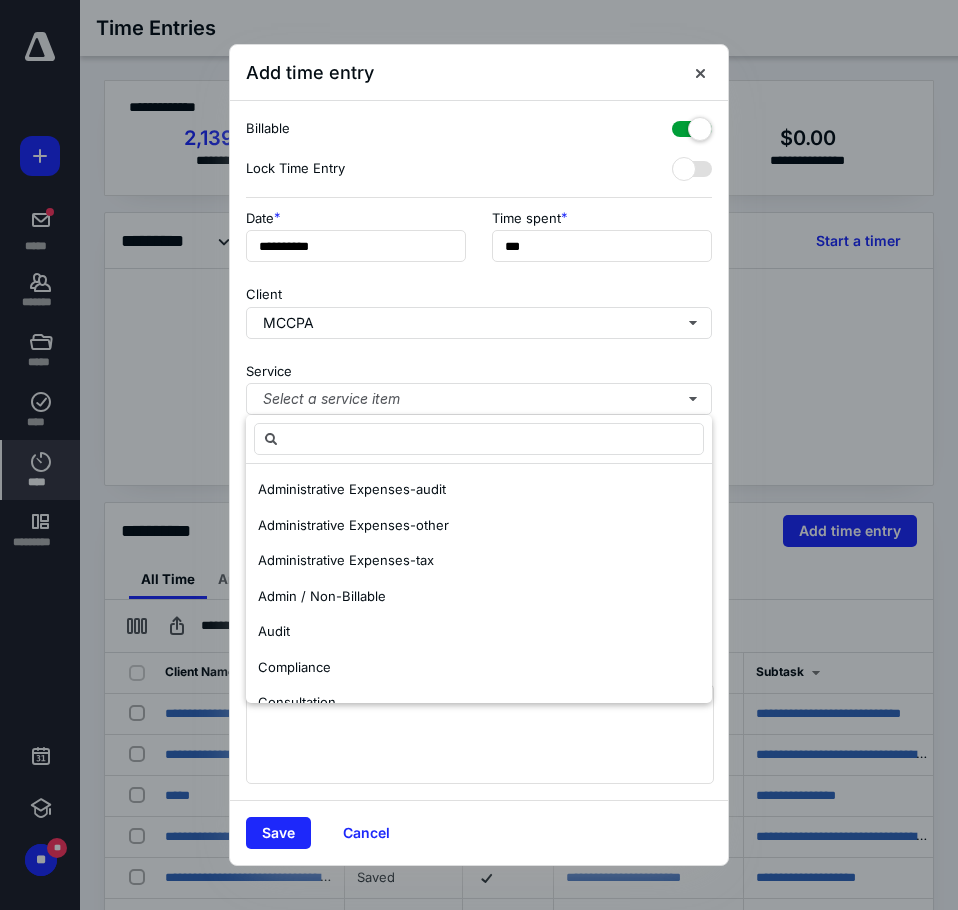 click on "Admin / Non-Billable" at bounding box center [479, 597] 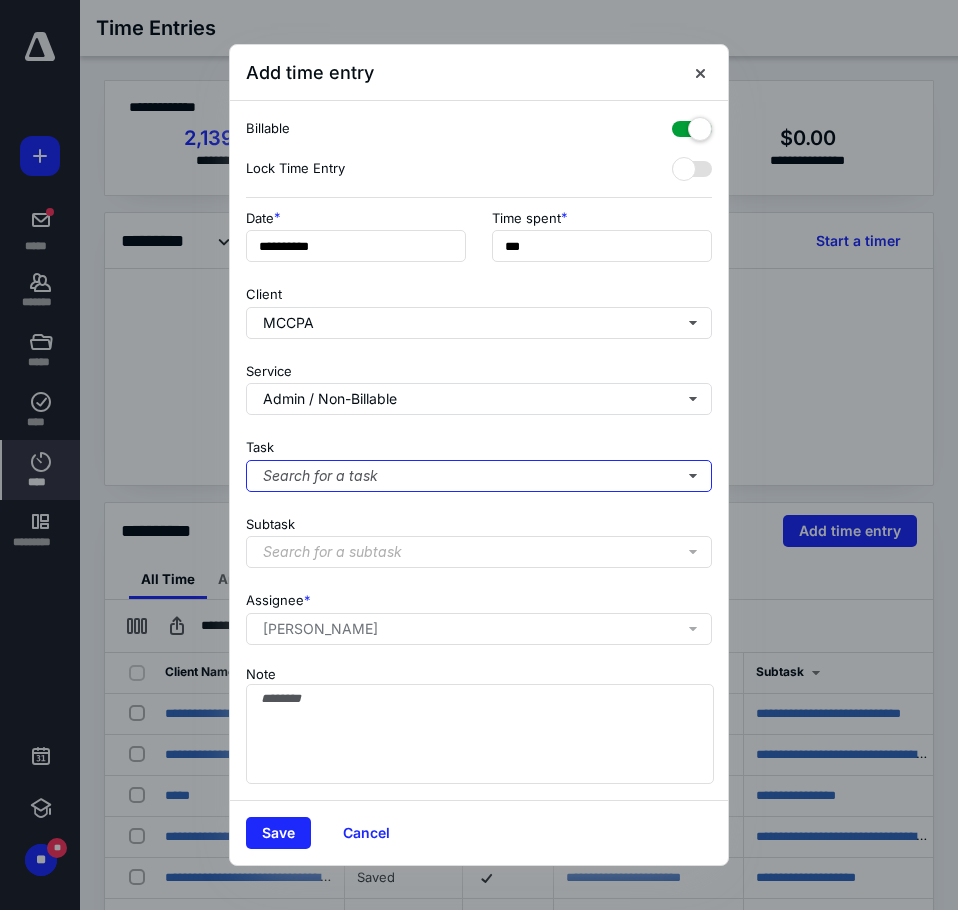 click on "Search for a task" at bounding box center [479, 476] 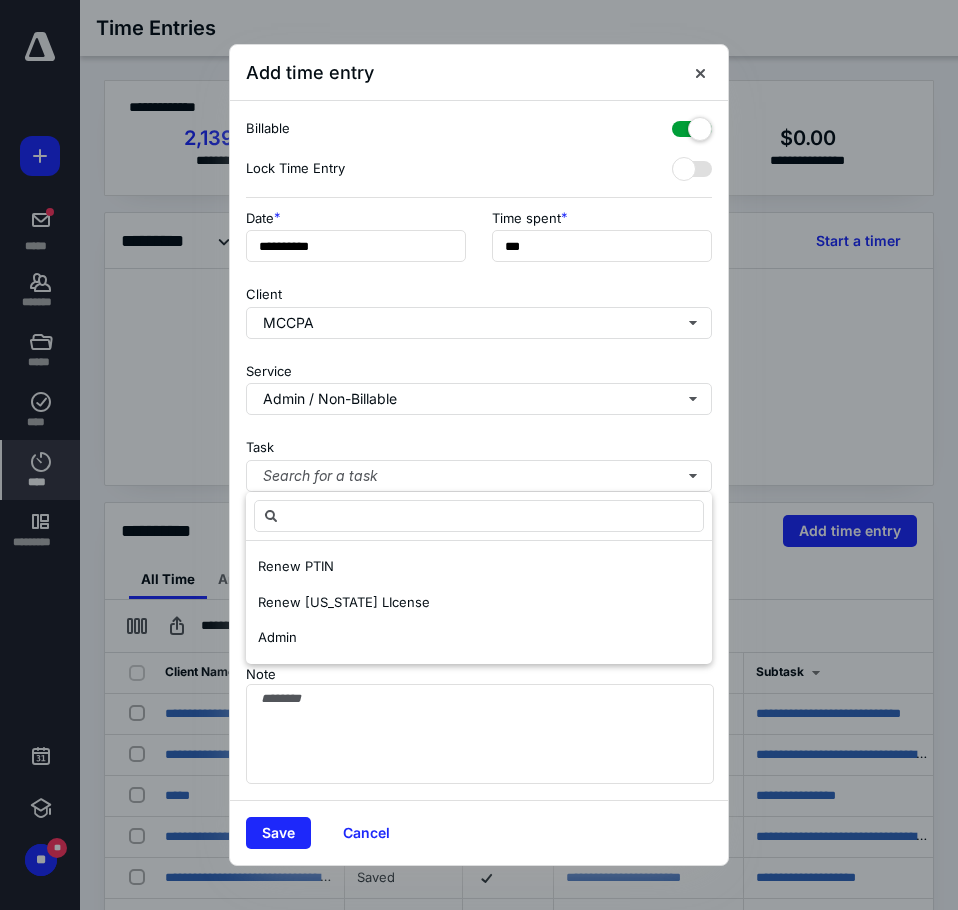 click on "Admin" at bounding box center (277, 637) 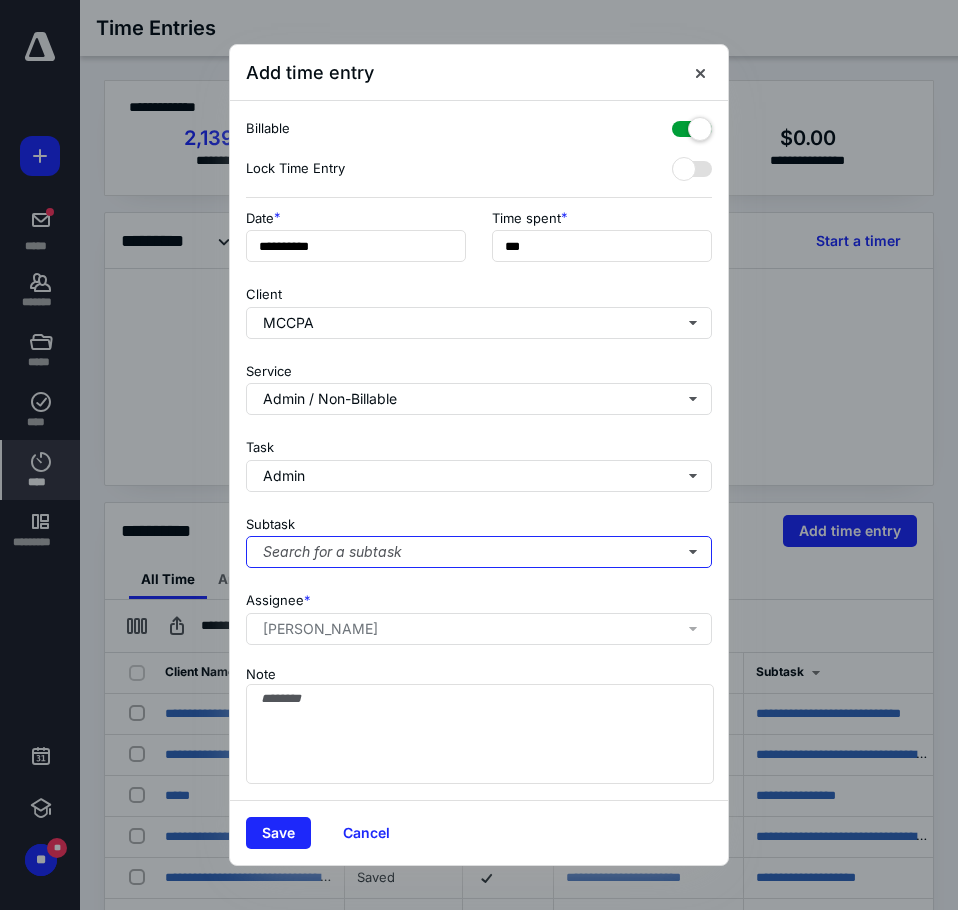 click on "Search for a subtask" at bounding box center (479, 552) 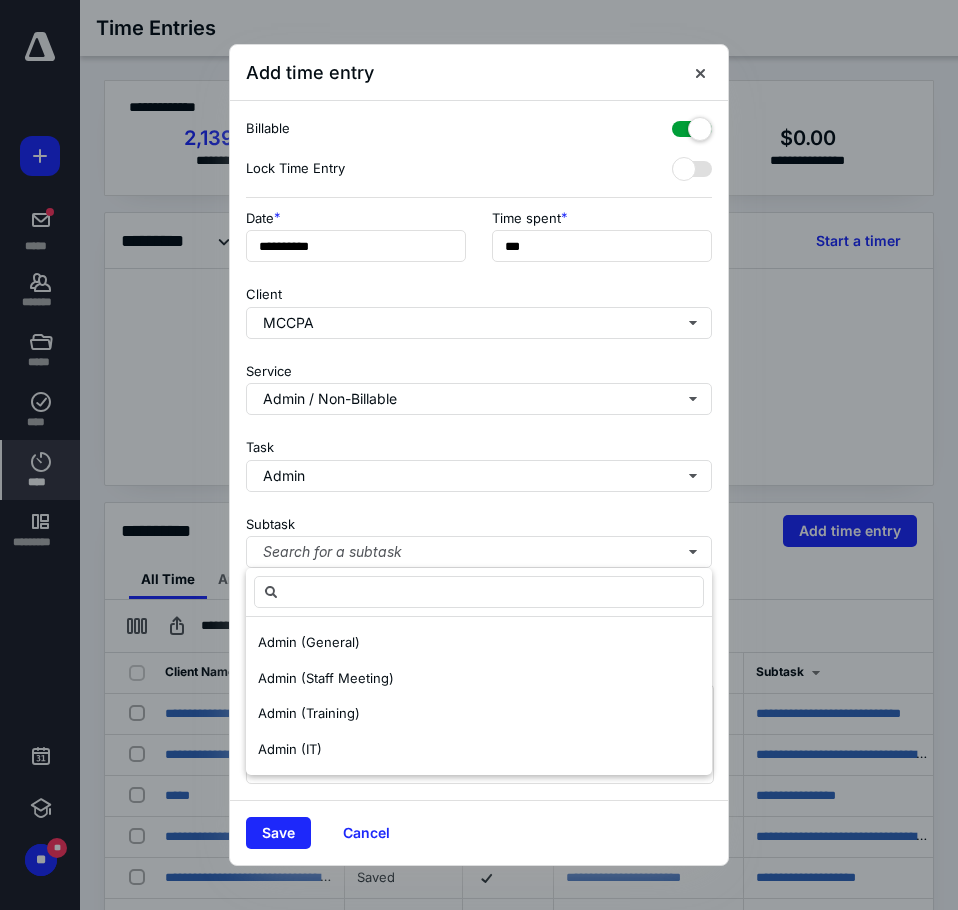 drag, startPoint x: 338, startPoint y: 621, endPoint x: 339, endPoint y: 633, distance: 12.0415945 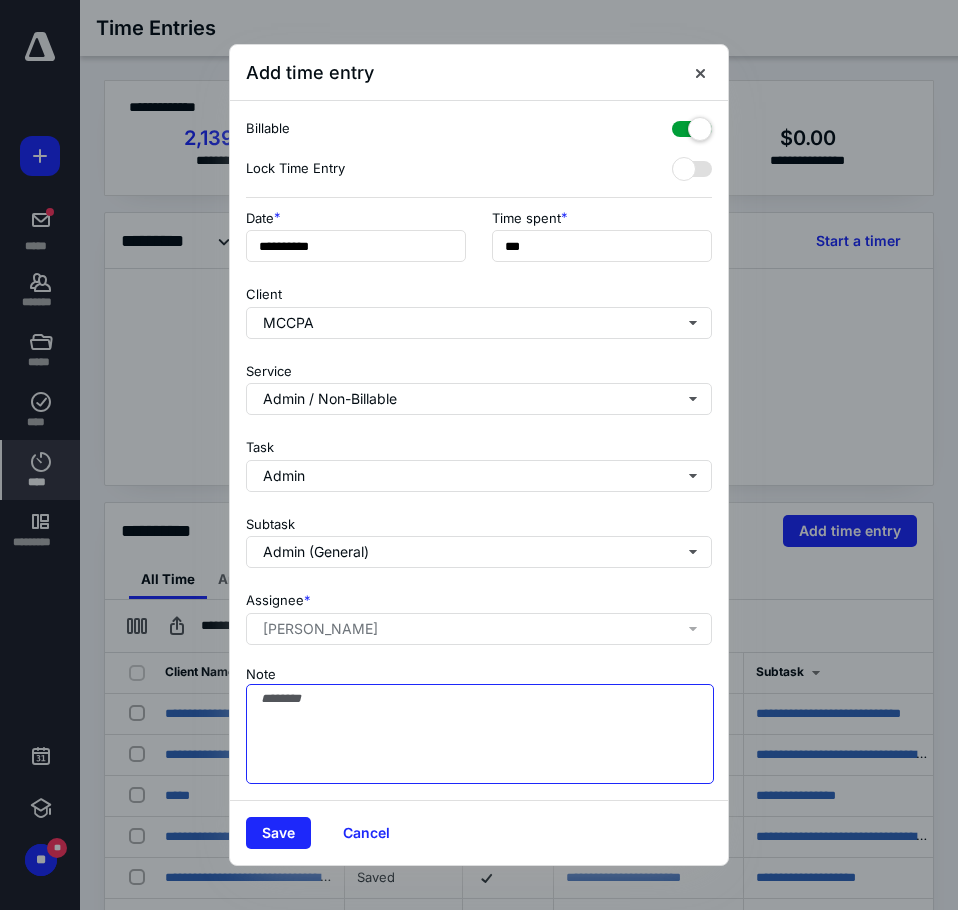 click on "Note" at bounding box center [480, 734] 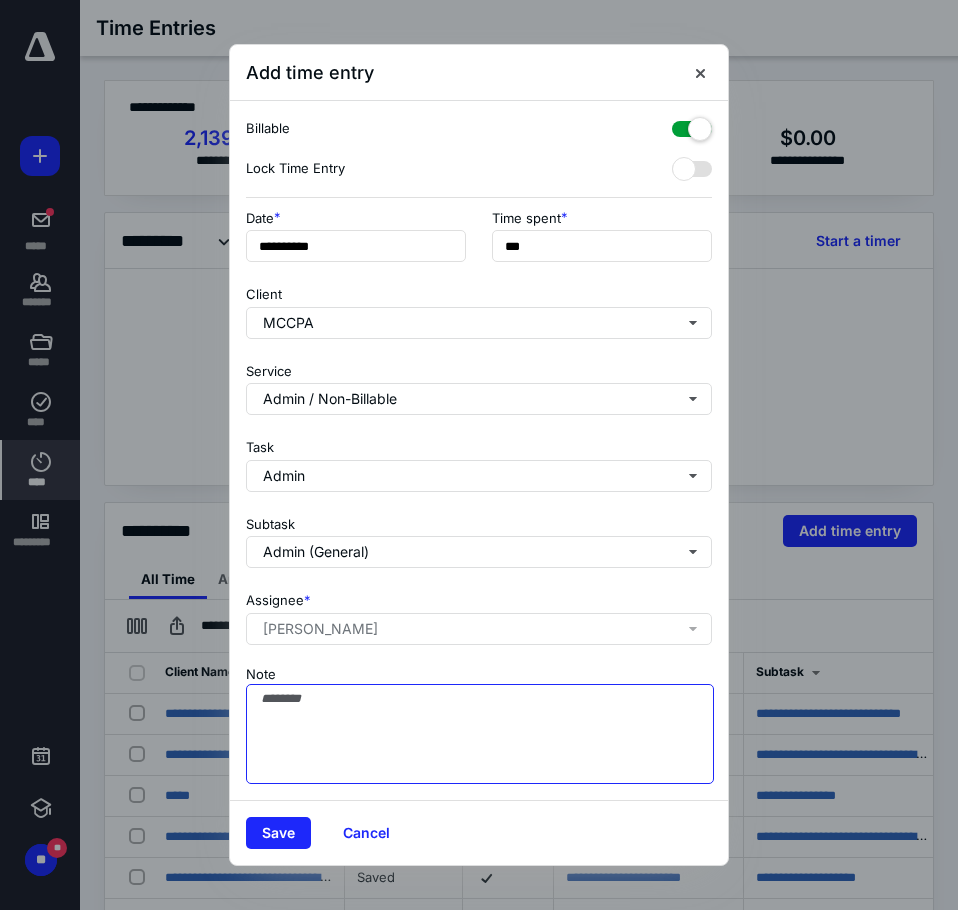 click on "Note" at bounding box center (480, 734) 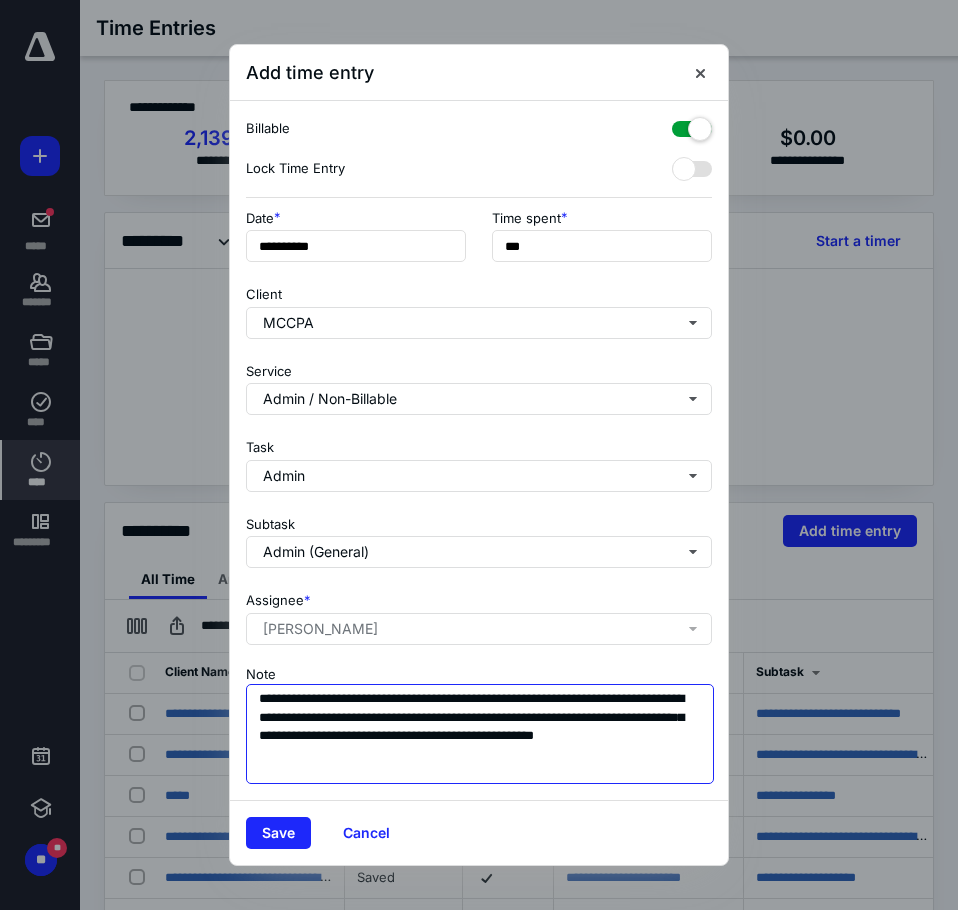 drag, startPoint x: 518, startPoint y: 719, endPoint x: 565, endPoint y: 720, distance: 47.010635 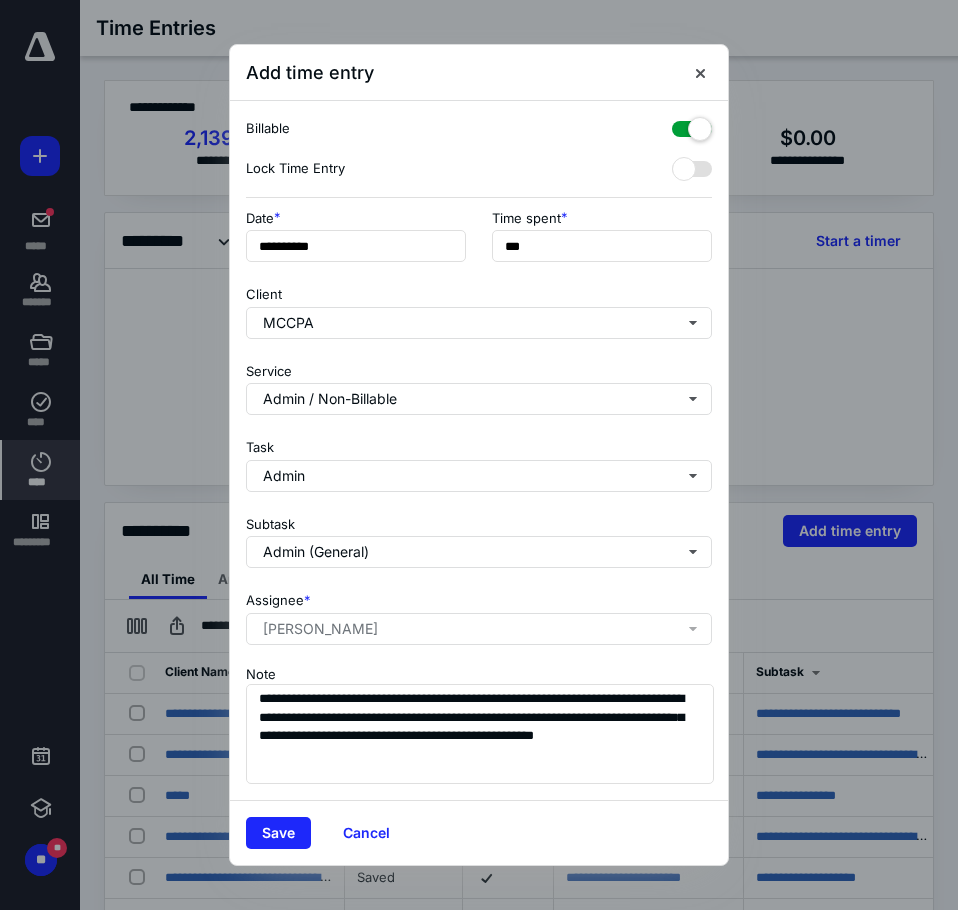 click on "Save" at bounding box center [278, 833] 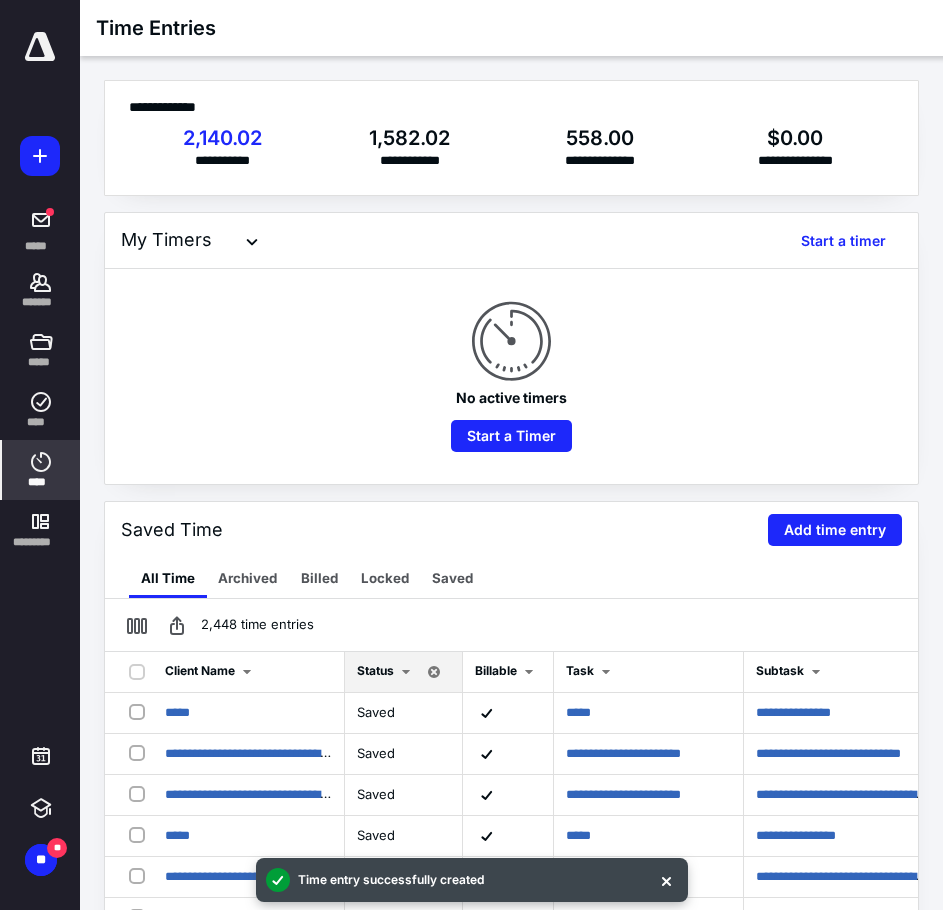 click on "Add time entry" at bounding box center [835, 530] 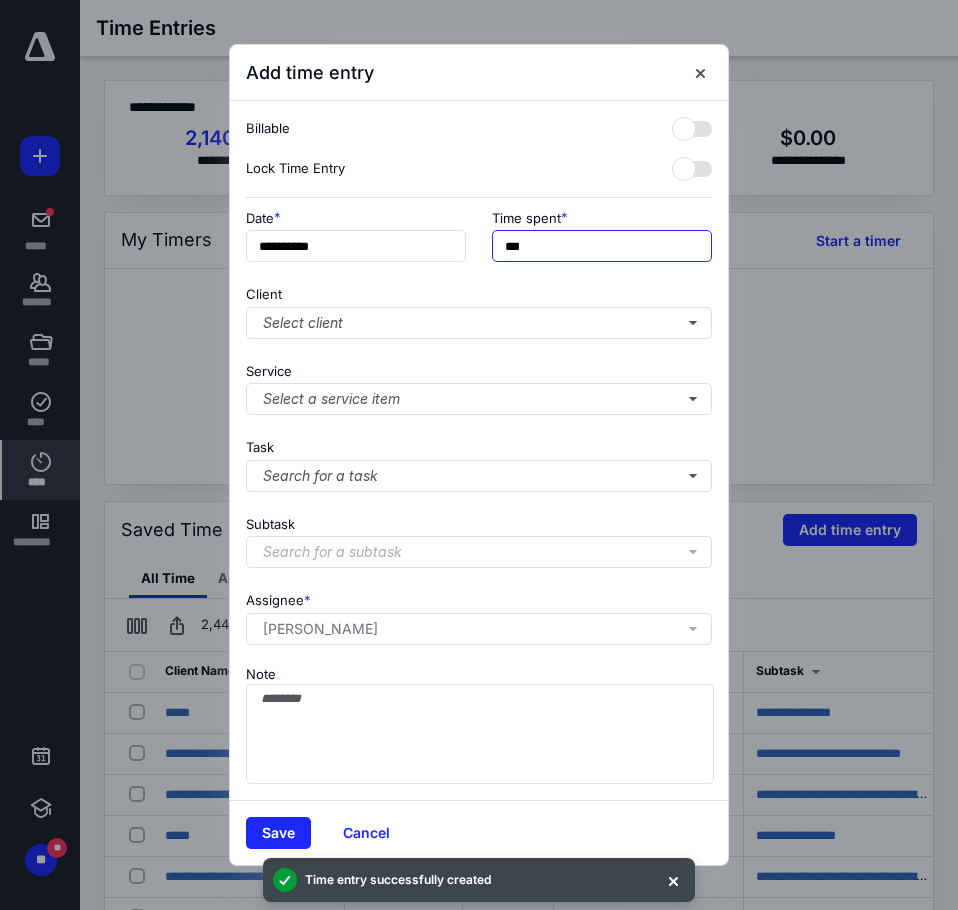 drag, startPoint x: 531, startPoint y: 244, endPoint x: 380, endPoint y: 247, distance: 151.0298 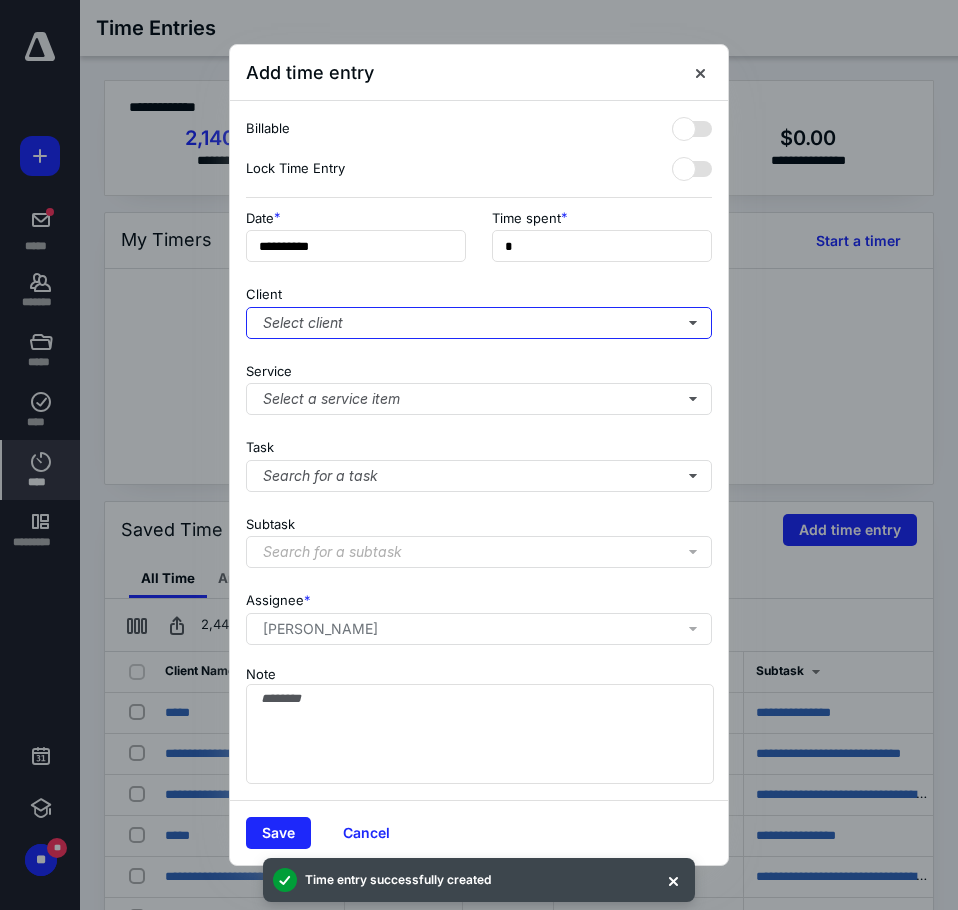 type on "**" 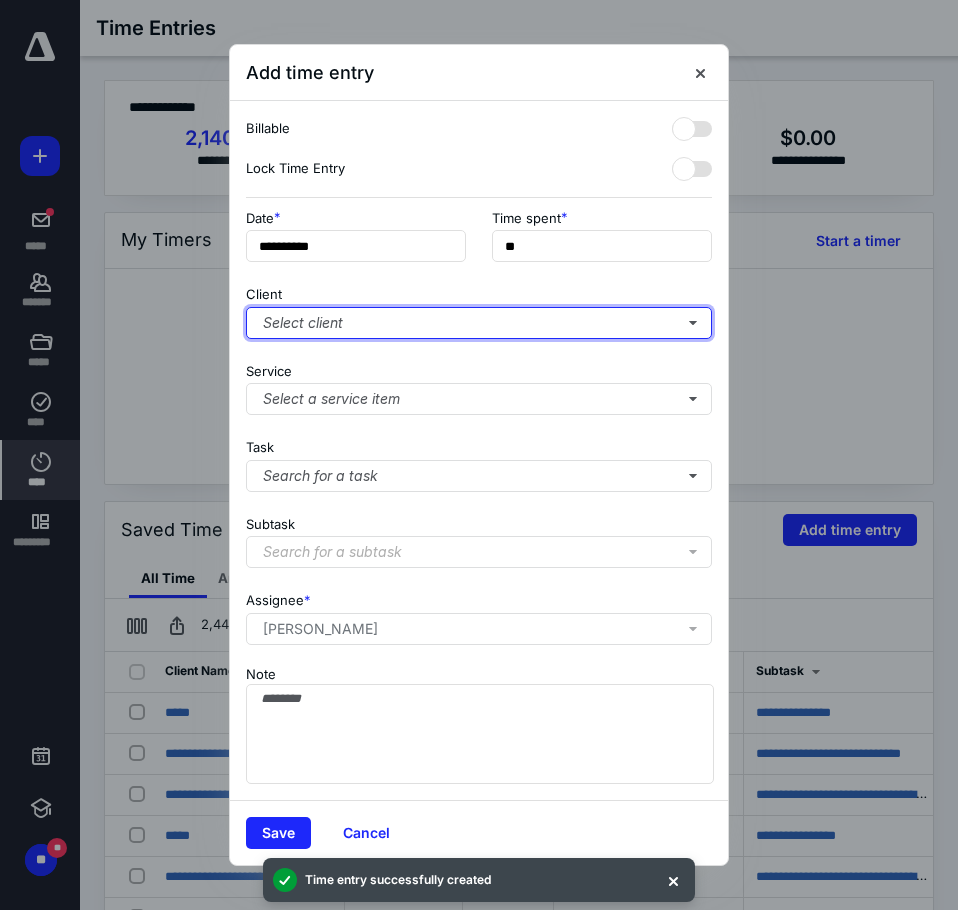 type 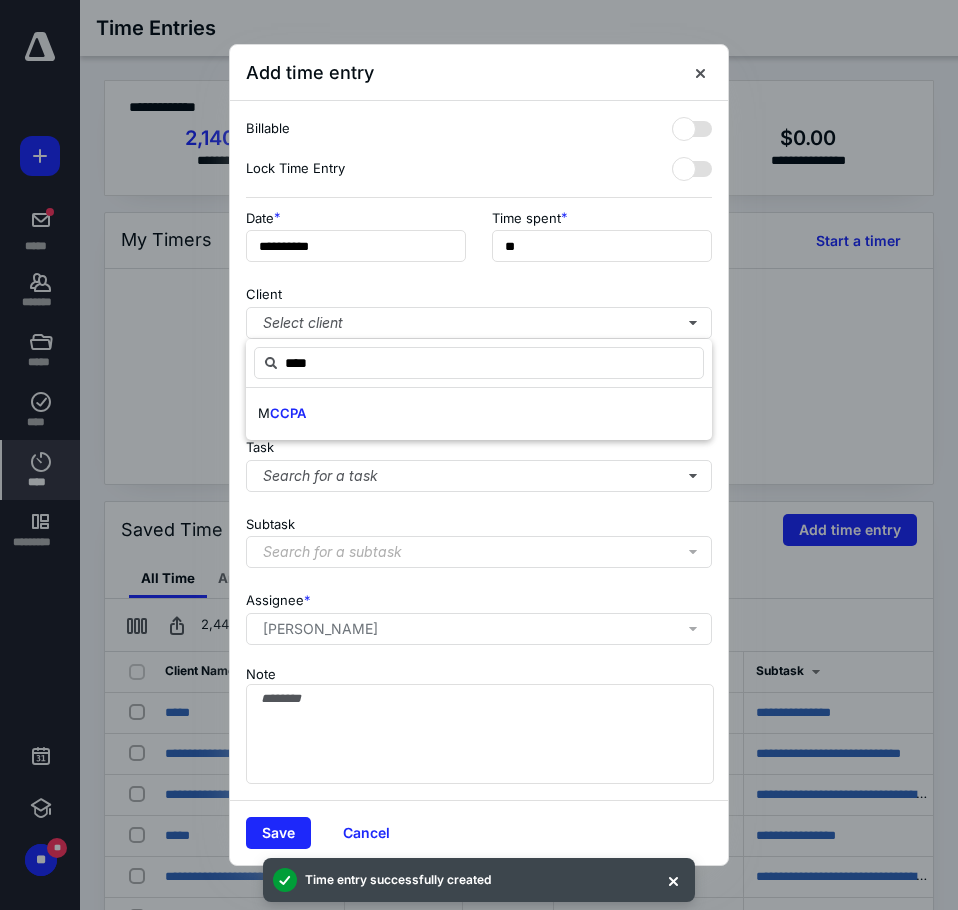 type on "****" 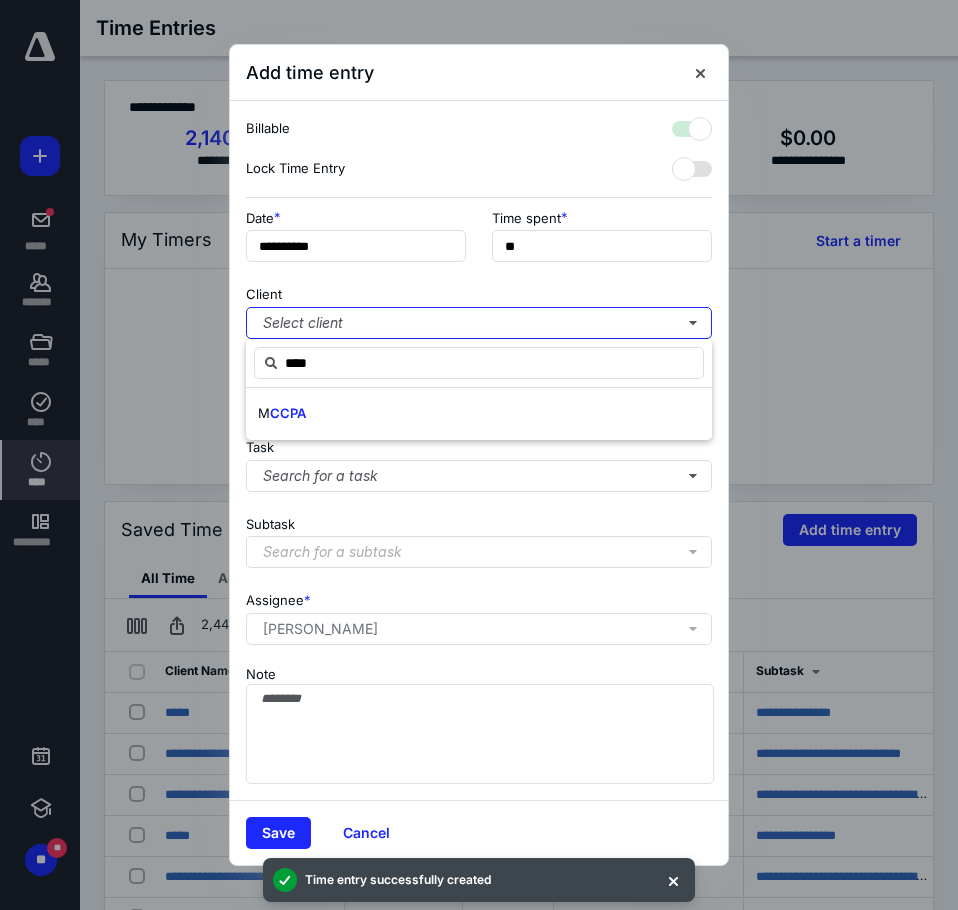 checkbox on "true" 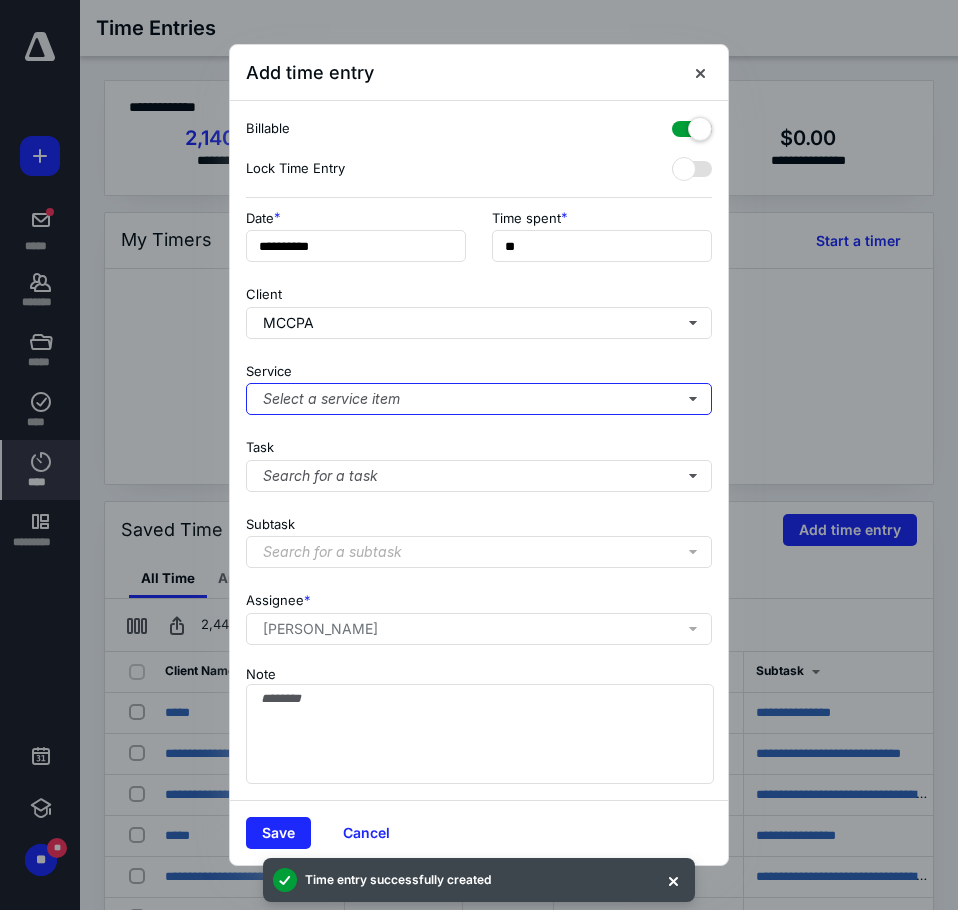 click on "Select a service item" at bounding box center [479, 399] 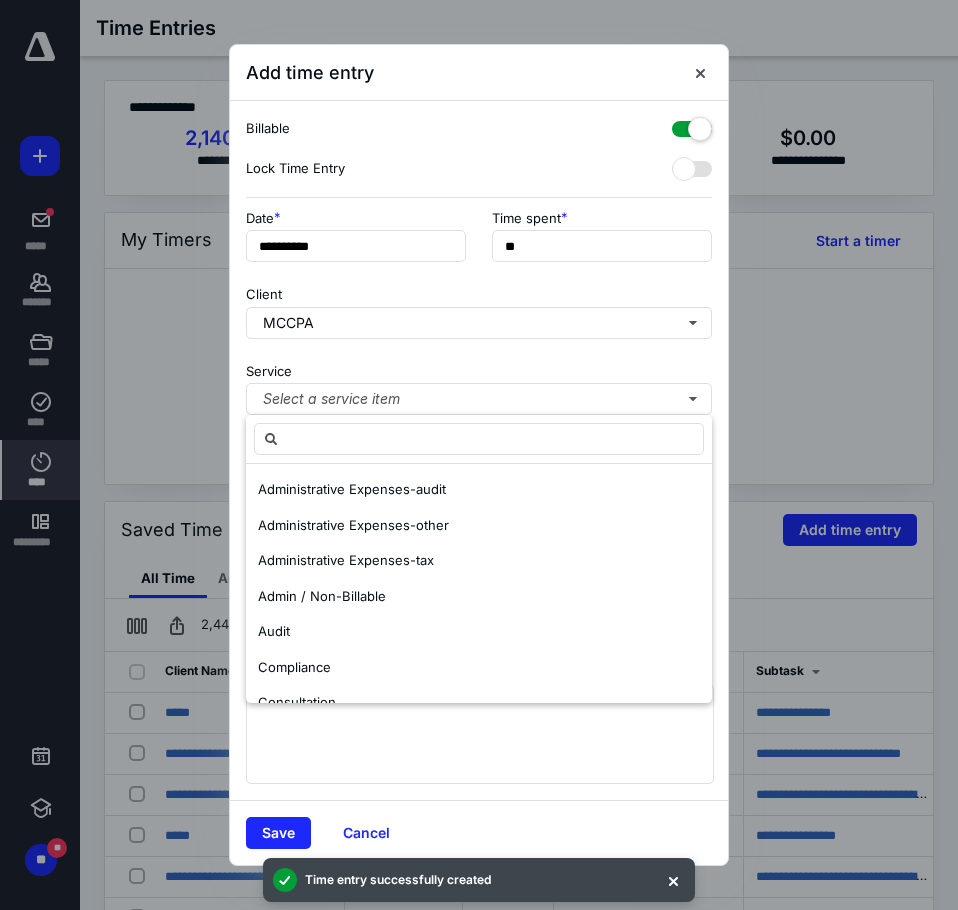 click on "Admin / Non-Billable" at bounding box center (479, 597) 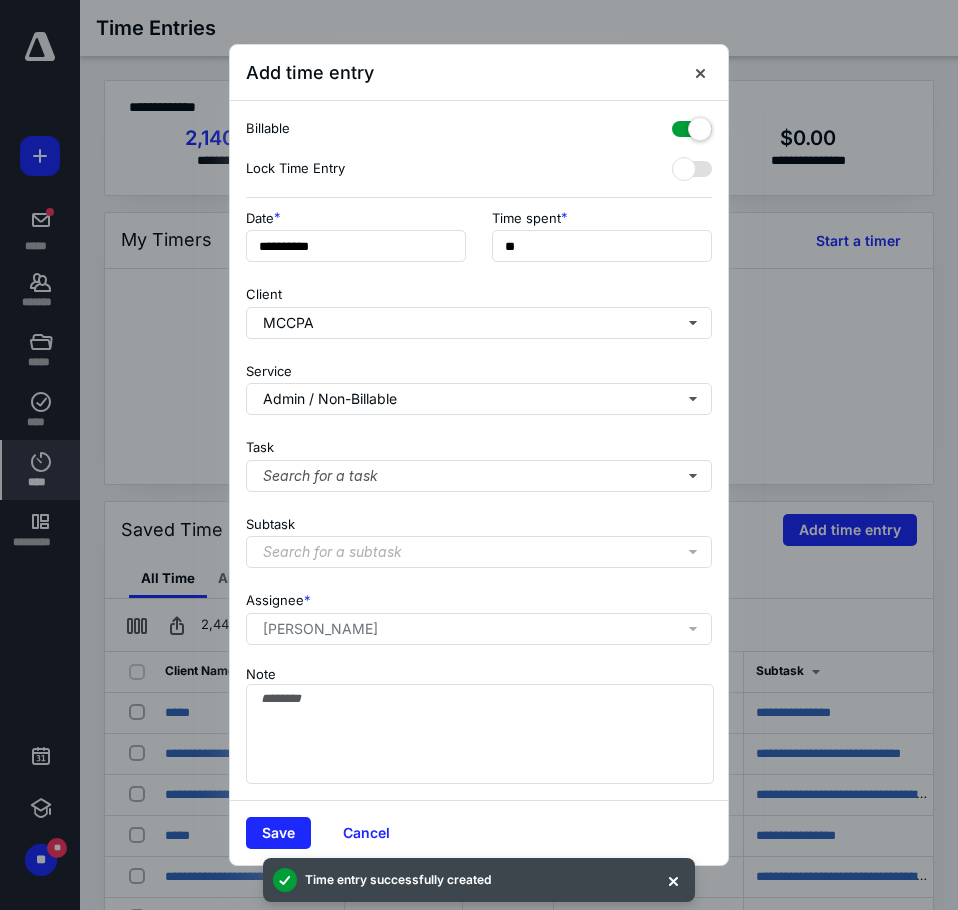 click on "**********" at bounding box center [479, 451] 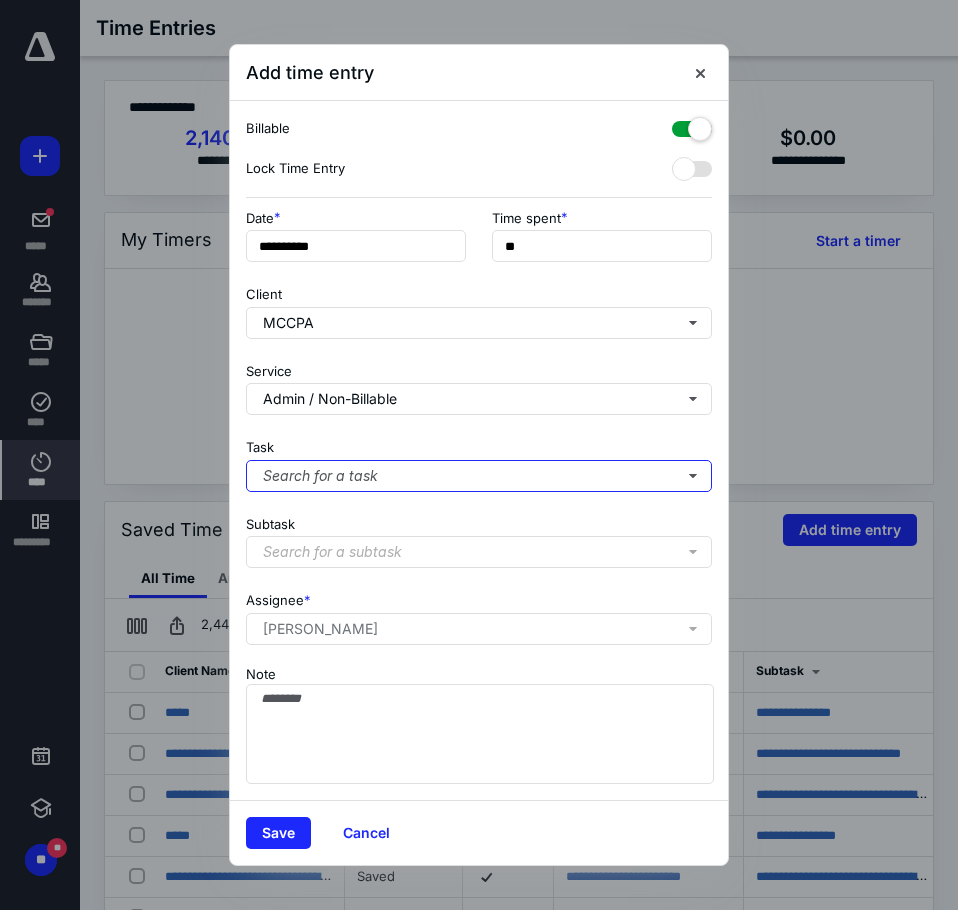 click on "Search for a task" at bounding box center [479, 476] 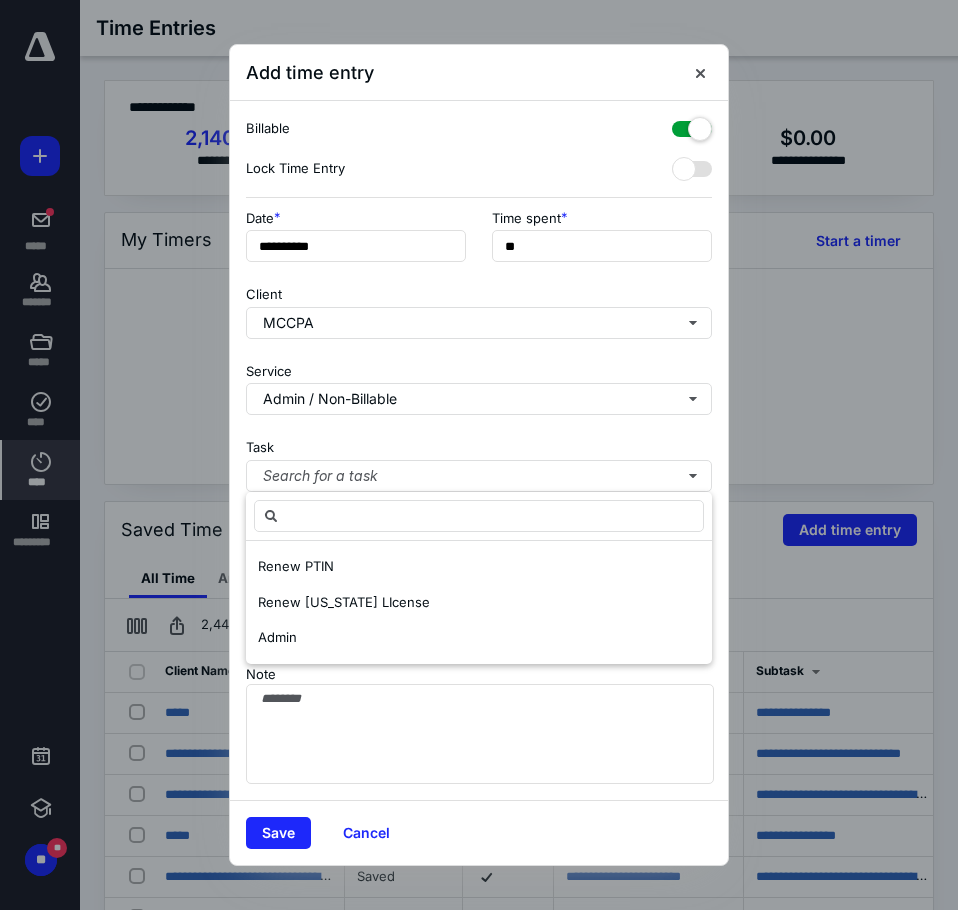 click on "Admin" at bounding box center [479, 638] 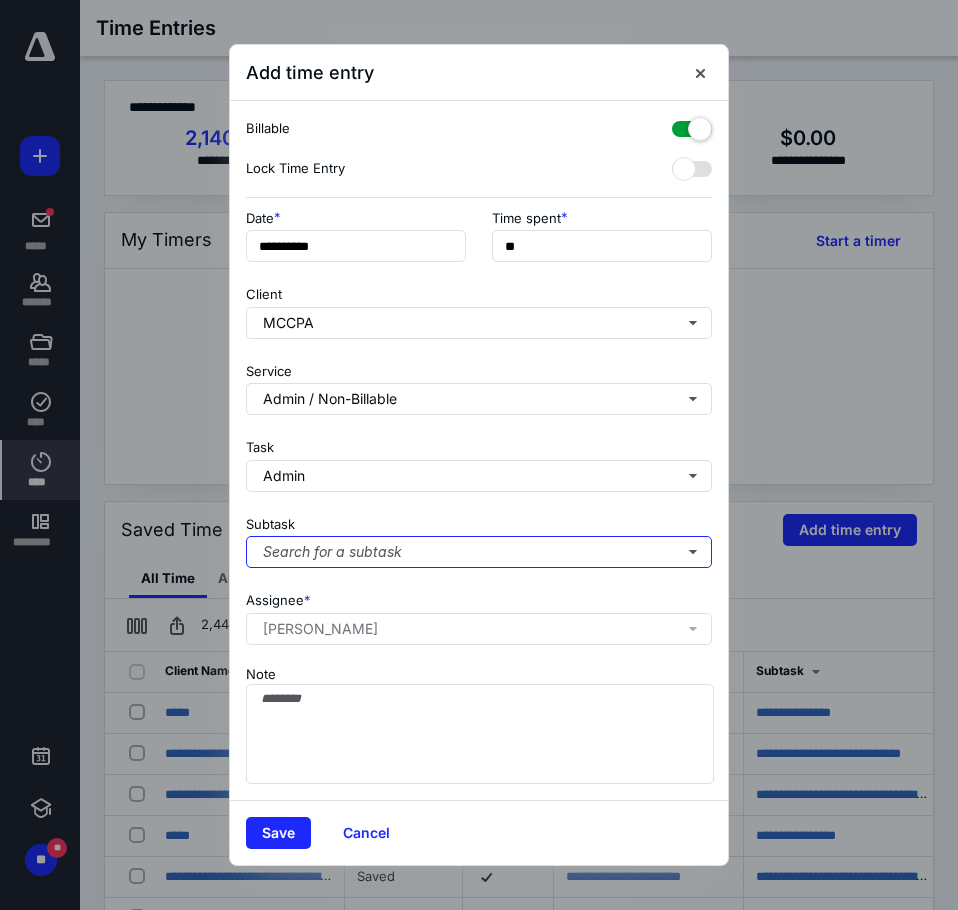 click on "Search for a subtask" at bounding box center (479, 552) 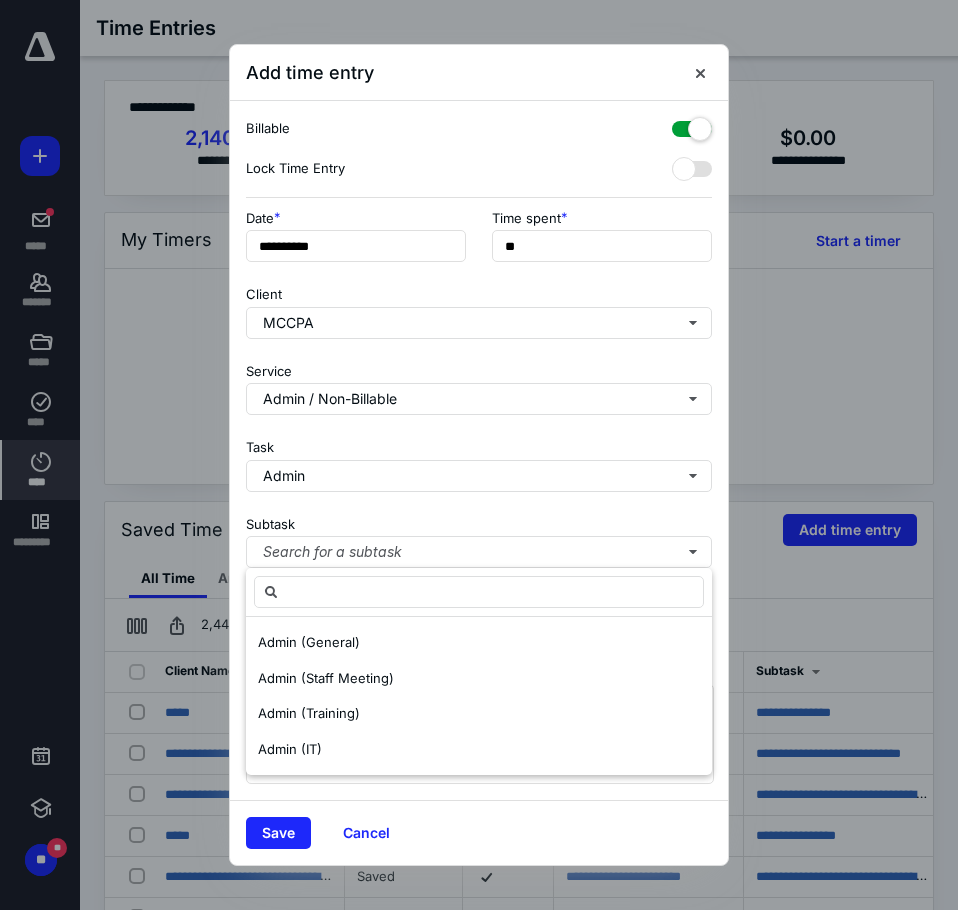 click on "Admin (Training)" at bounding box center (479, 714) 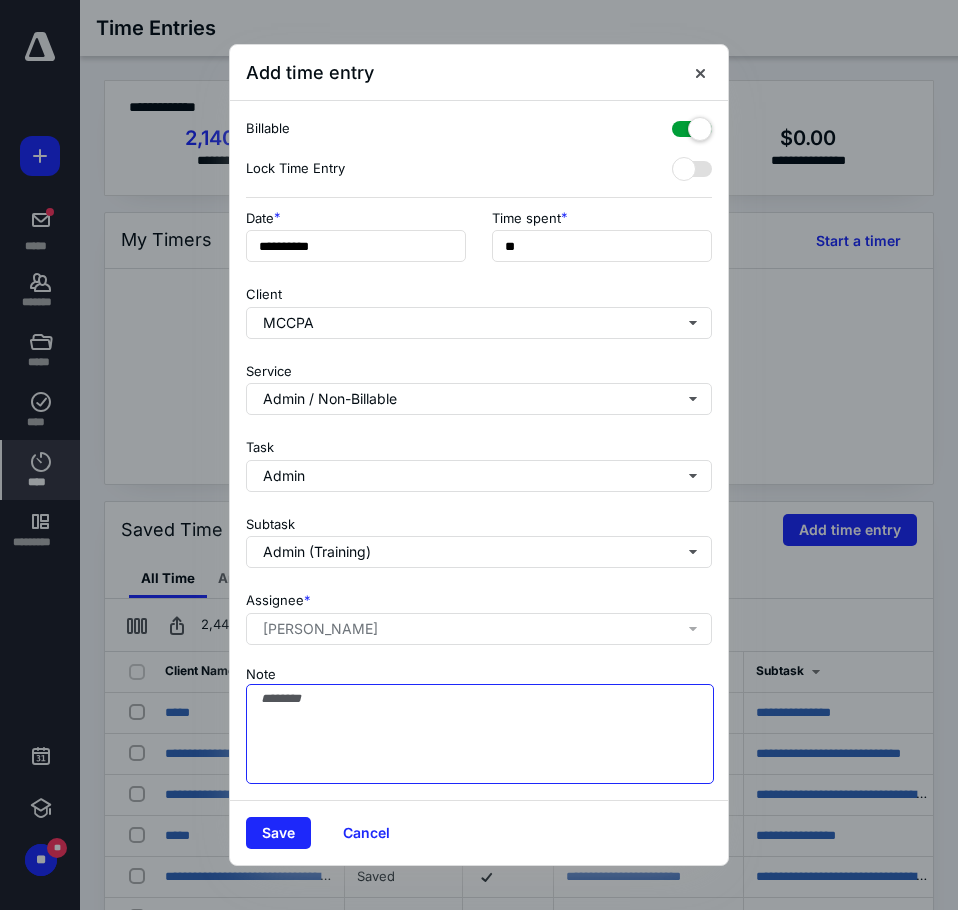 click on "Note" at bounding box center [480, 734] 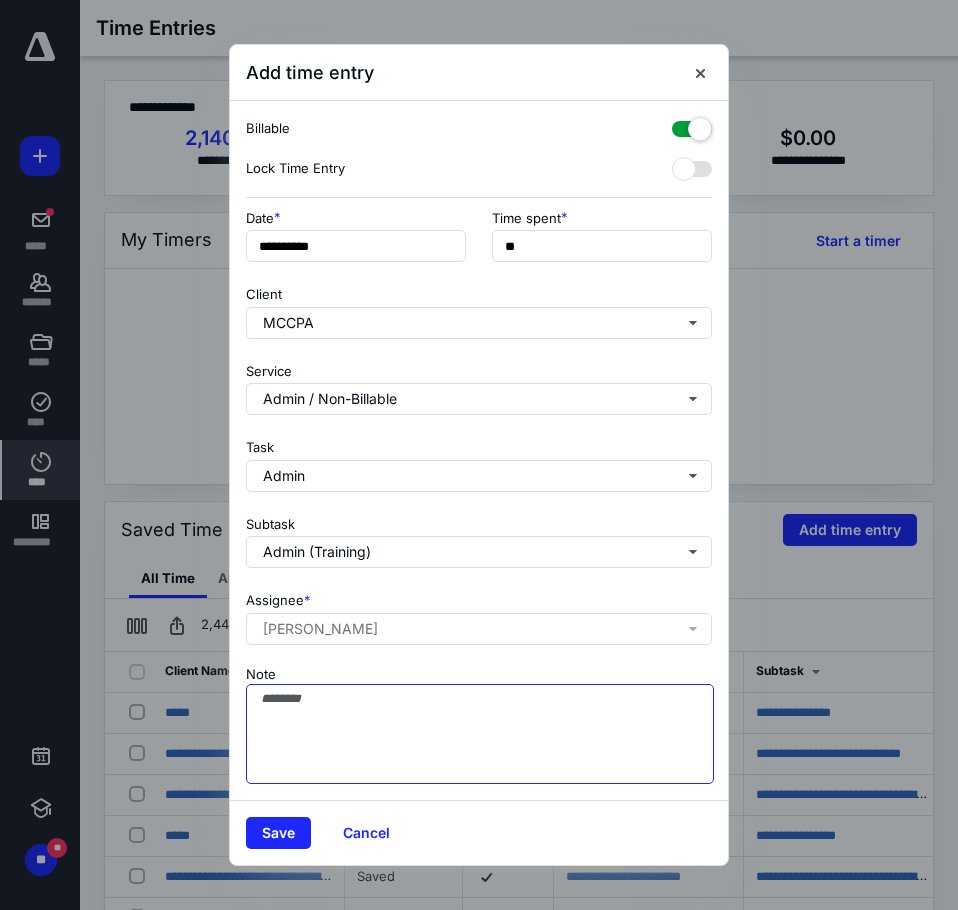 drag, startPoint x: 358, startPoint y: 766, endPoint x: 305, endPoint y: 737, distance: 60.41523 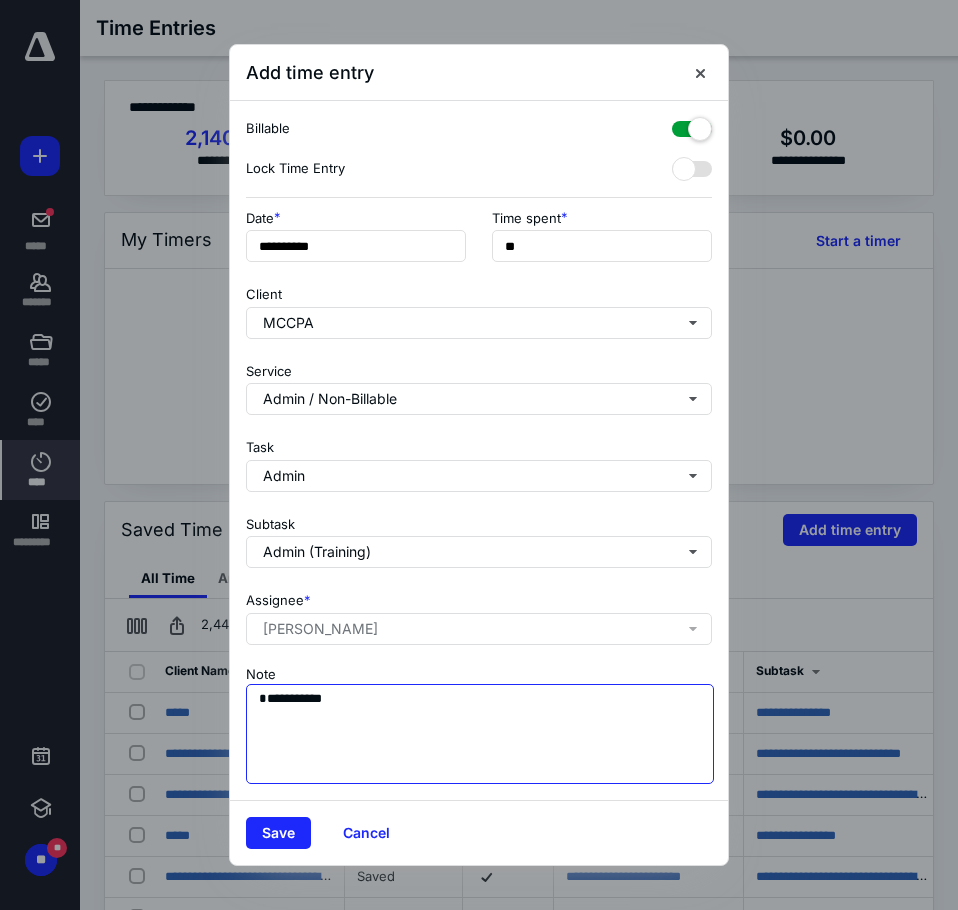 click on "**********" at bounding box center (480, 734) 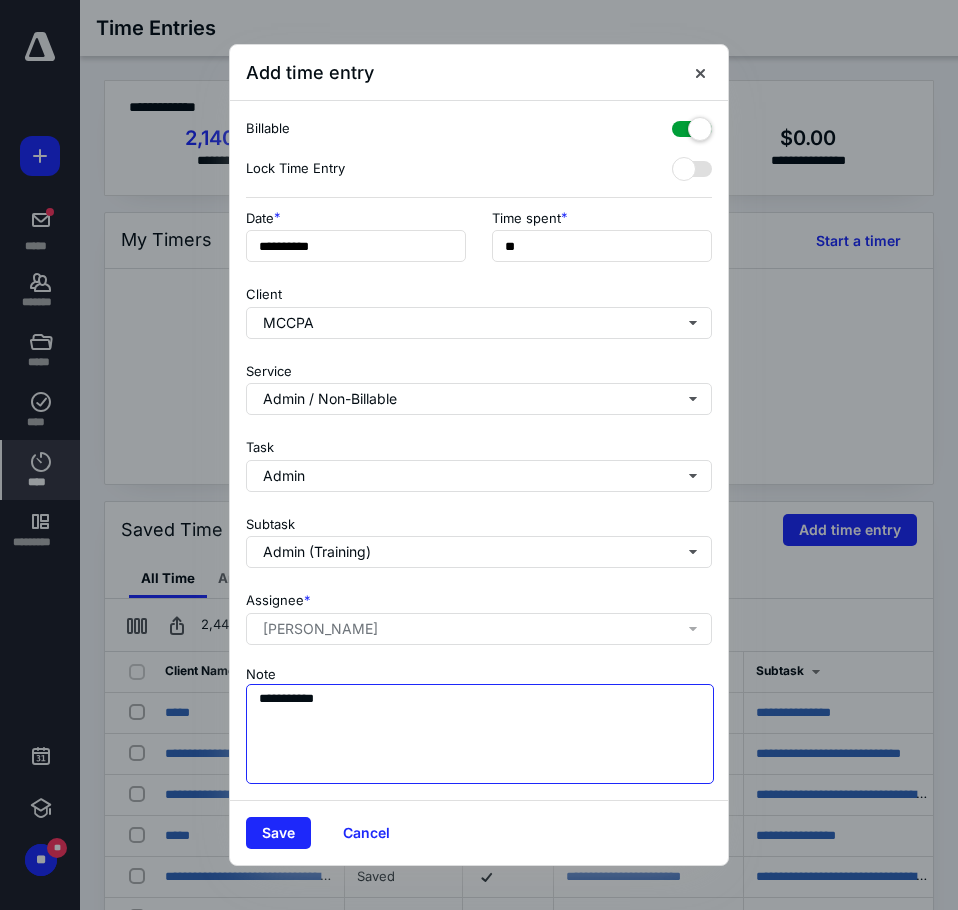 type on "**********" 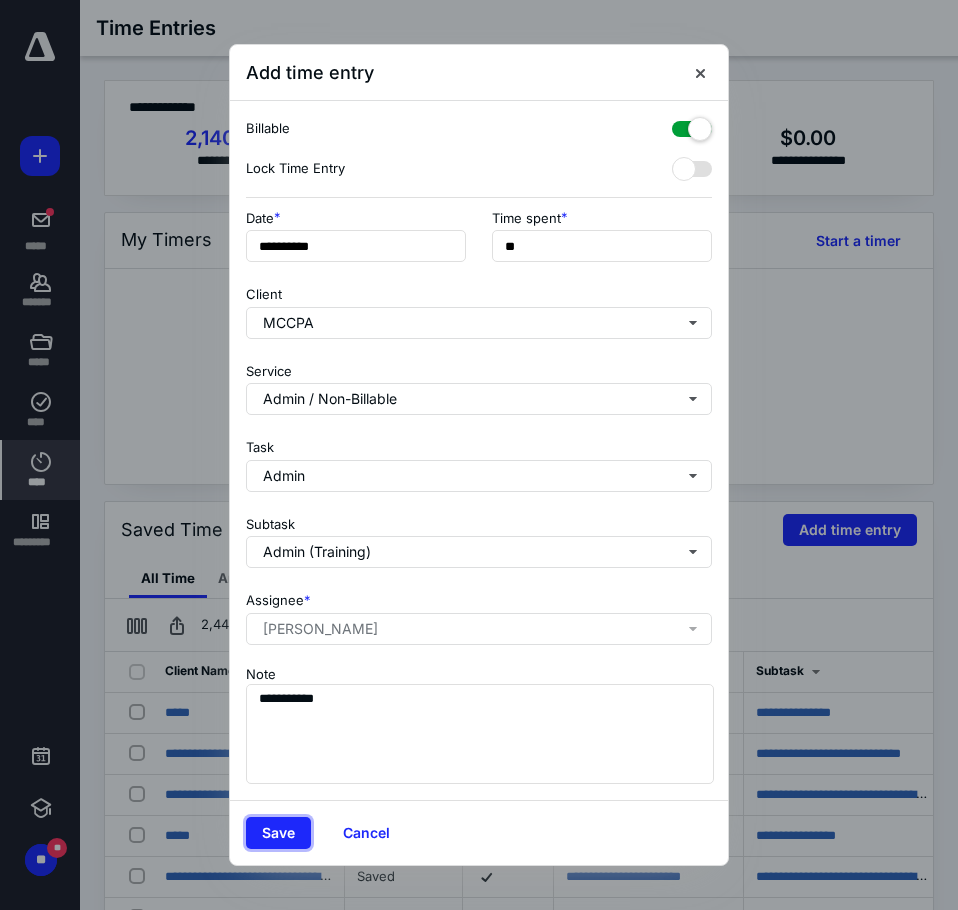 click on "Save" at bounding box center [278, 833] 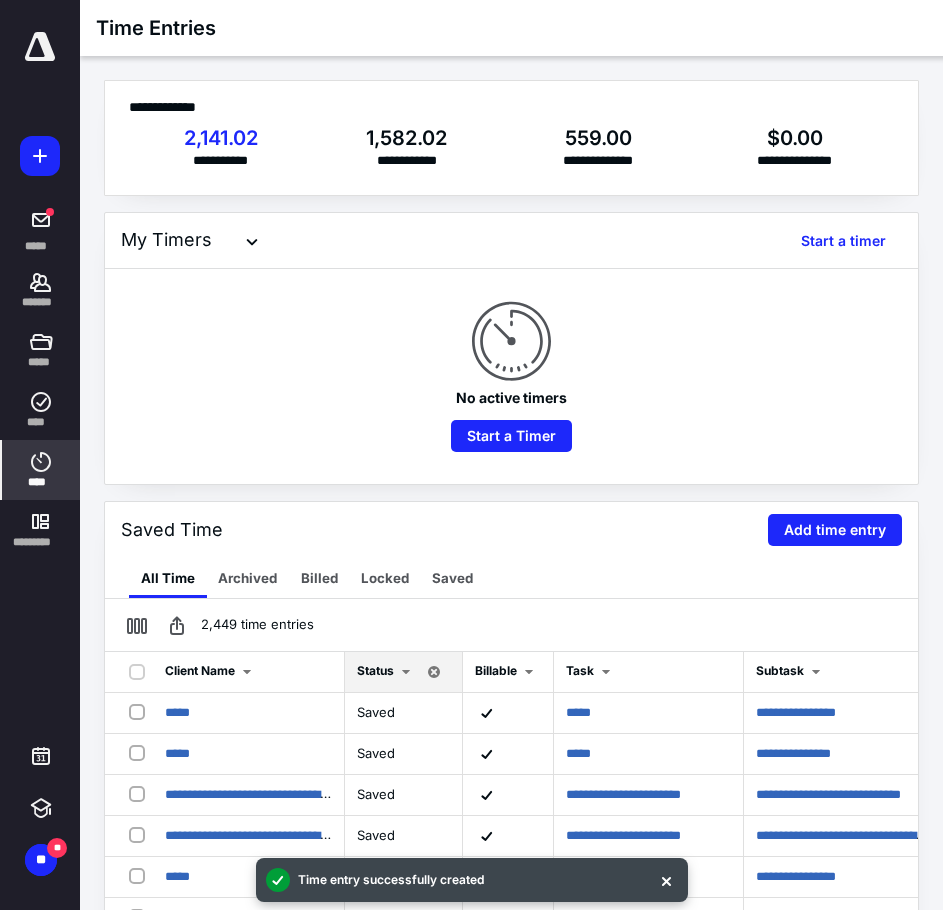 click on "Add time entry" at bounding box center [835, 530] 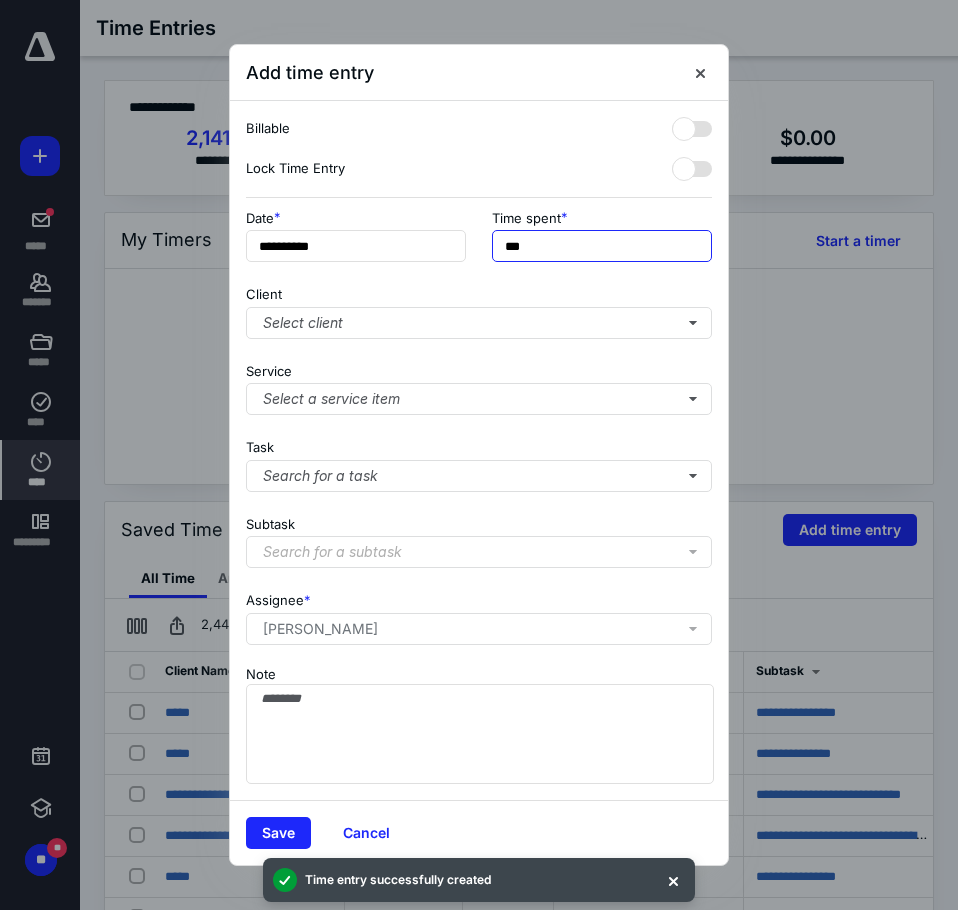 drag, startPoint x: 558, startPoint y: 244, endPoint x: 439, endPoint y: 234, distance: 119.419426 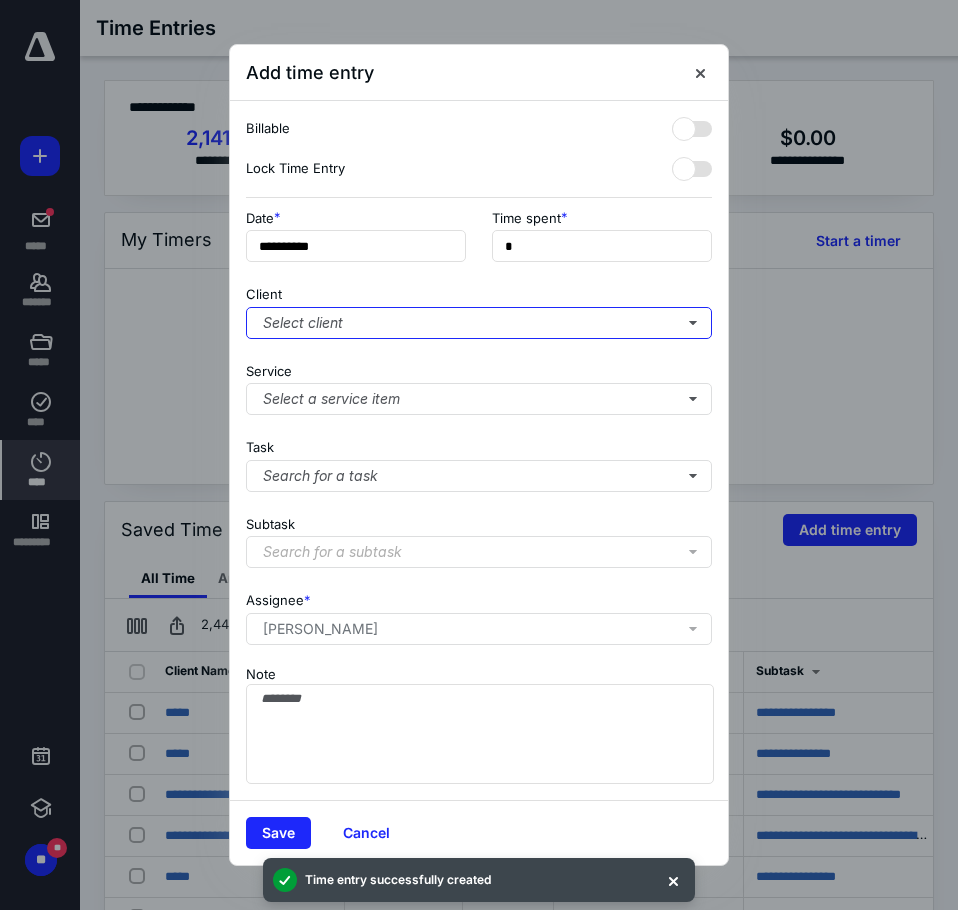 type on "**" 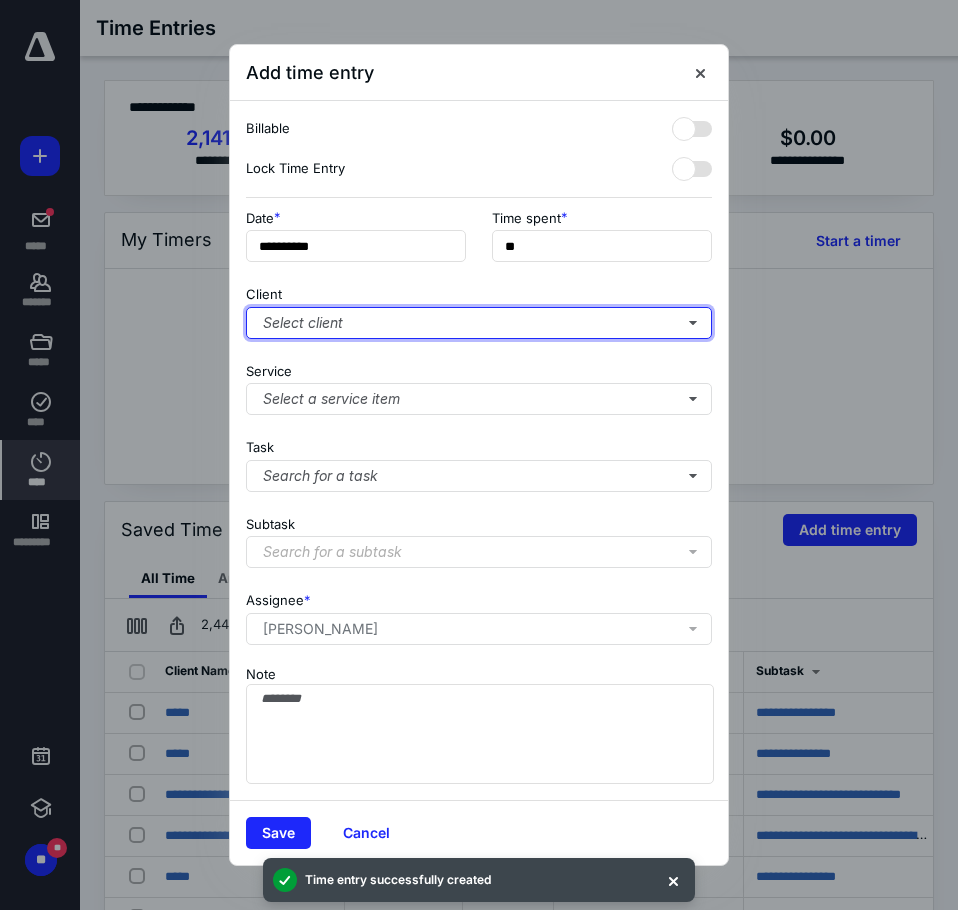 type 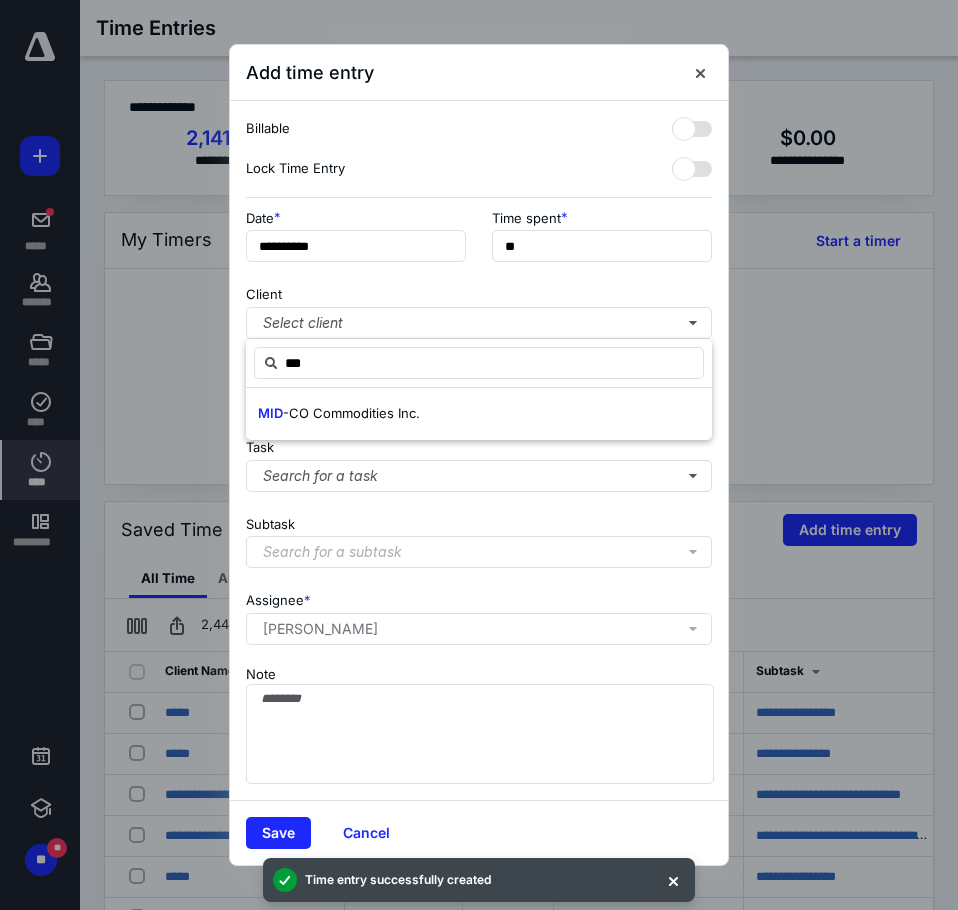 click on "MID -CO Commodities Inc." at bounding box center (479, 414) 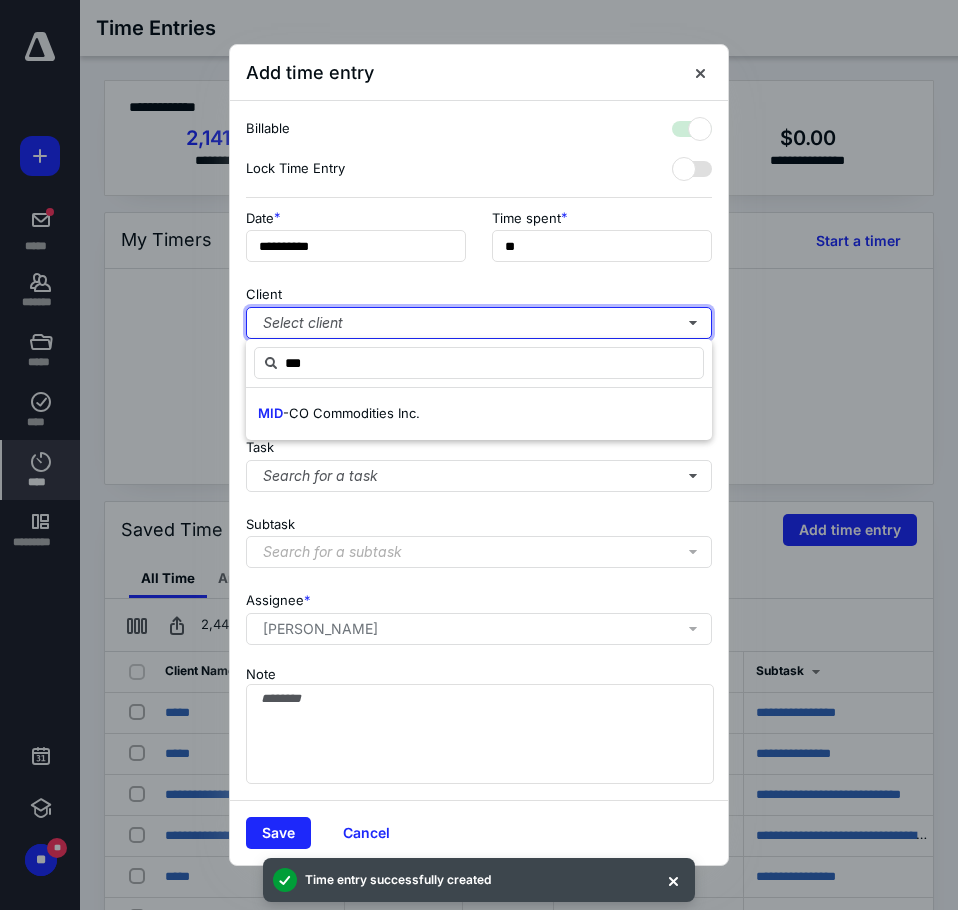checkbox on "true" 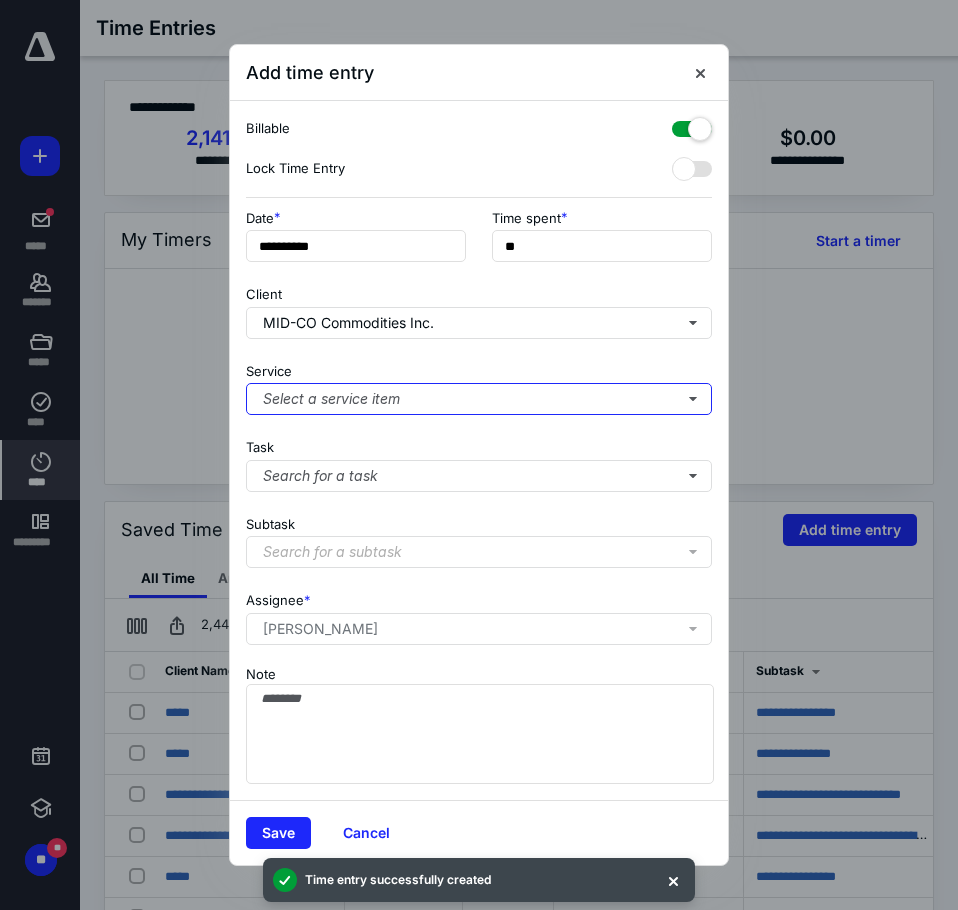 click on "Select a service item" at bounding box center (479, 399) 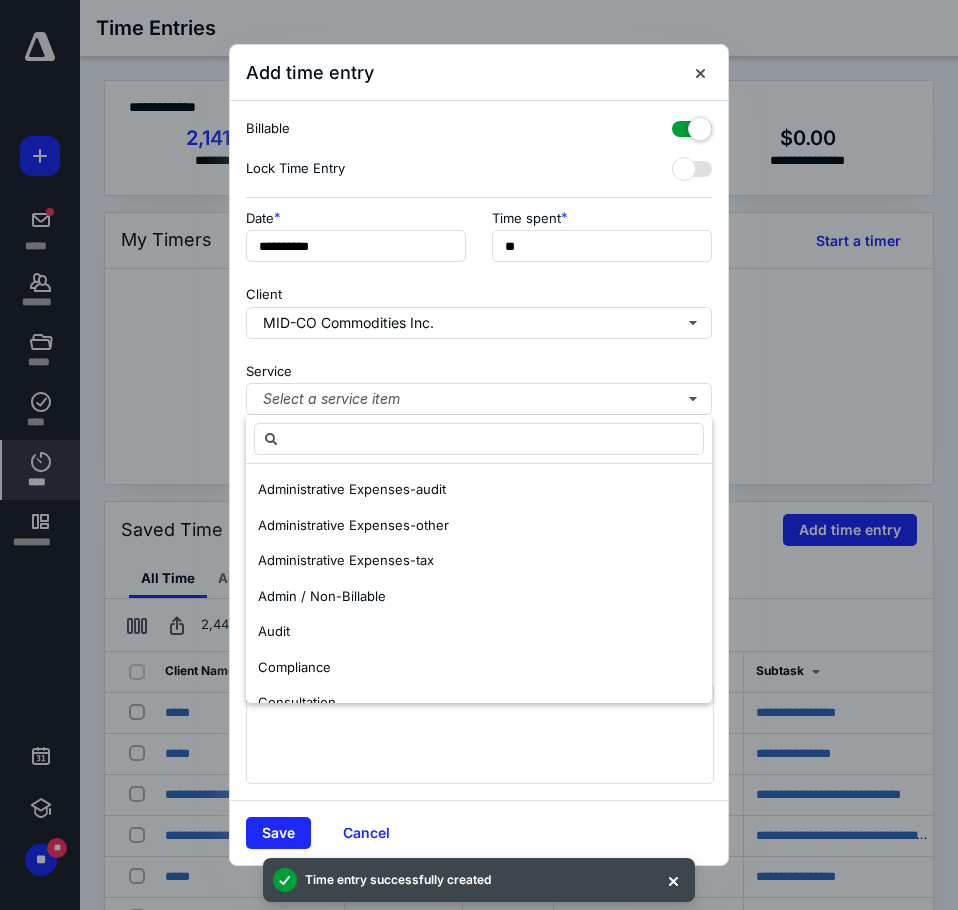 click on "Audit" at bounding box center [479, 632] 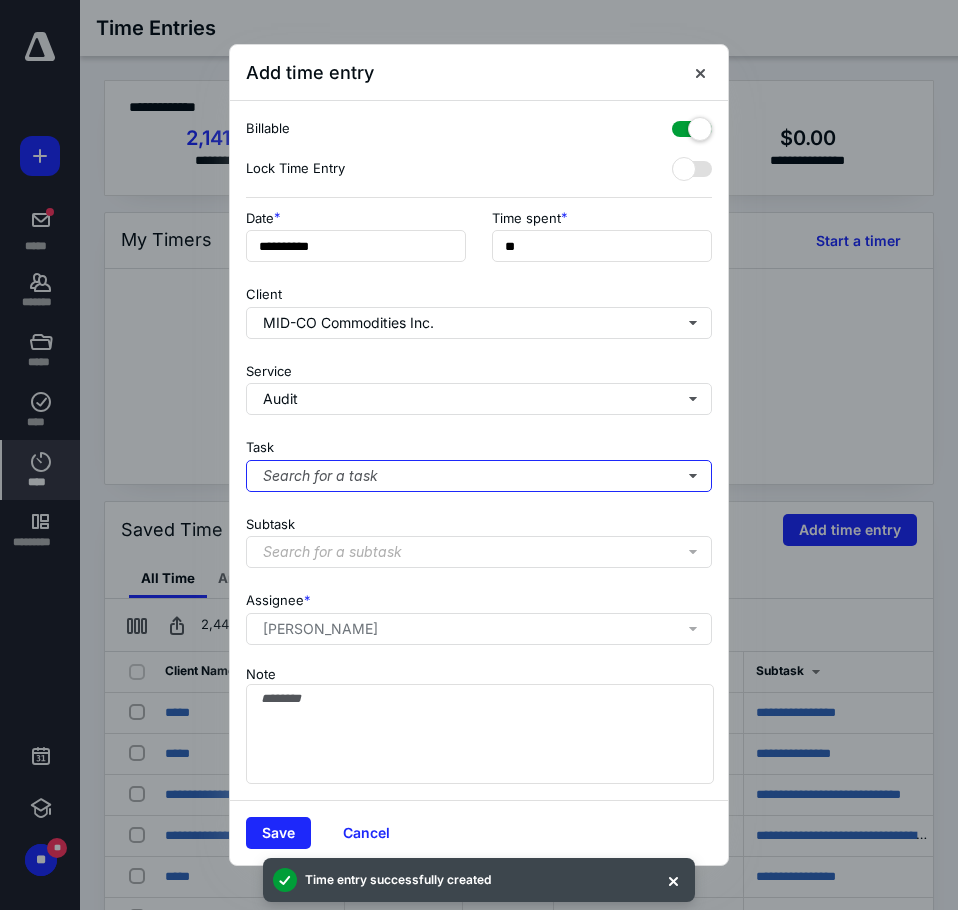 click on "Search for a task" at bounding box center [479, 476] 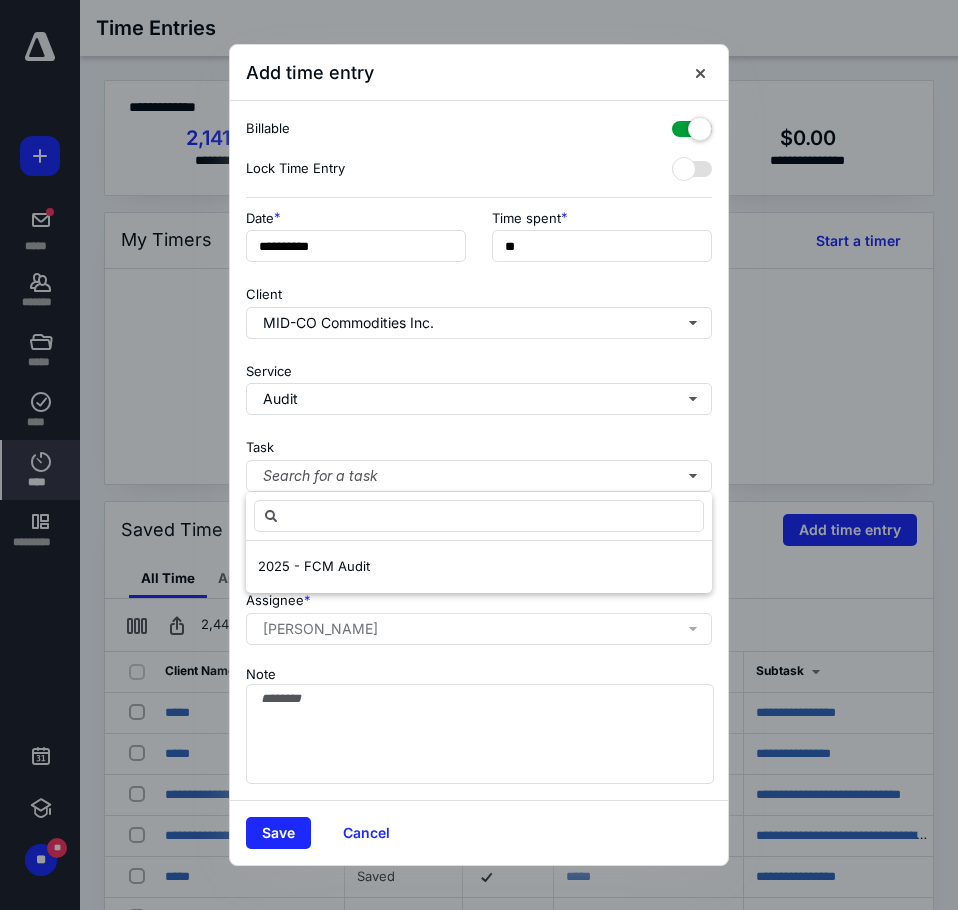 click on "2025 - FCM Audit" at bounding box center (479, 567) 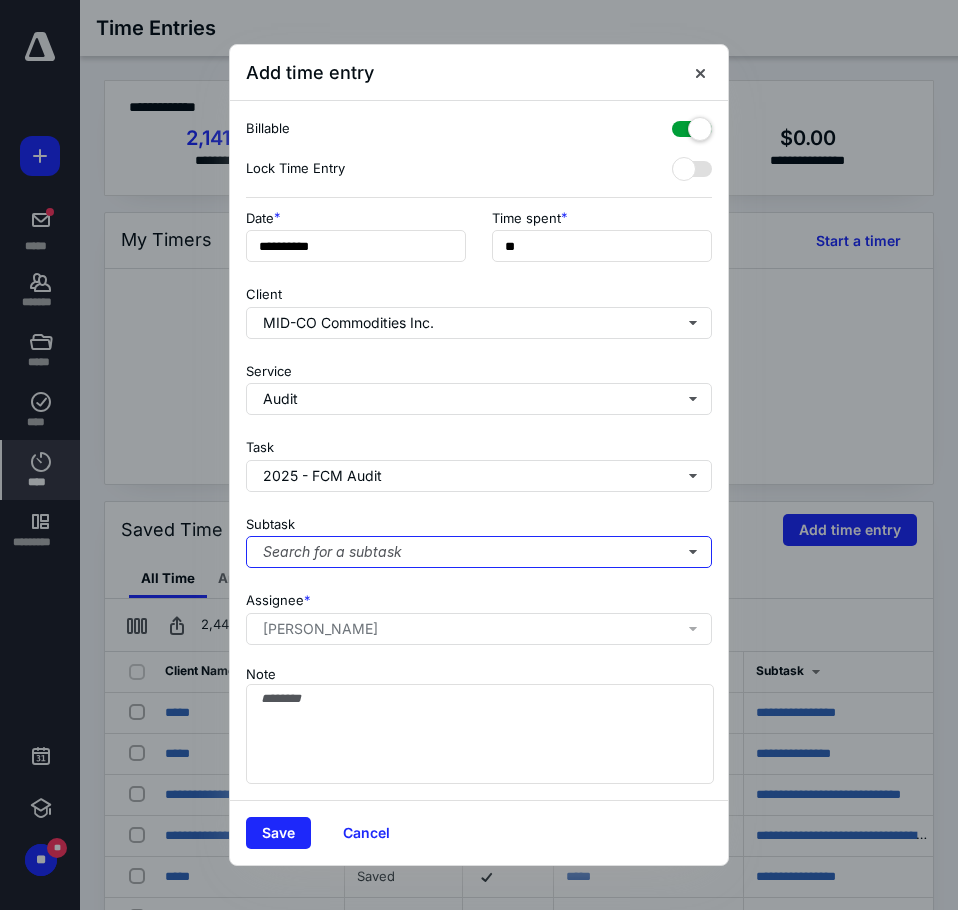 click on "Search for a subtask" at bounding box center (479, 552) 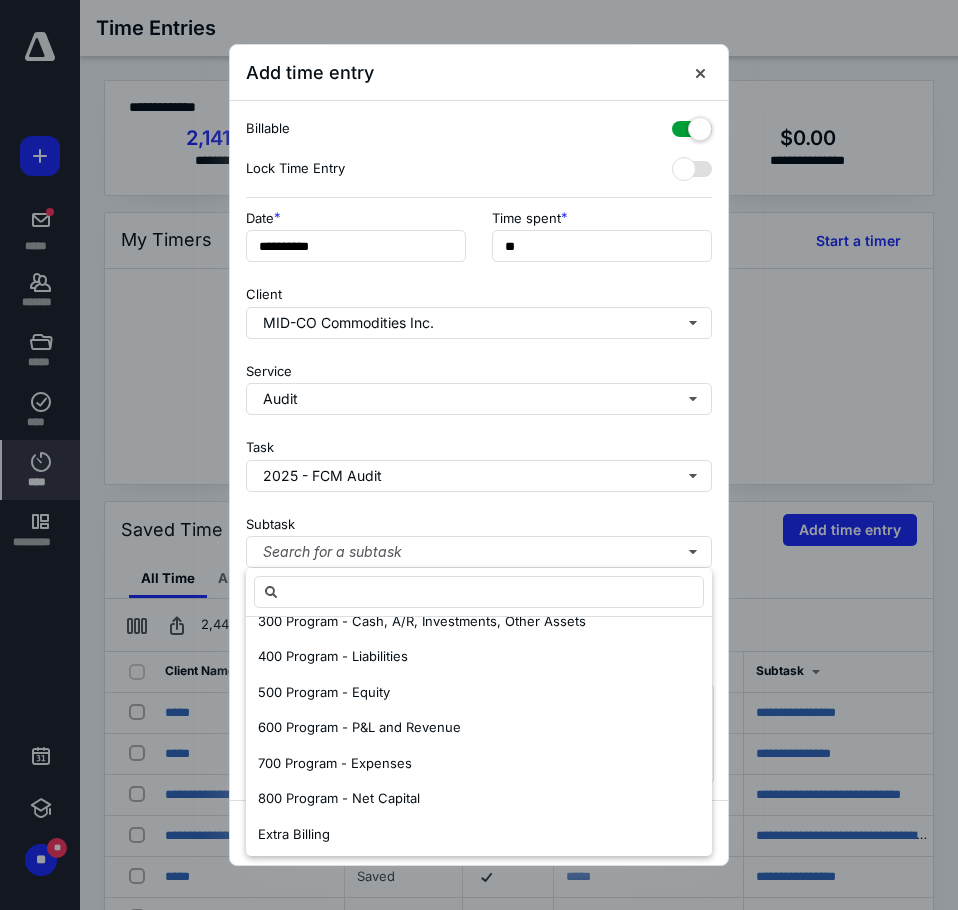 scroll, scrollTop: 200, scrollLeft: 0, axis: vertical 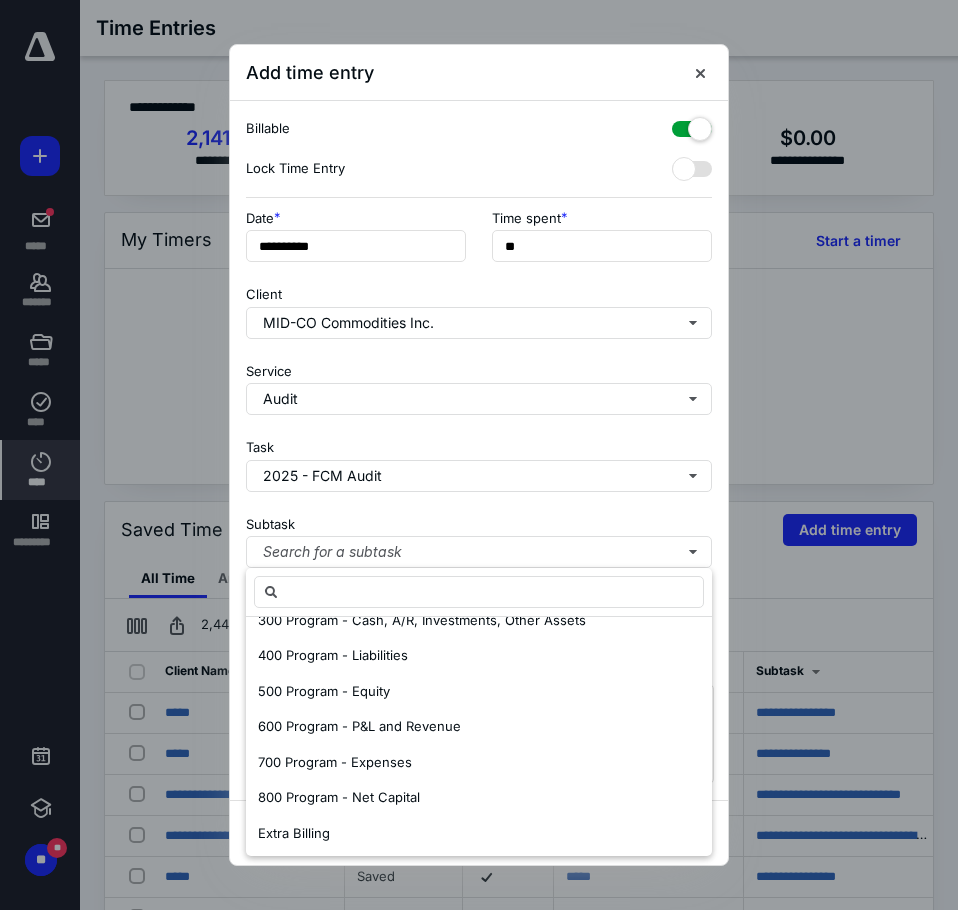 click on "600 Program - P&L and Revenue" at bounding box center [359, 726] 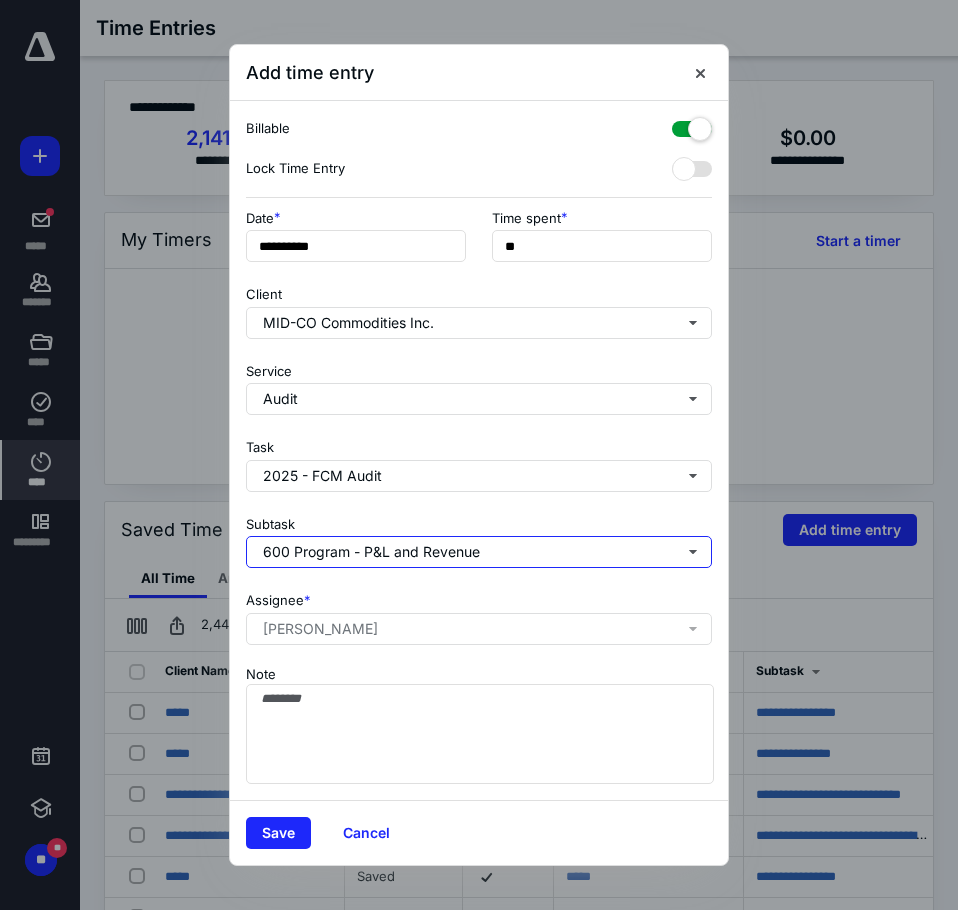 scroll, scrollTop: 0, scrollLeft: 0, axis: both 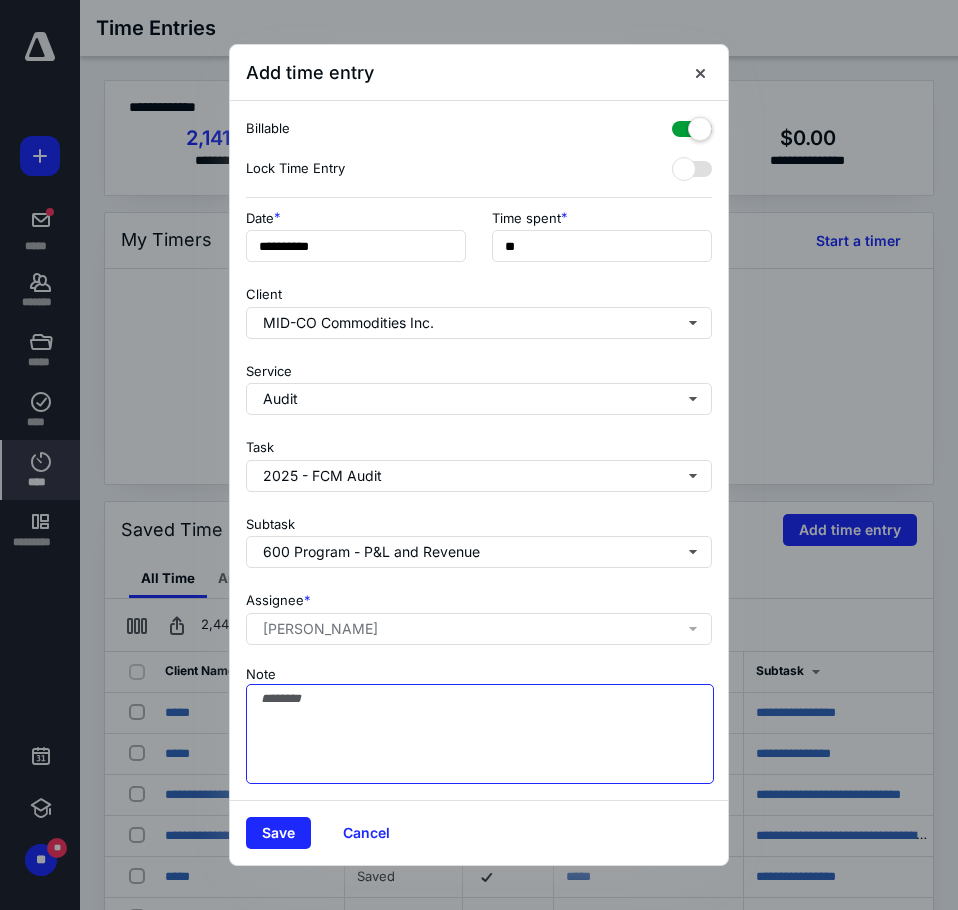 click on "Note" at bounding box center [480, 734] 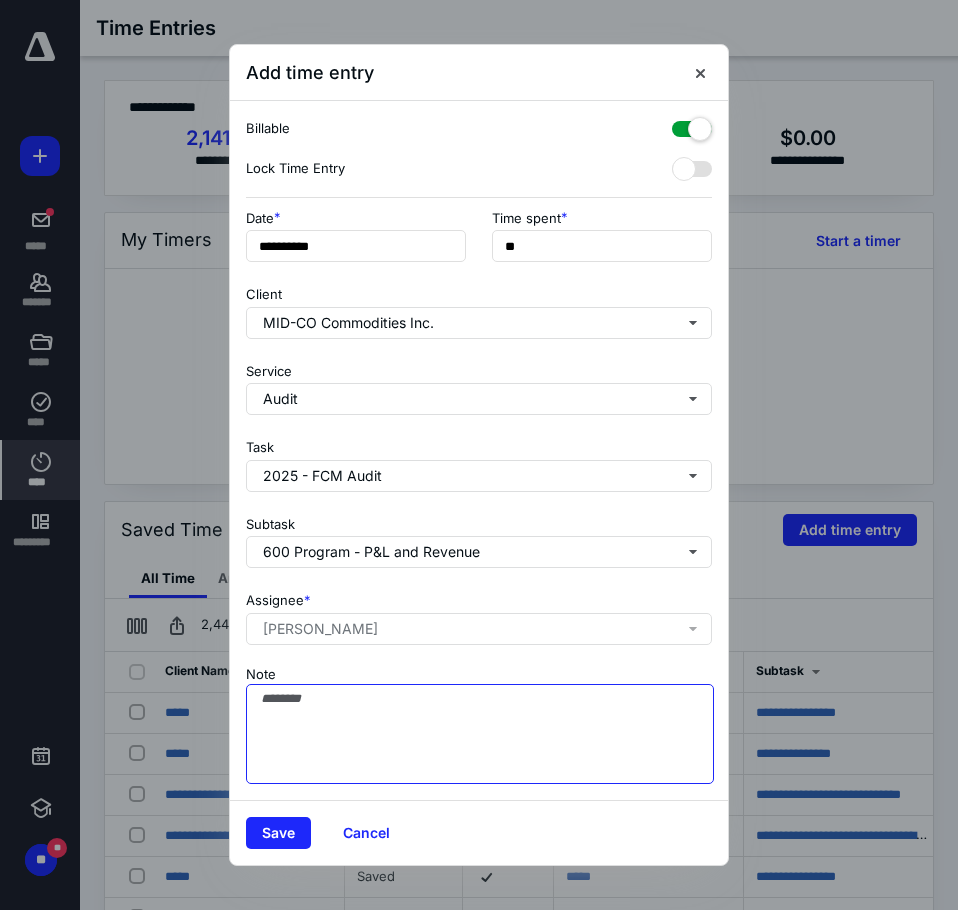 drag, startPoint x: 283, startPoint y: 717, endPoint x: 286, endPoint y: 780, distance: 63.07139 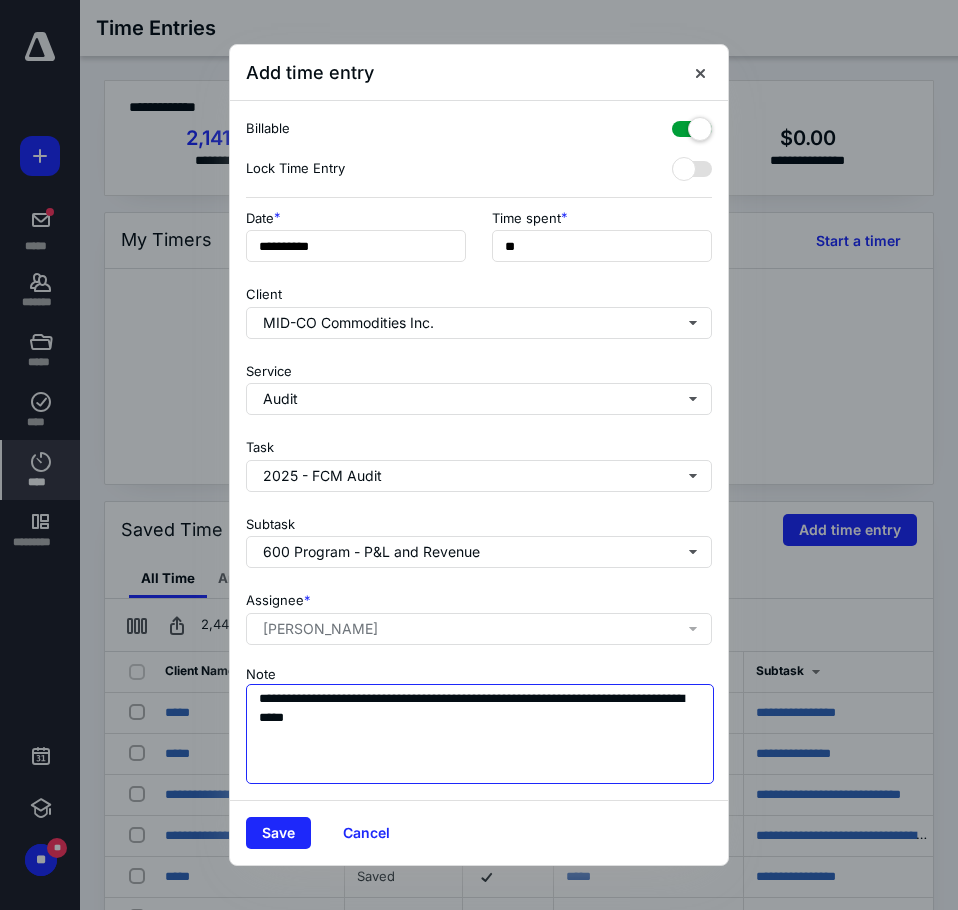 type on "**********" 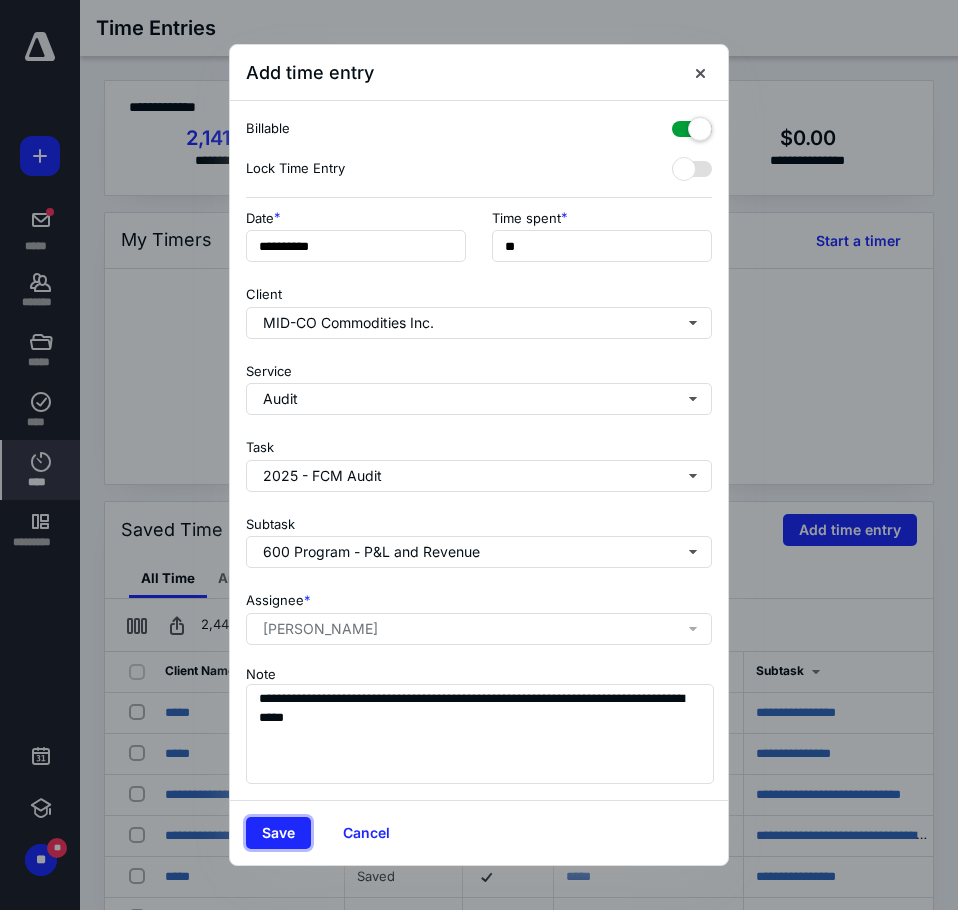 click on "Save" at bounding box center (278, 833) 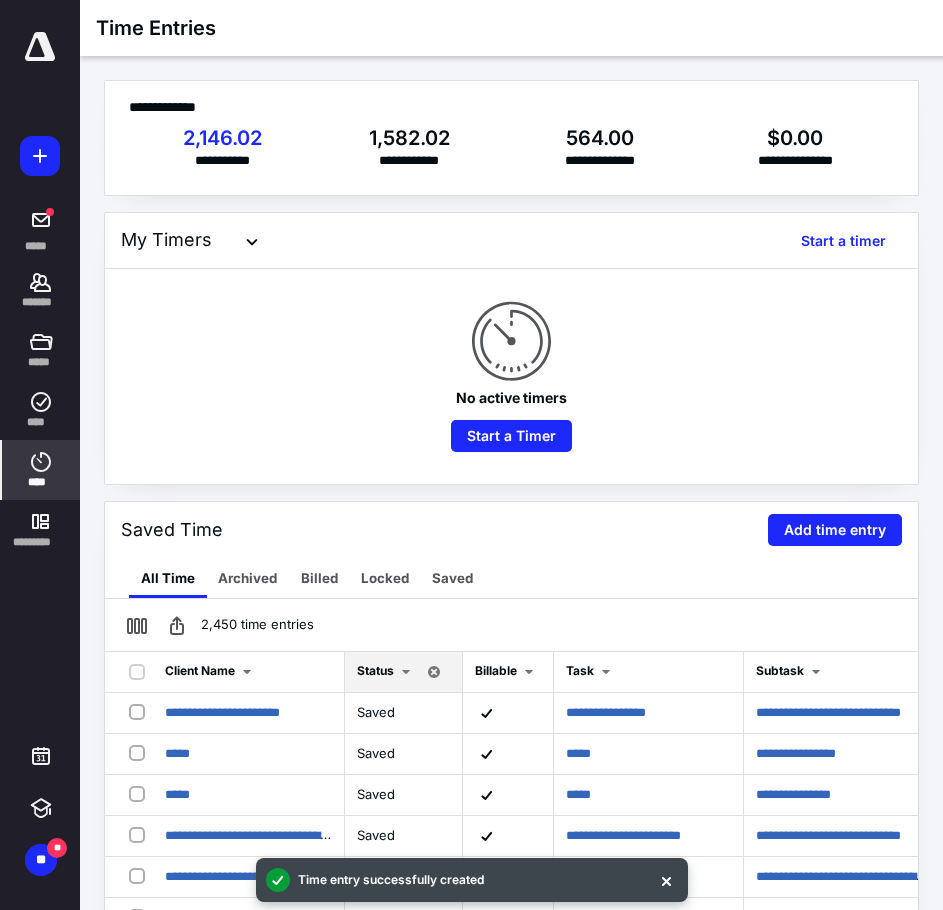 click on "Add time entry" at bounding box center (835, 530) 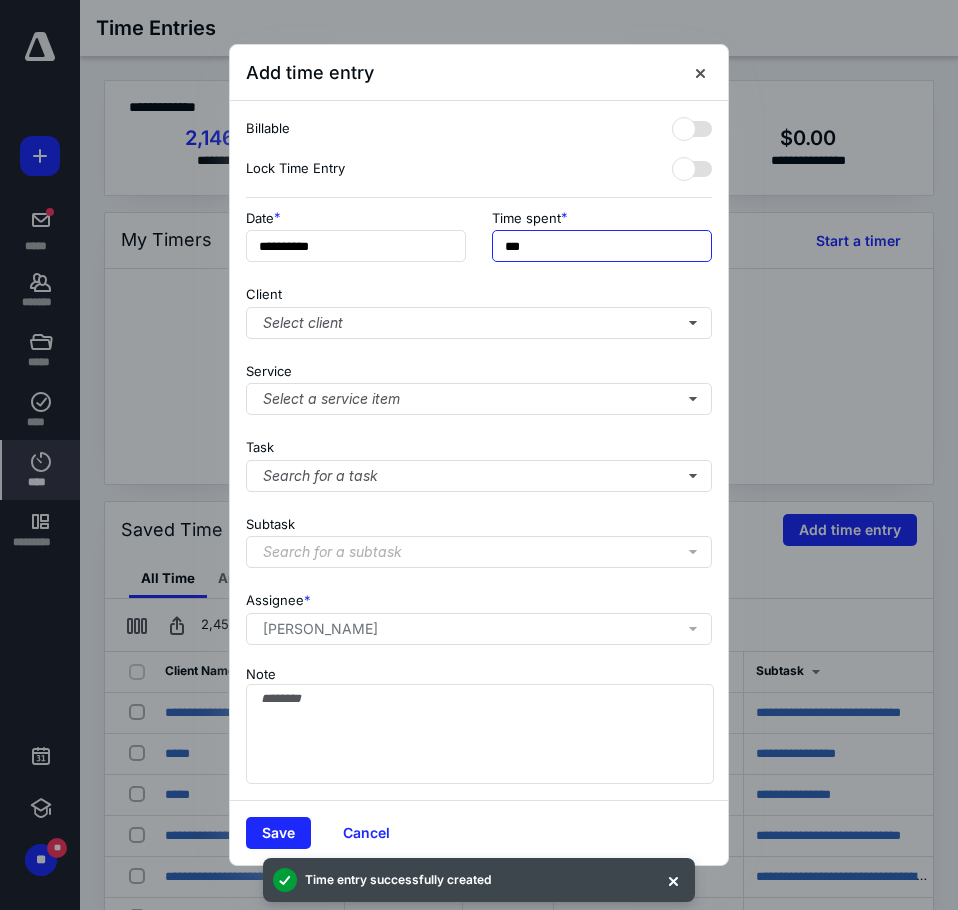 drag, startPoint x: 531, startPoint y: 256, endPoint x: 321, endPoint y: 219, distance: 213.23462 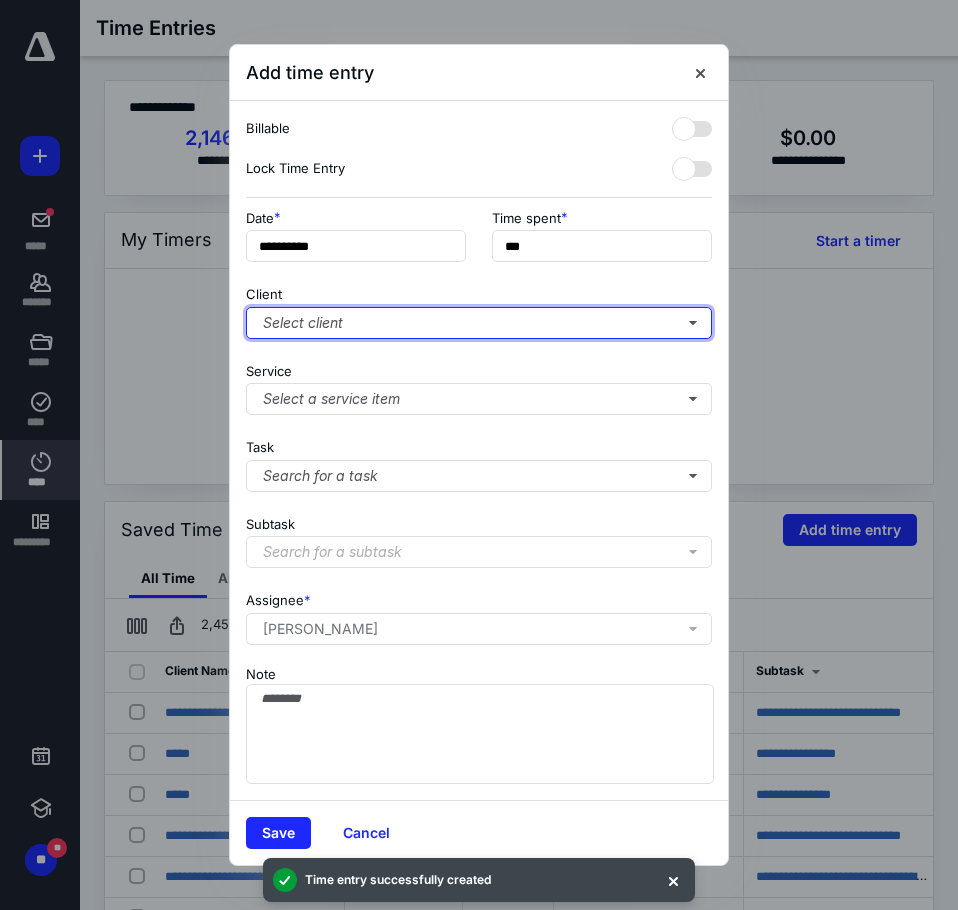 type on "***" 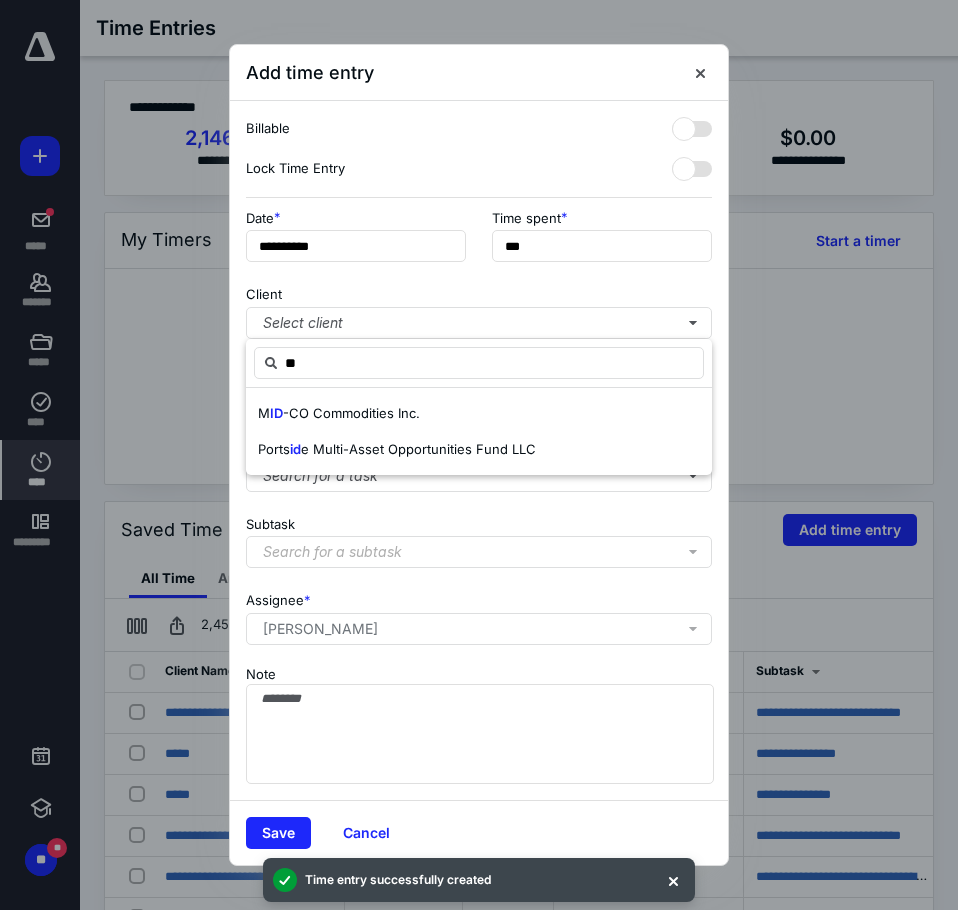 click on "-CO Commodities Inc." at bounding box center (351, 413) 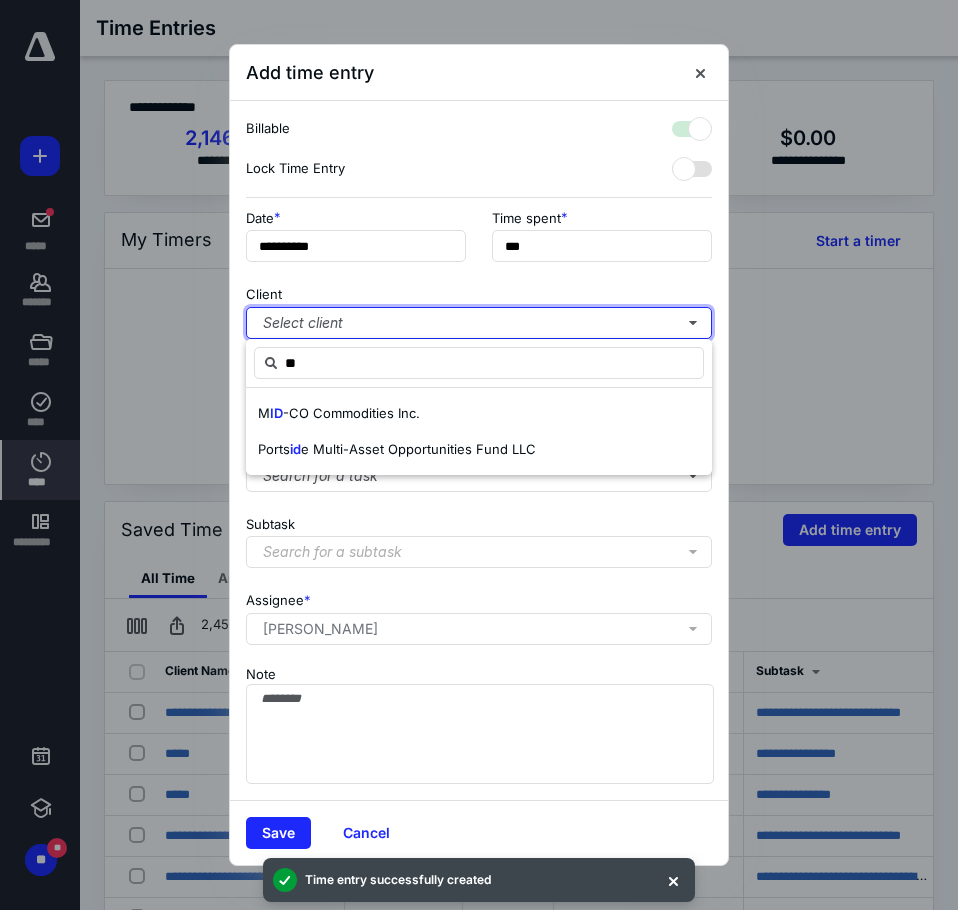 checkbox on "true" 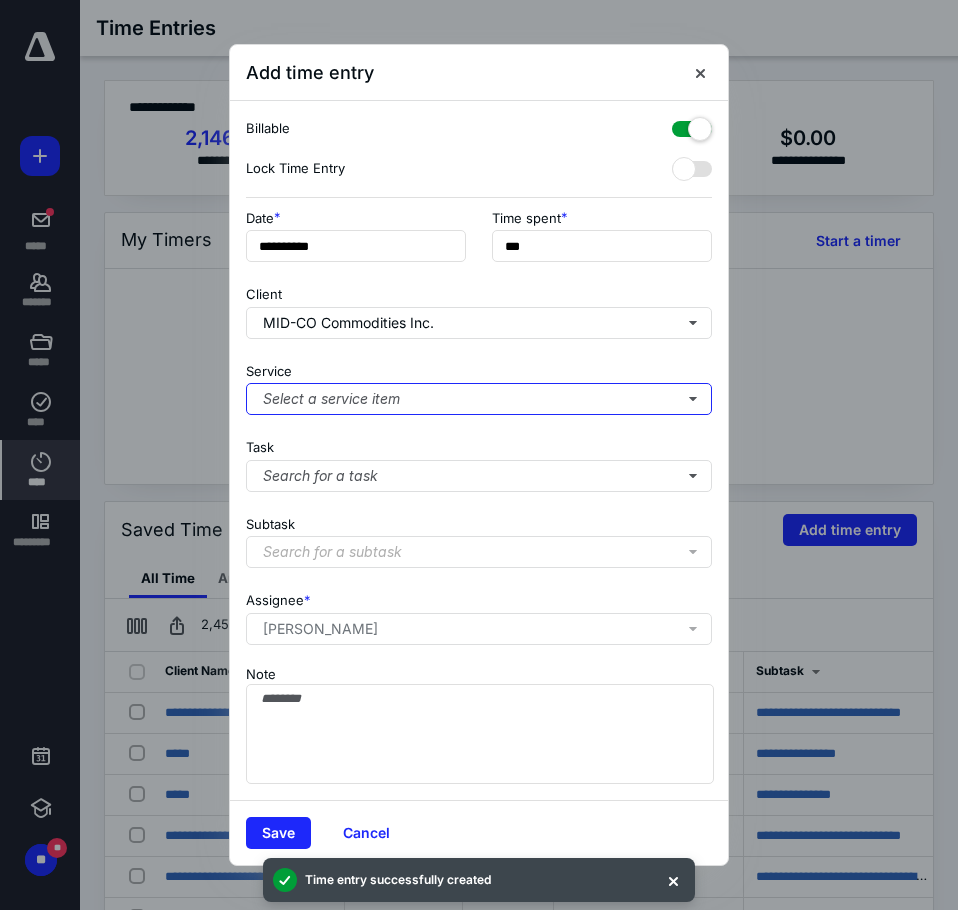 click on "Select a service item" at bounding box center [479, 399] 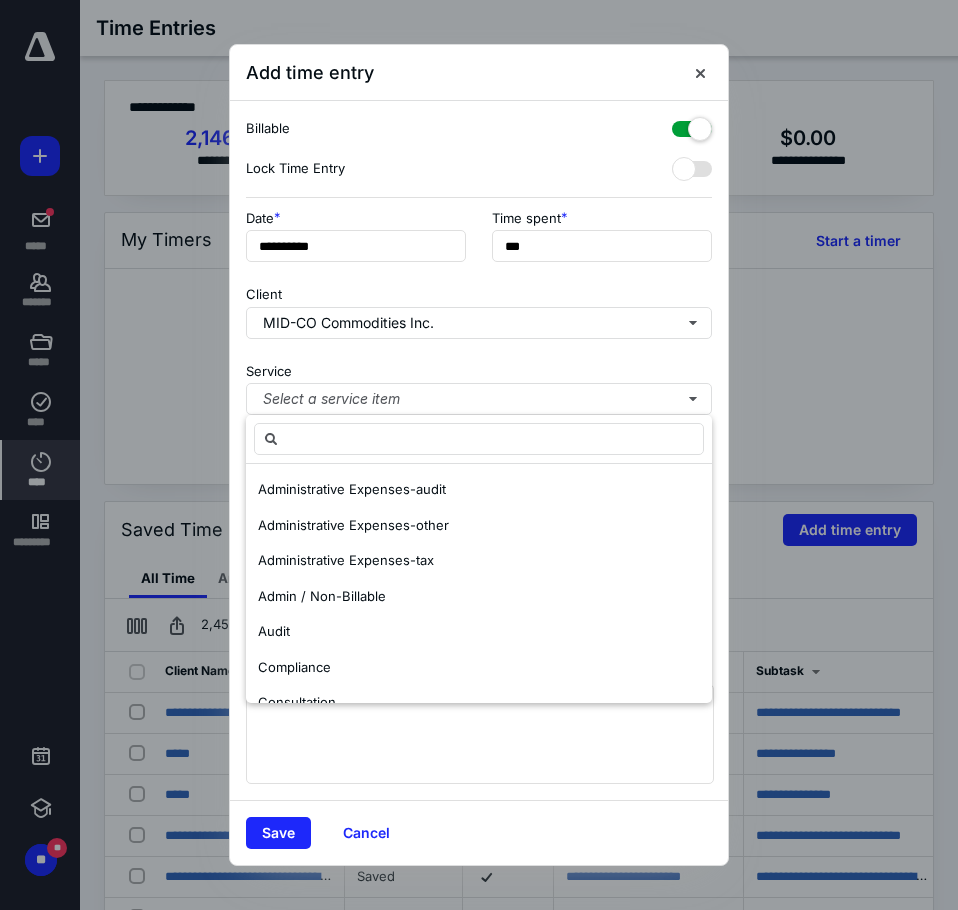 click on "Audit" at bounding box center (479, 632) 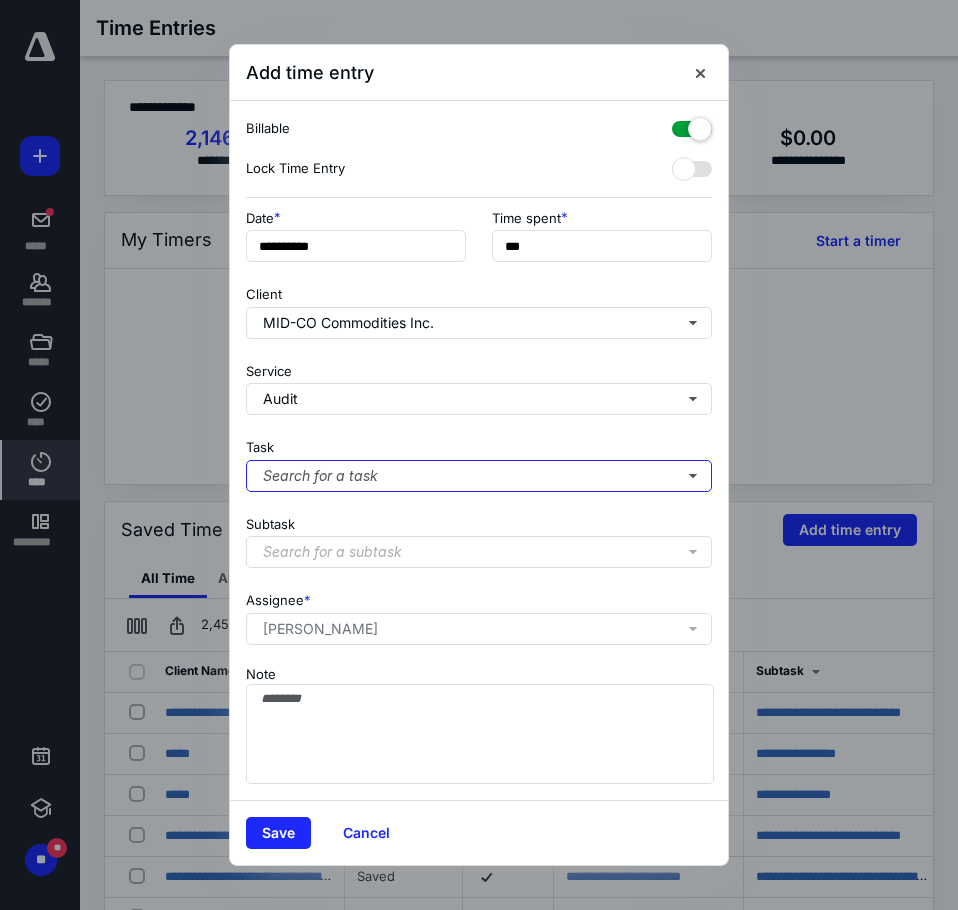 click on "Search for a task" at bounding box center [479, 476] 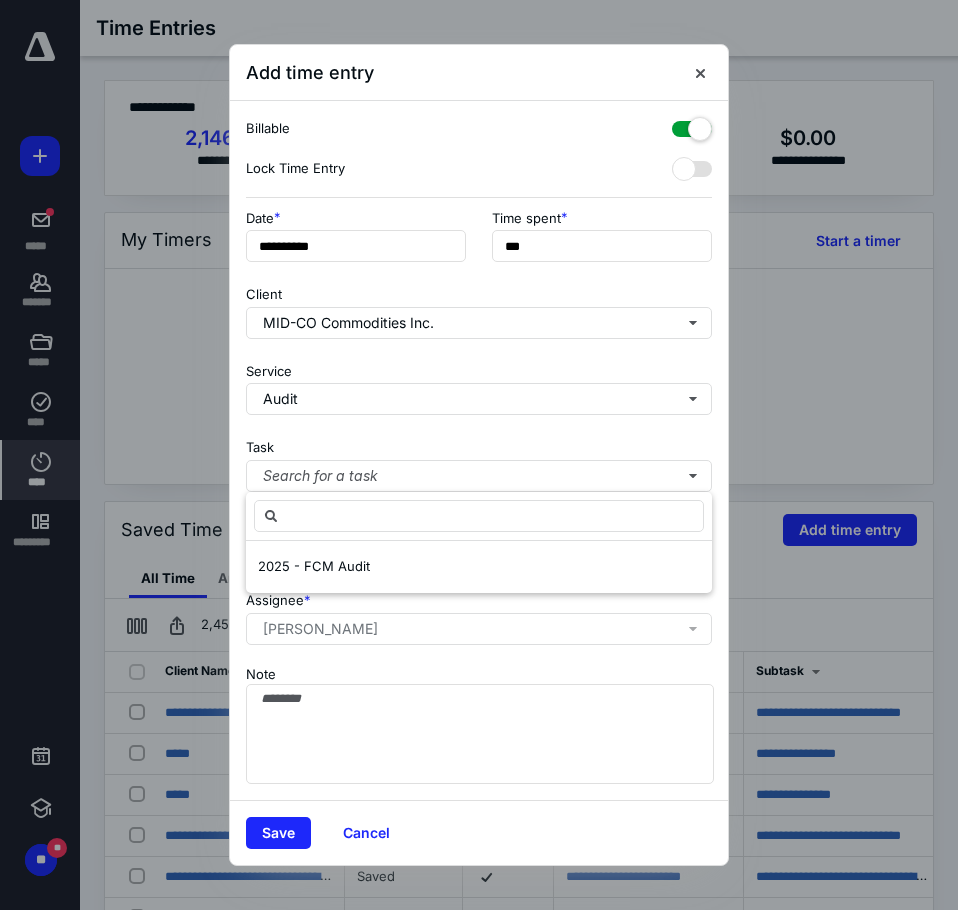 click on "2025 - FCM Audit" at bounding box center (479, 567) 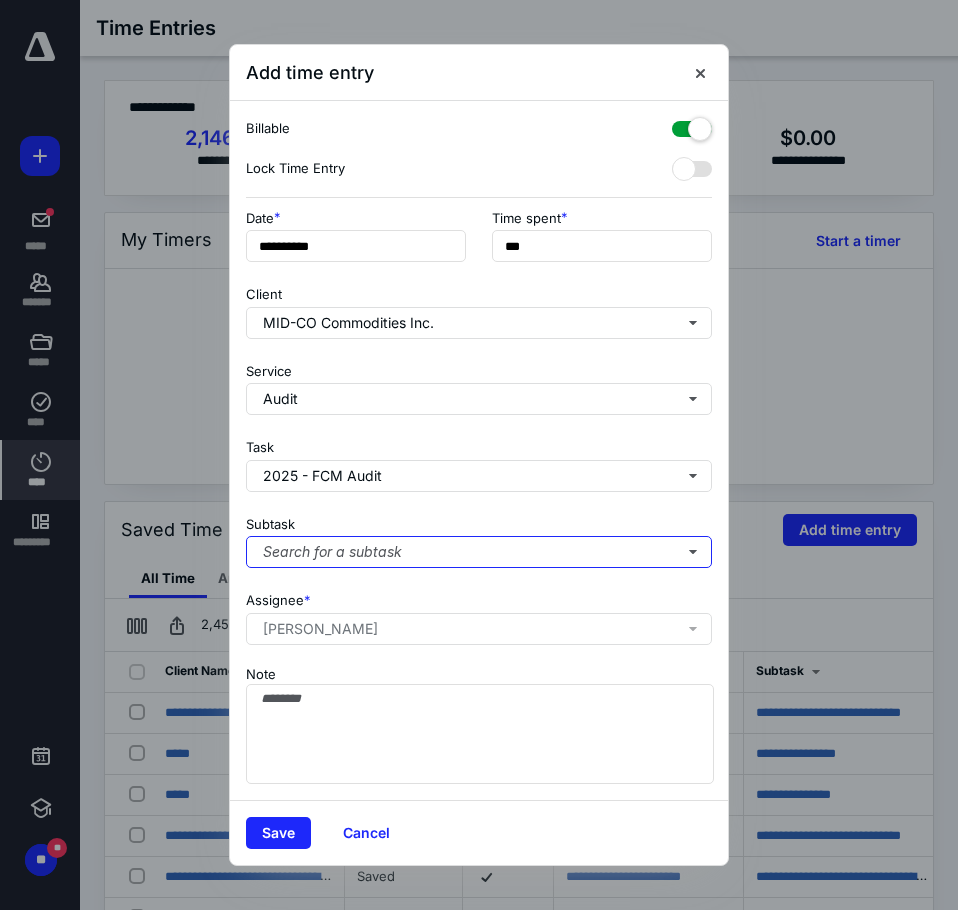 click on "Search for a subtask" at bounding box center [479, 552] 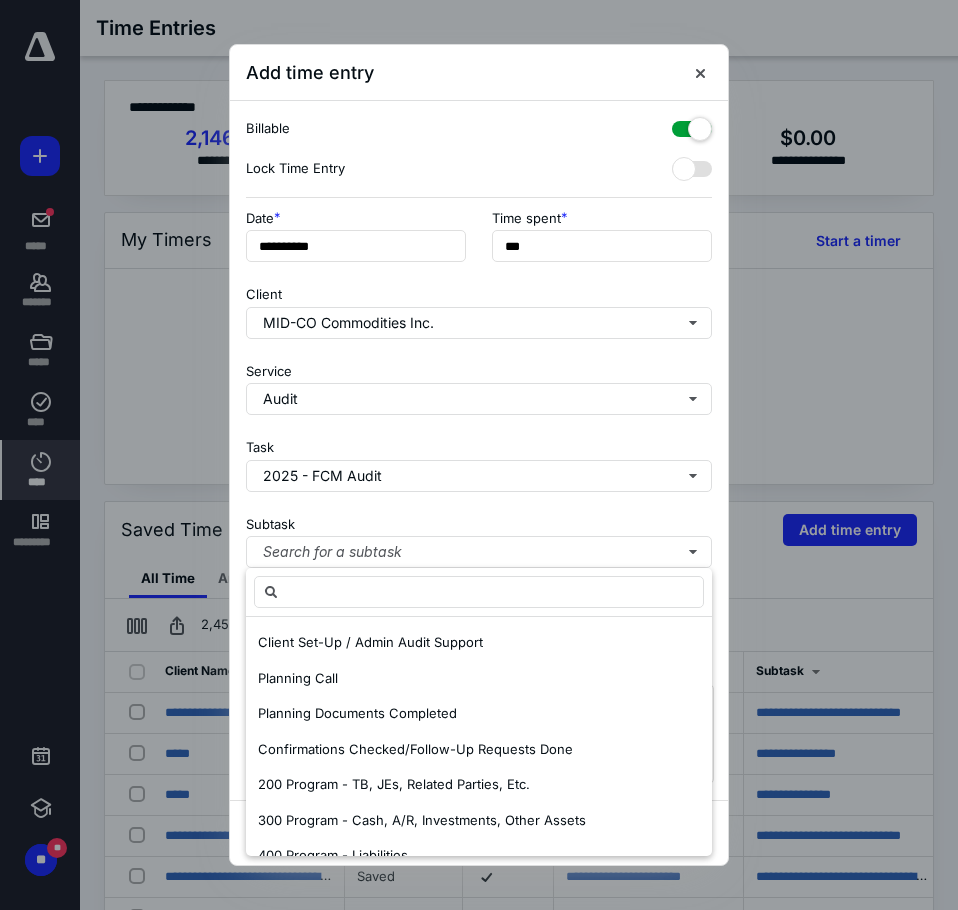 click on "Planning Call" at bounding box center [479, 679] 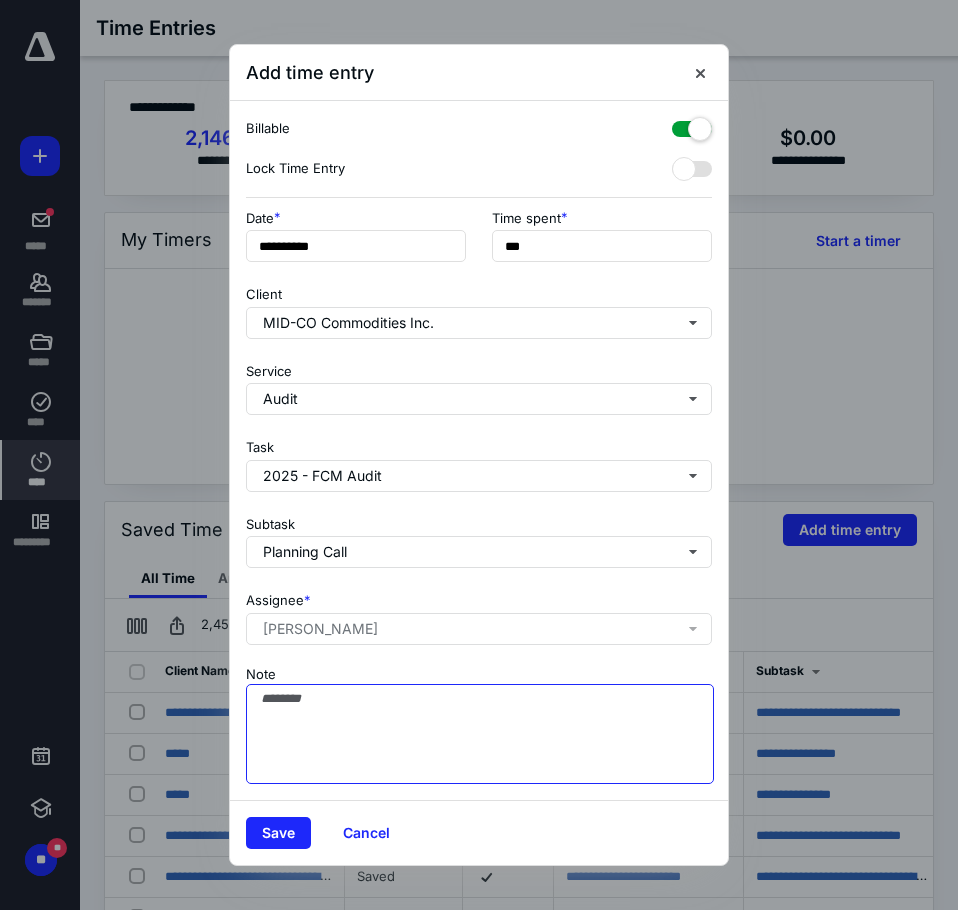 click on "Note" at bounding box center (480, 734) 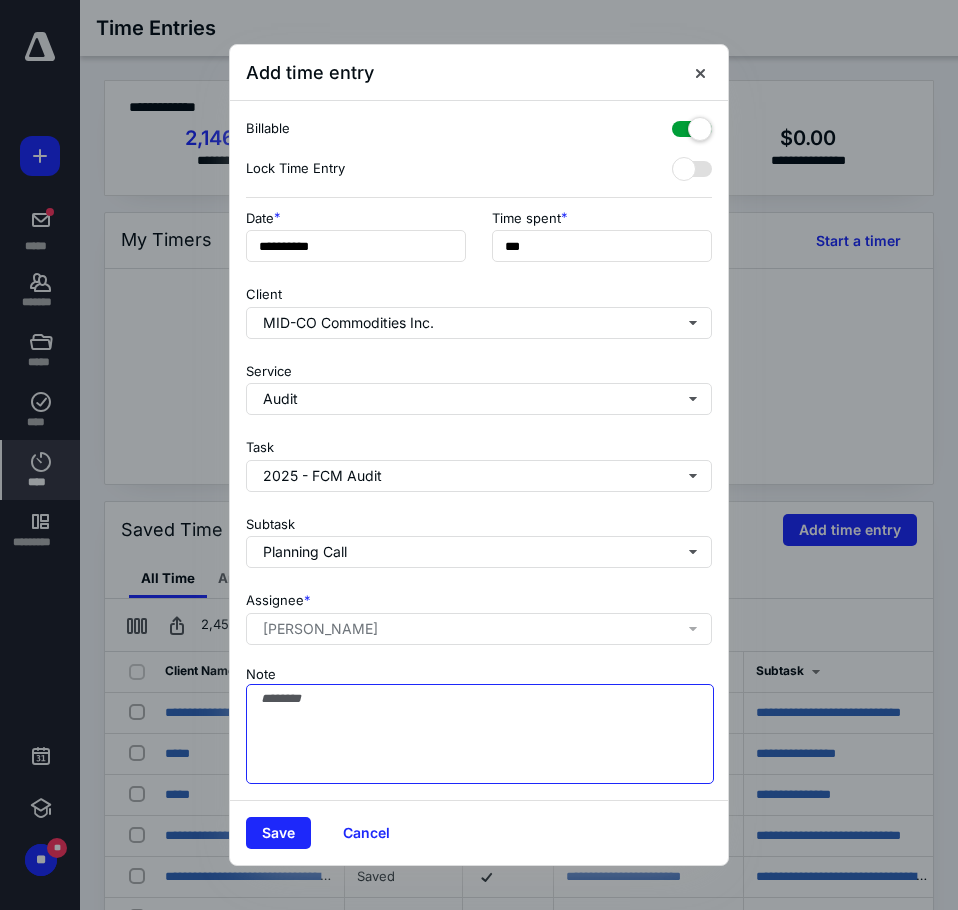 drag, startPoint x: 339, startPoint y: 747, endPoint x: 336, endPoint y: 799, distance: 52.086468 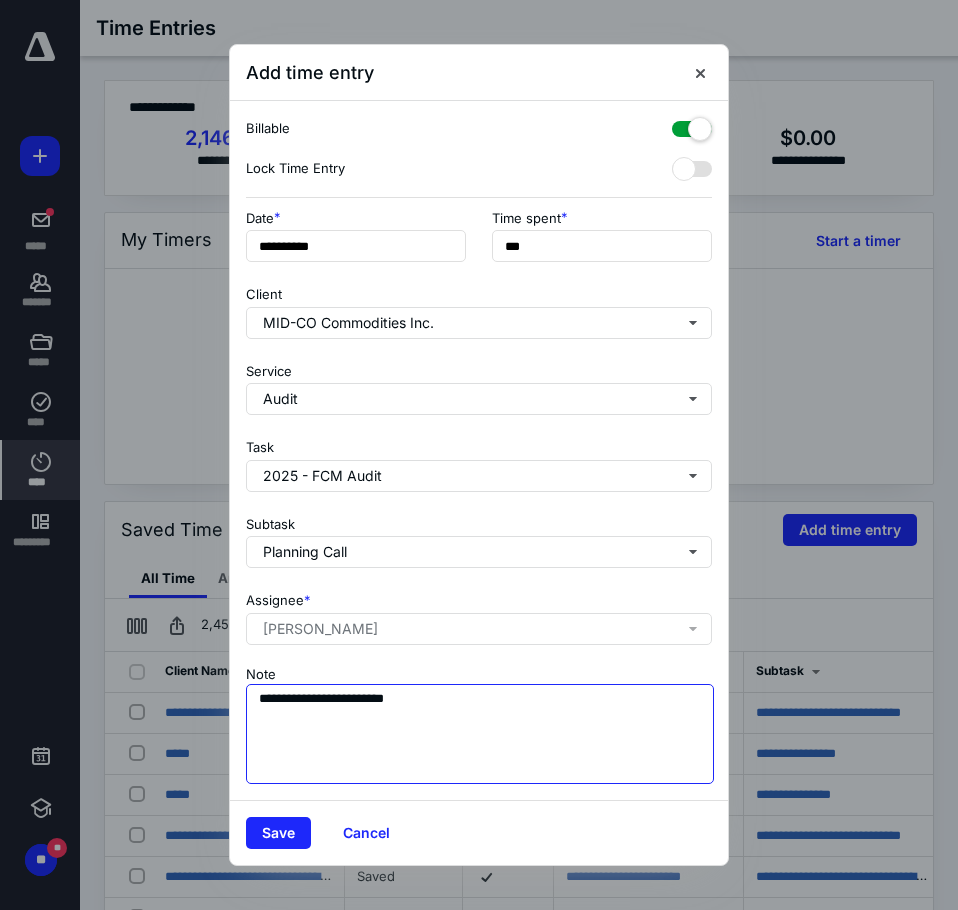 type on "**********" 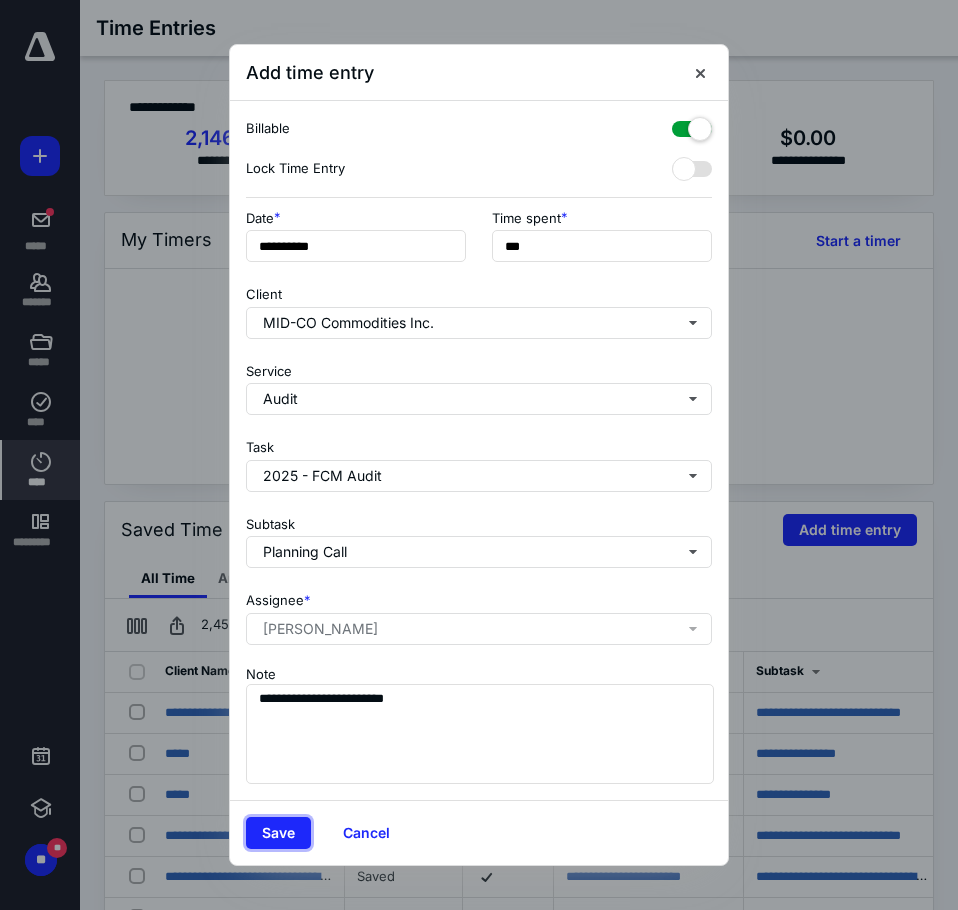 click on "Save" at bounding box center (278, 833) 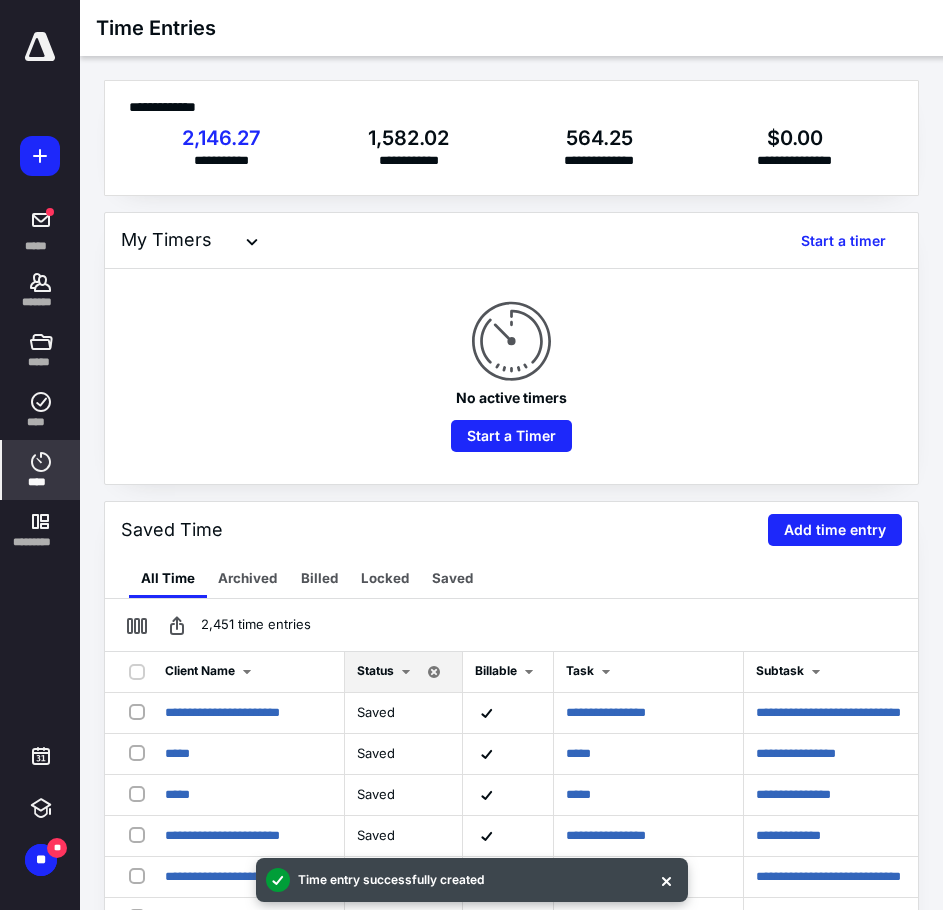 click on "Add time entry" at bounding box center (835, 530) 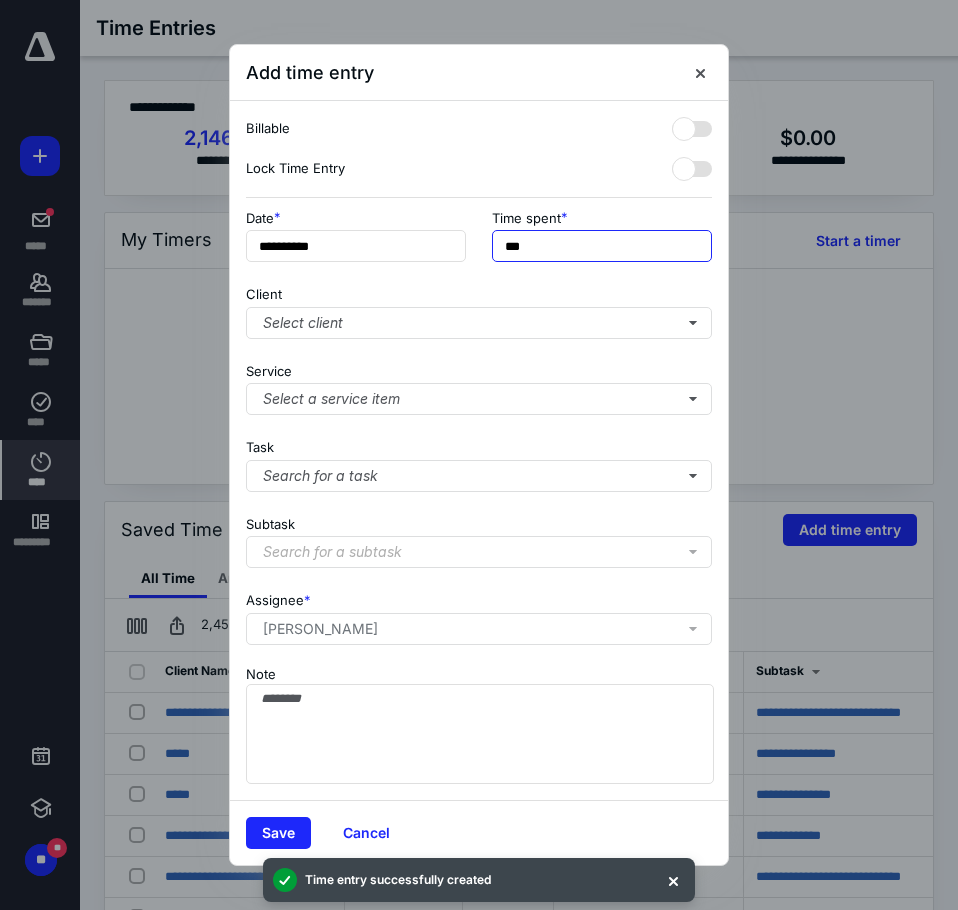 drag, startPoint x: 496, startPoint y: 246, endPoint x: 364, endPoint y: 245, distance: 132.00378 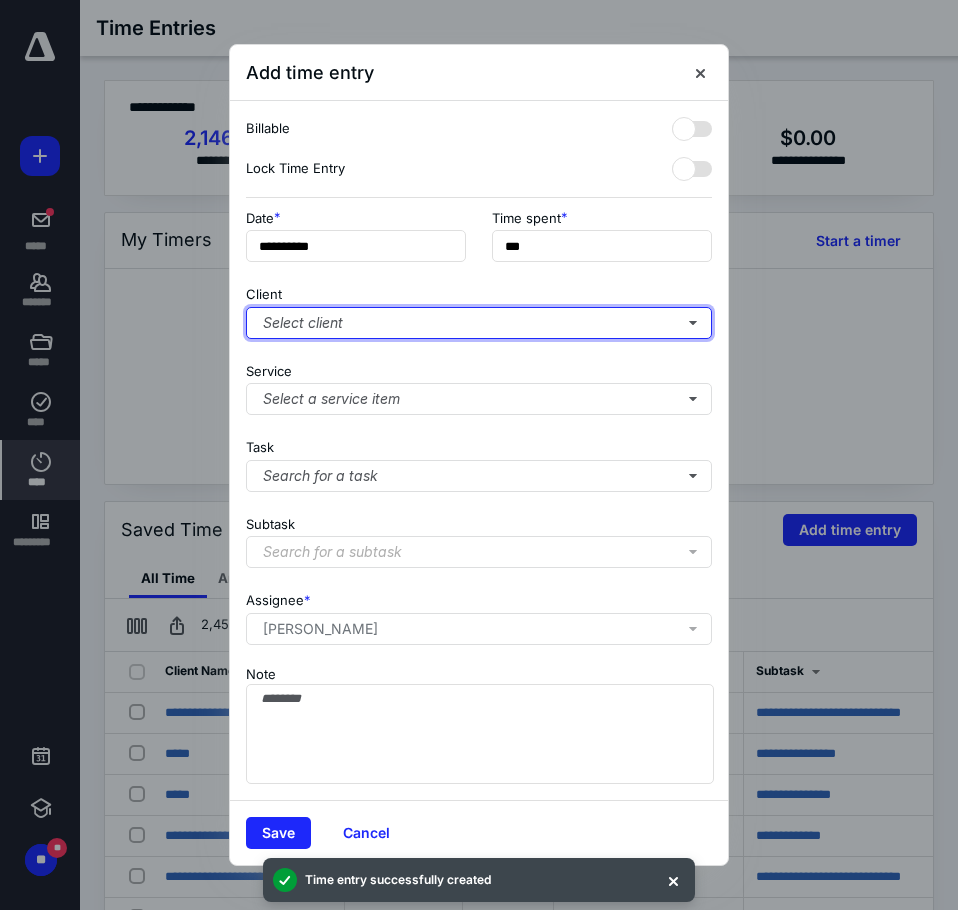 type on "***" 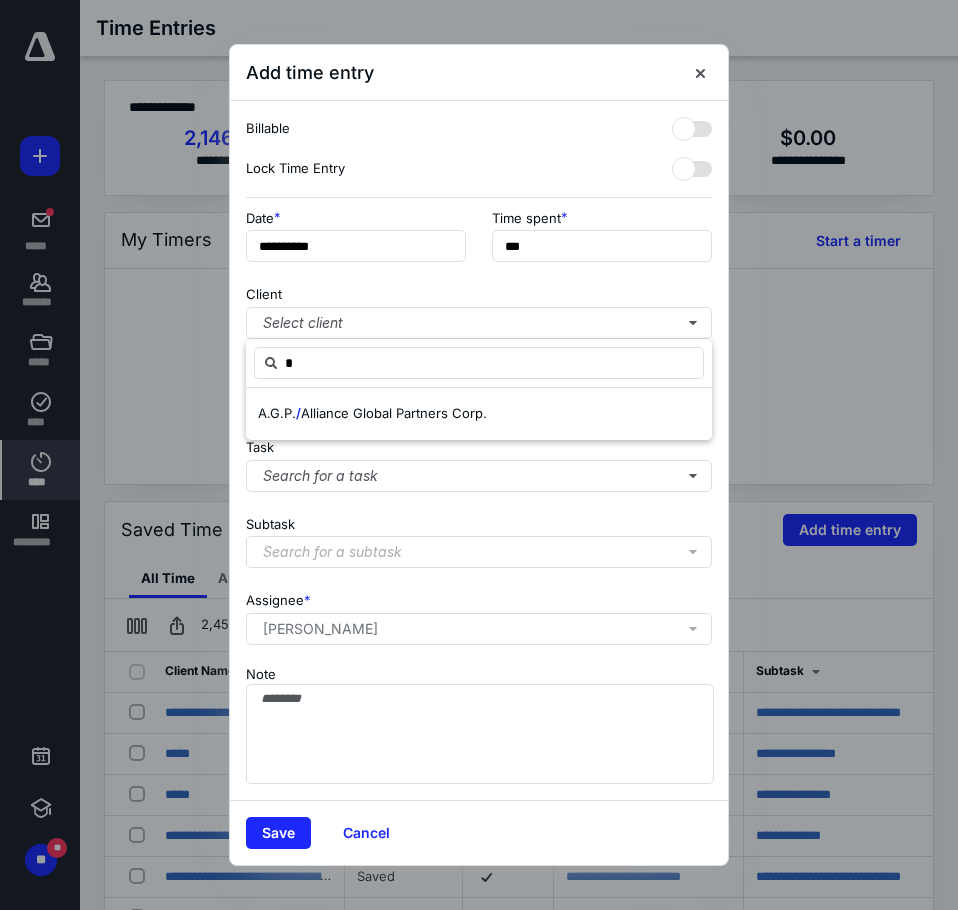 click on "A.G.P.  /  Alliance Global Partners Corp." at bounding box center (372, 414) 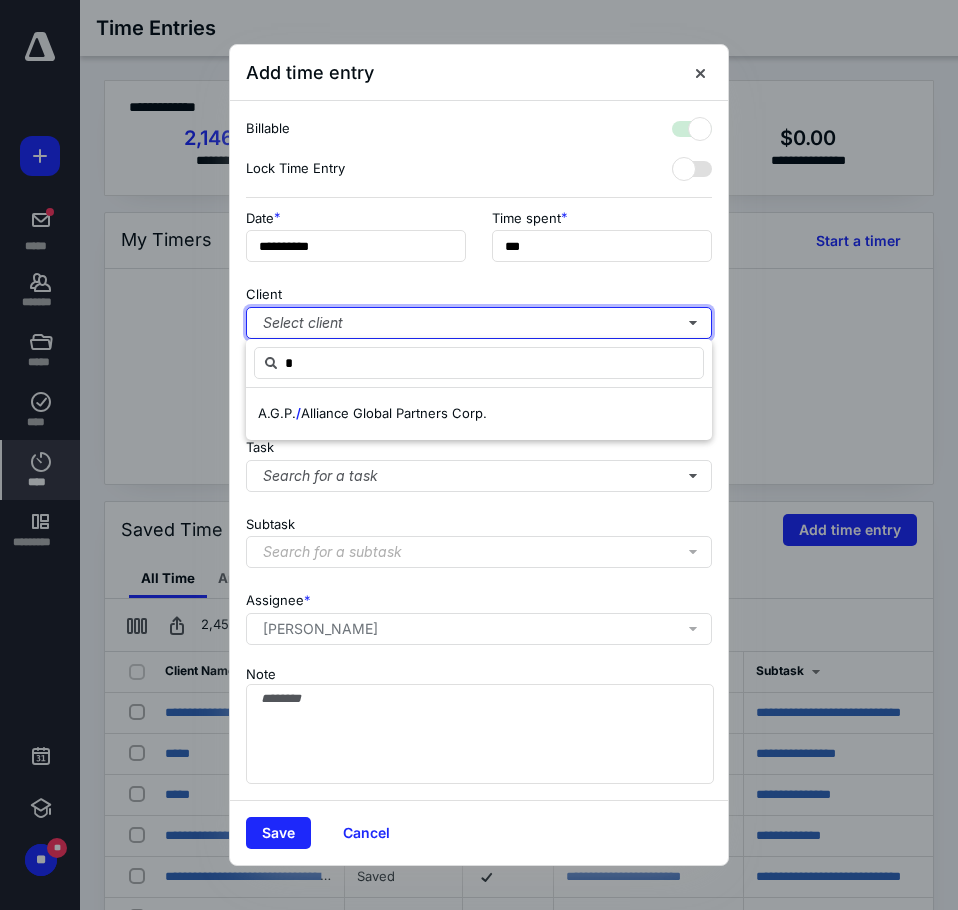 checkbox on "true" 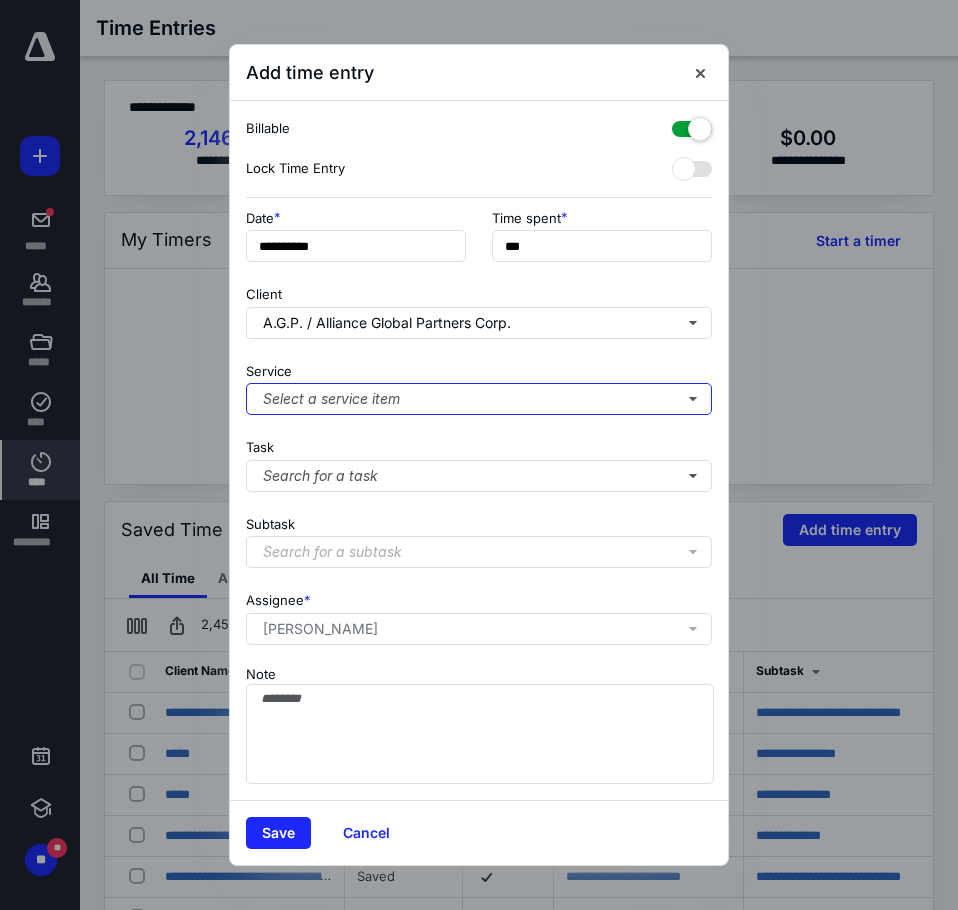 click on "Select a service item" at bounding box center [479, 399] 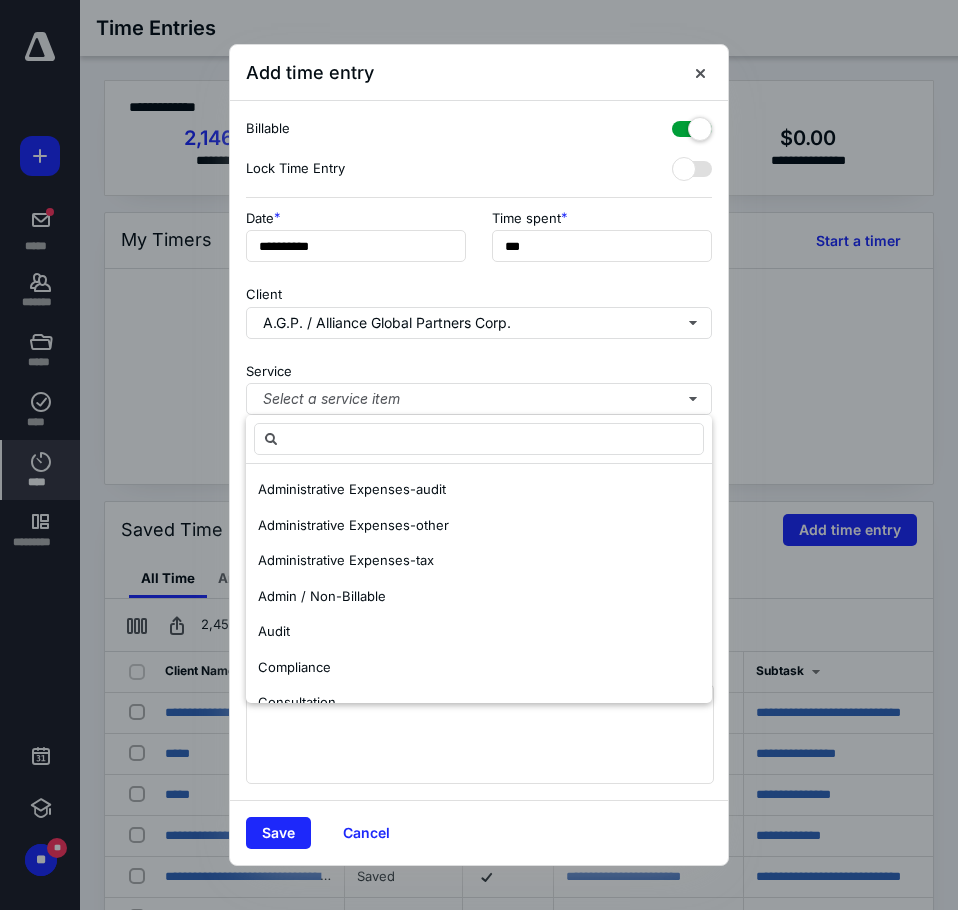 click on "Audit" at bounding box center [479, 632] 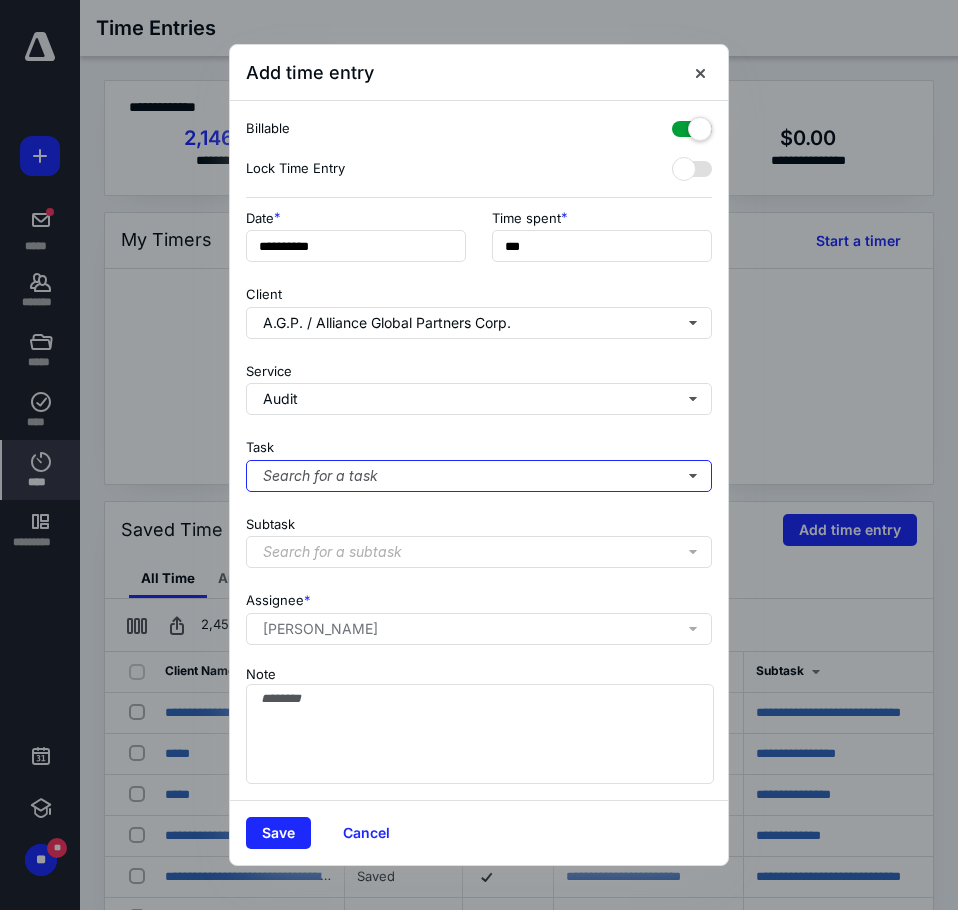 click on "Search for a task" at bounding box center (479, 476) 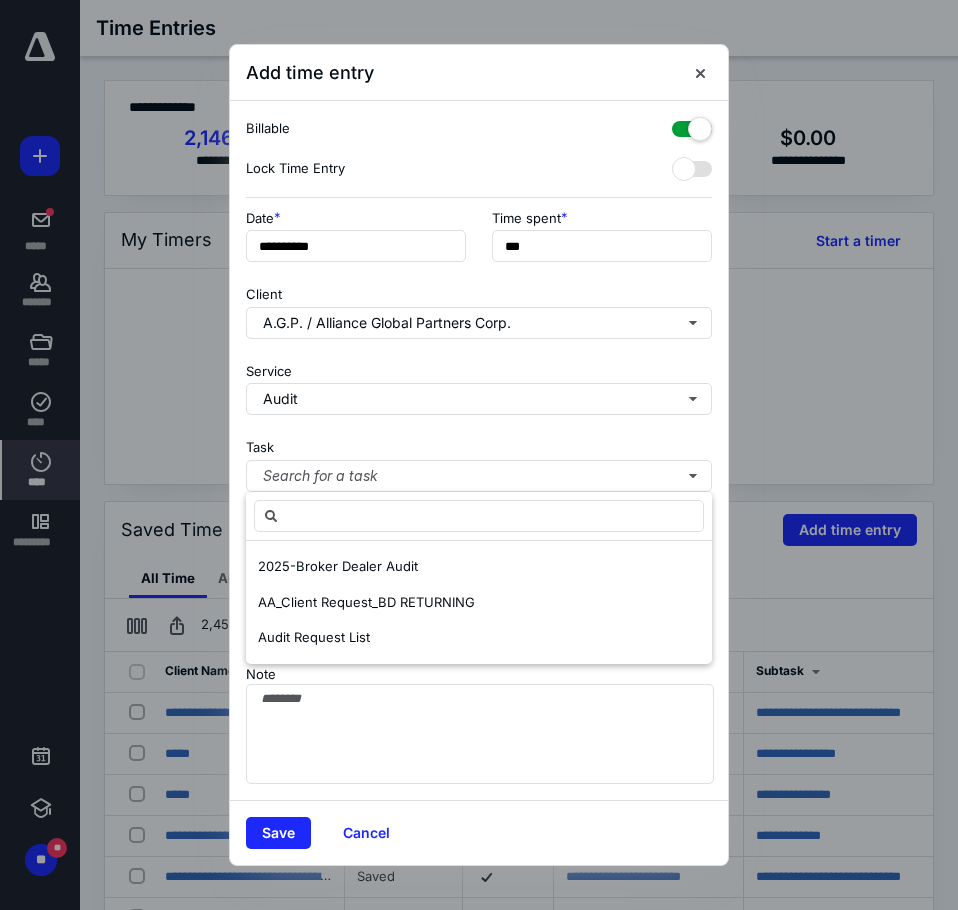 click on "2025-Broker Dealer Audit" at bounding box center (338, 566) 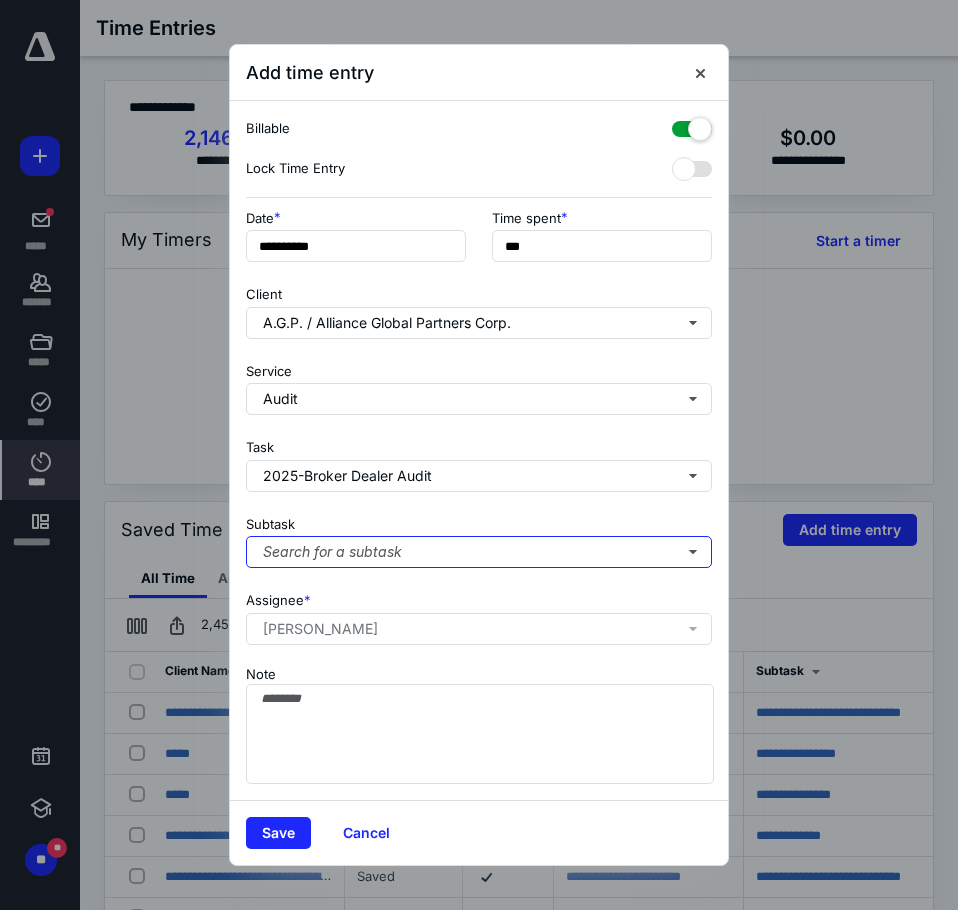 click on "Search for a subtask" at bounding box center (479, 552) 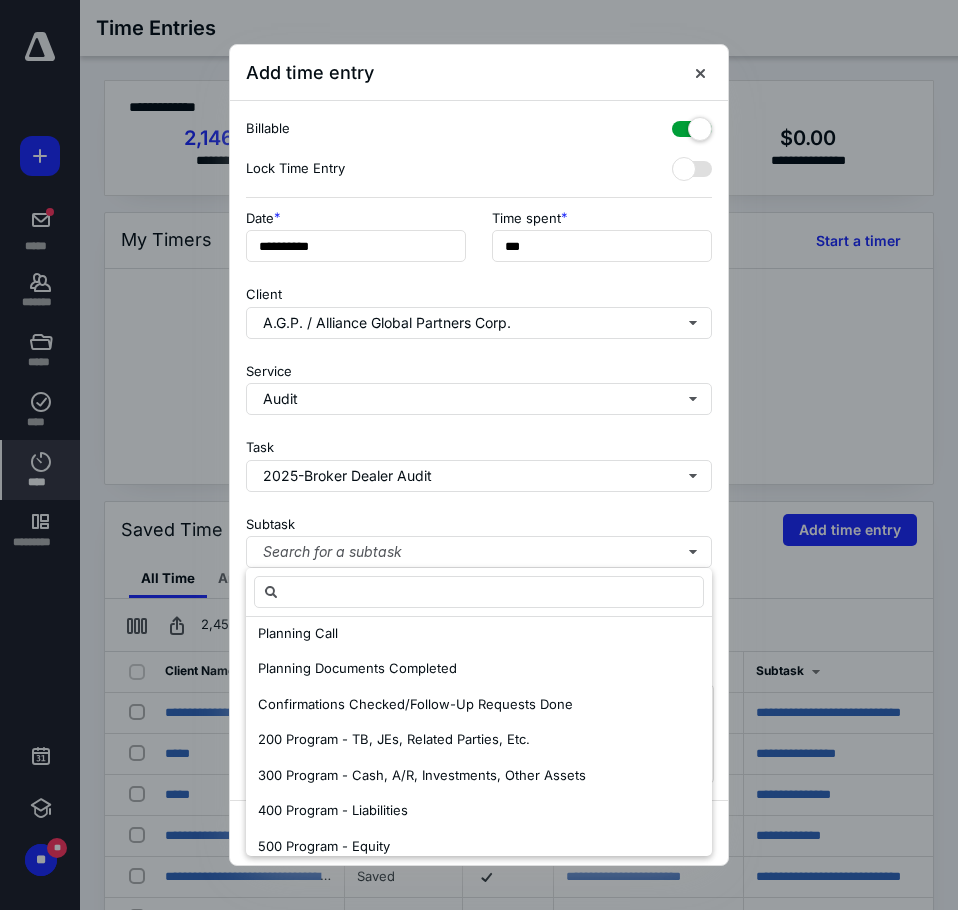 scroll, scrollTop: 0, scrollLeft: 0, axis: both 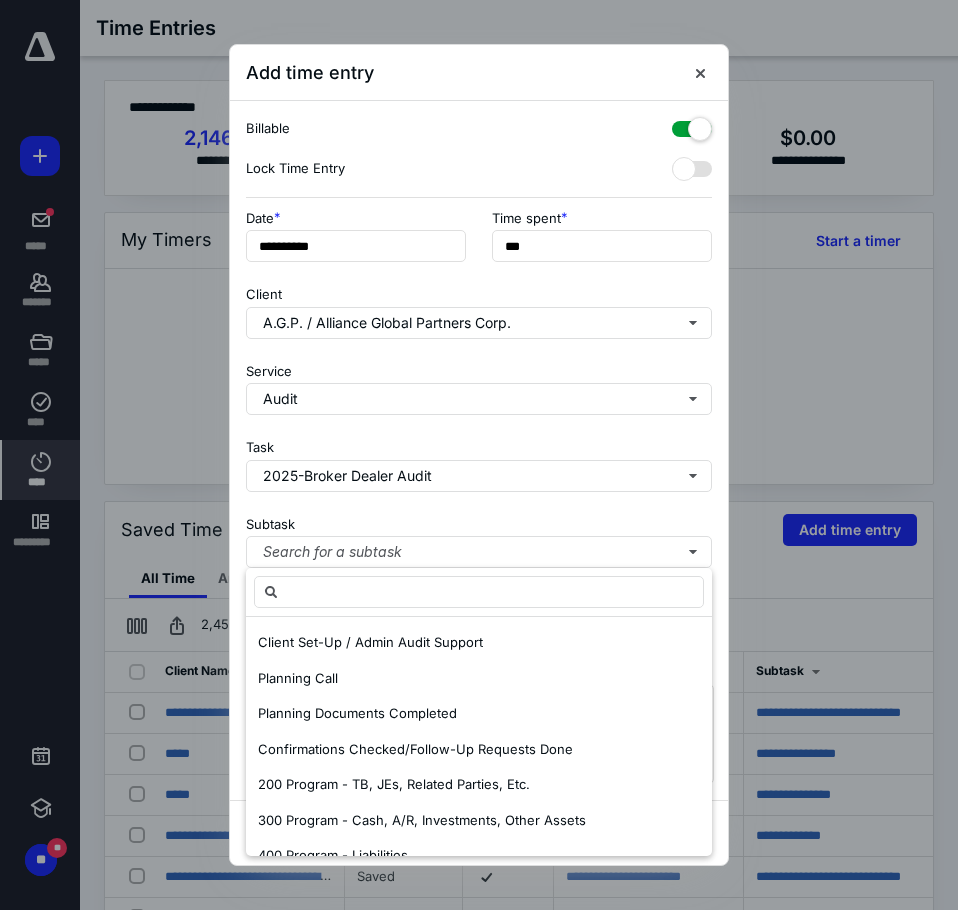 click on "Planning Documents Completed" at bounding box center [357, 713] 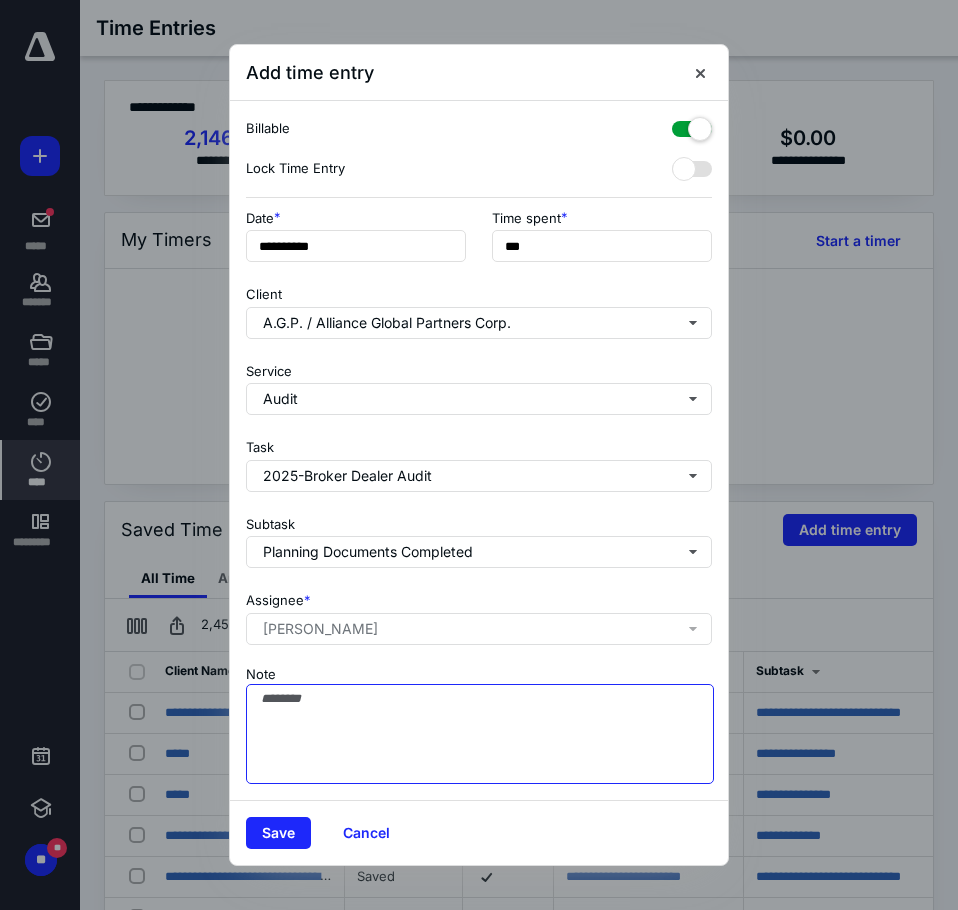 click on "Note" at bounding box center (480, 734) 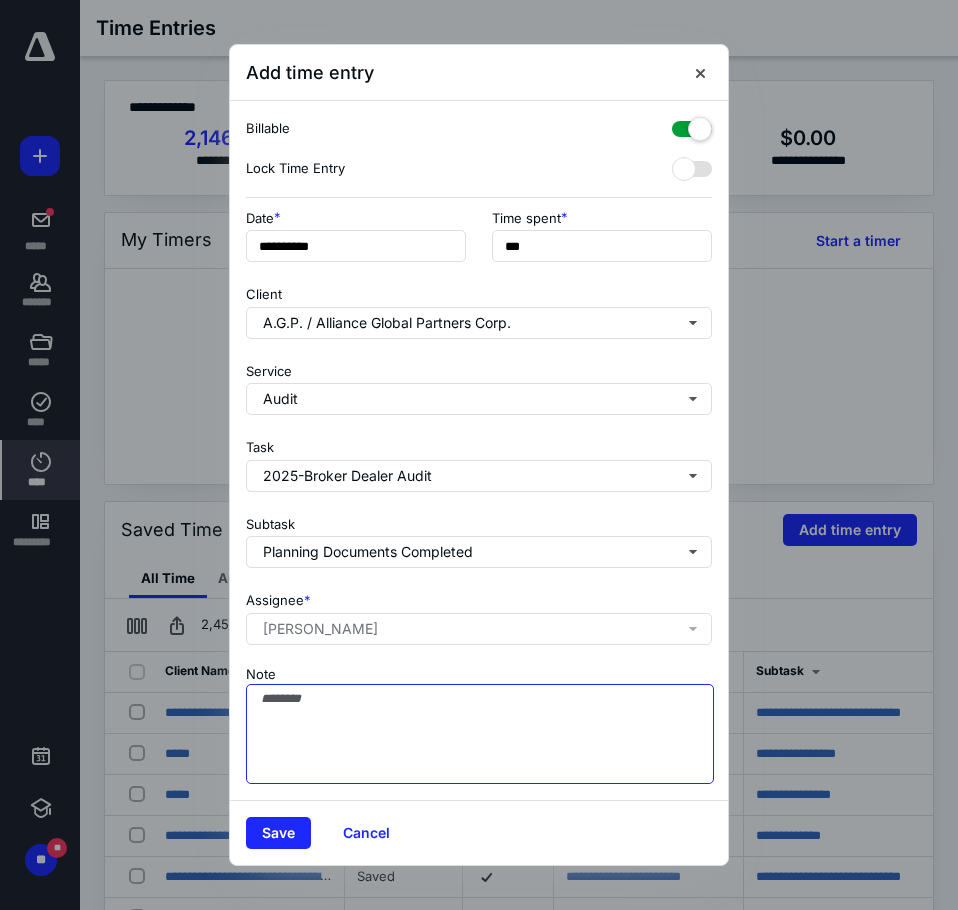 click on "Note" at bounding box center [480, 734] 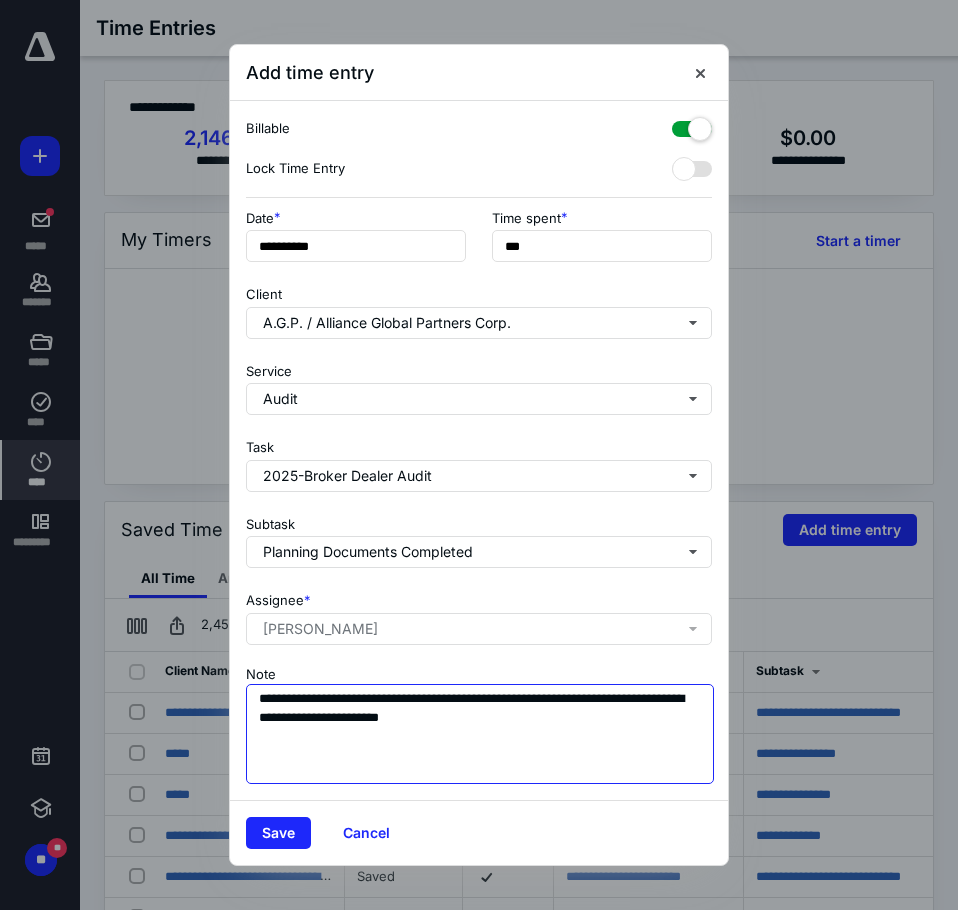 type on "**********" 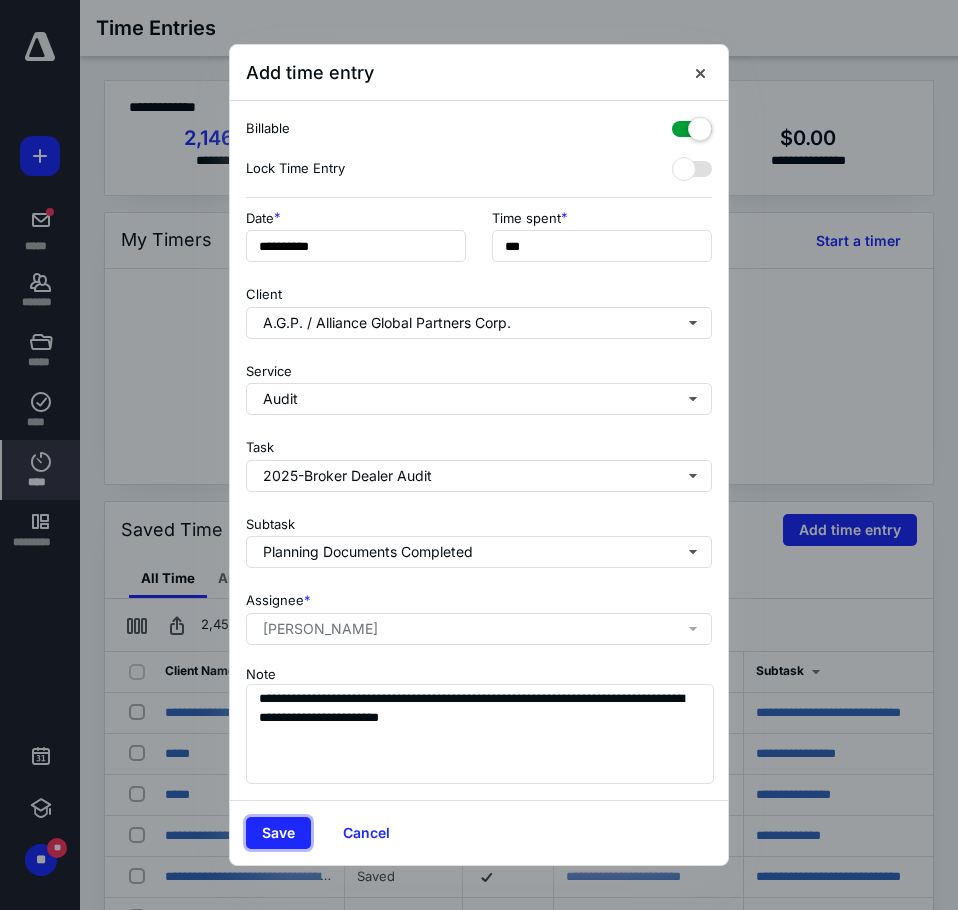 click on "Save" at bounding box center (278, 833) 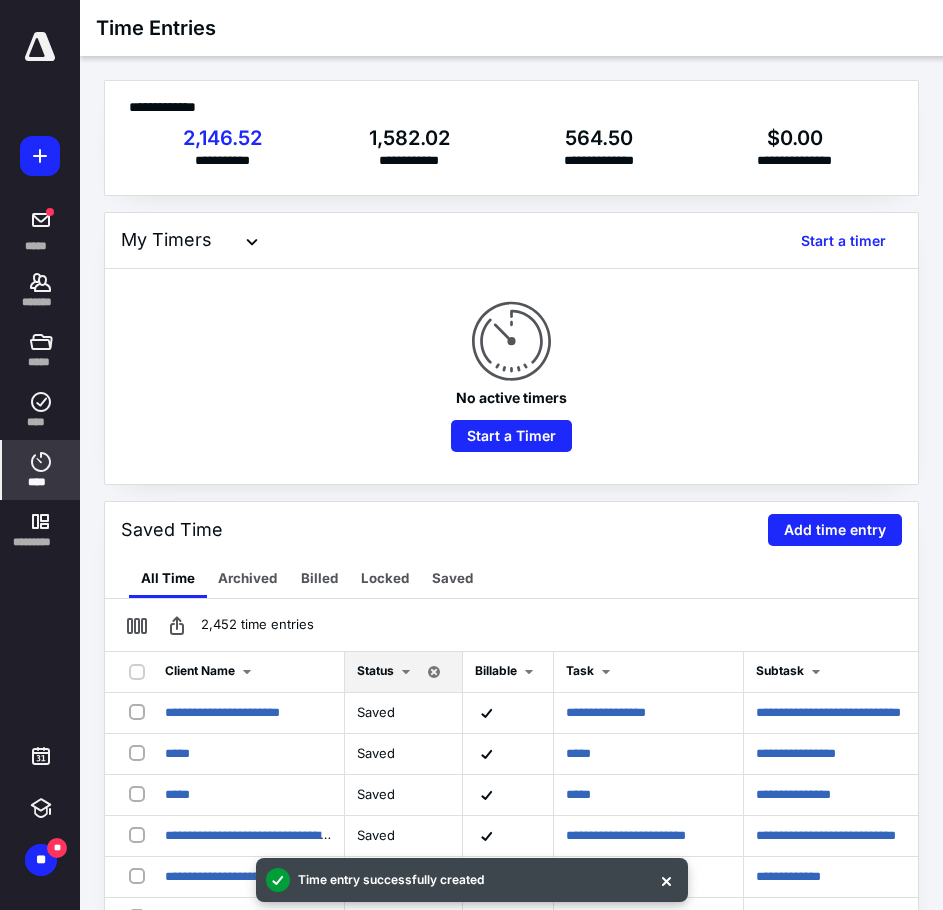 click on "Add time entry" at bounding box center (835, 530) 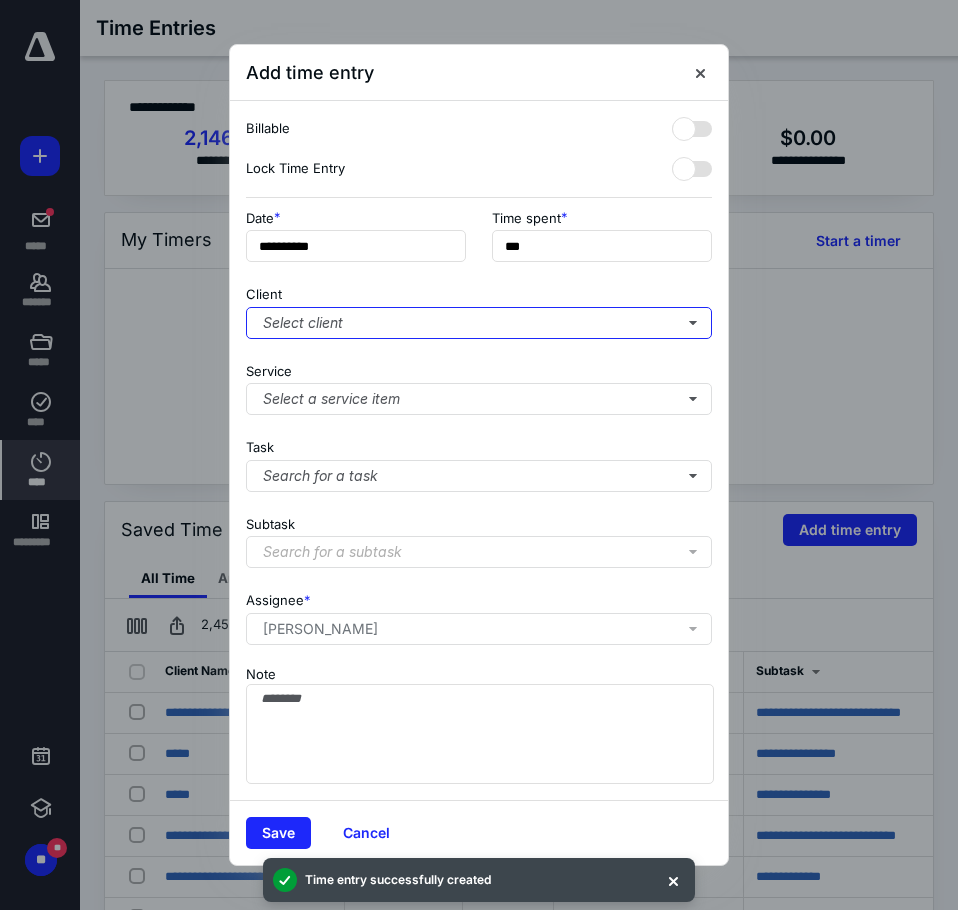 click on "Select client" at bounding box center [479, 323] 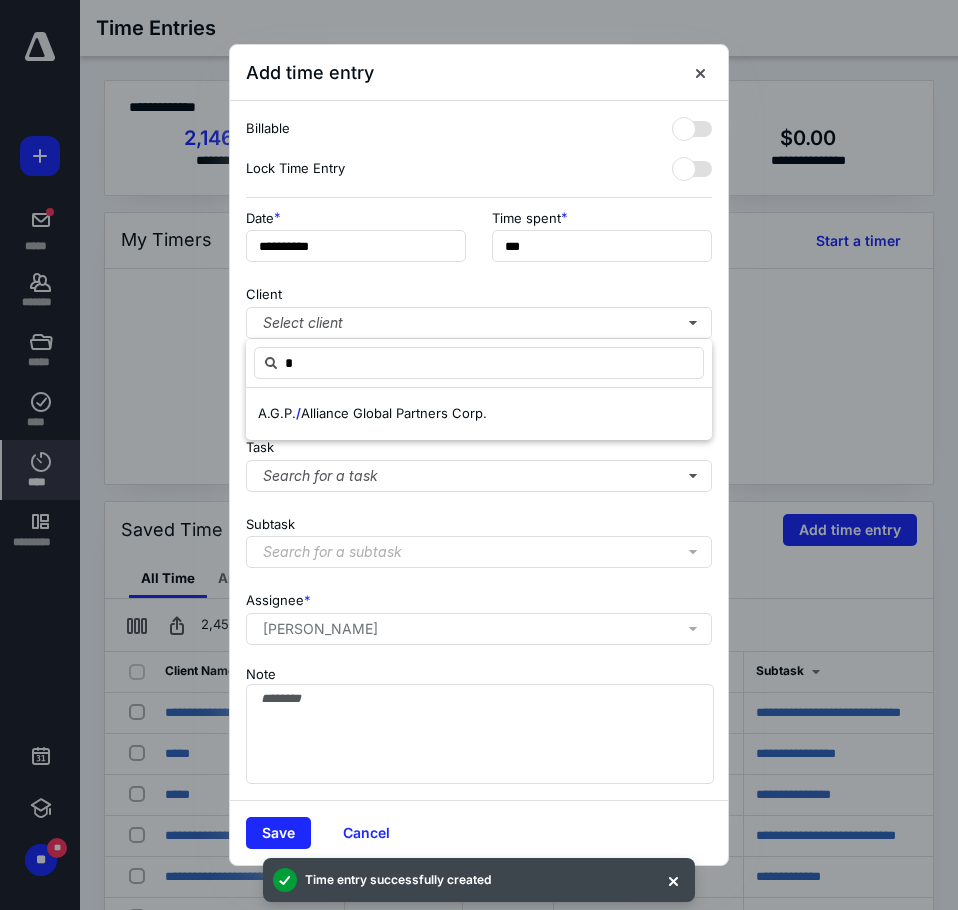 type on "*" 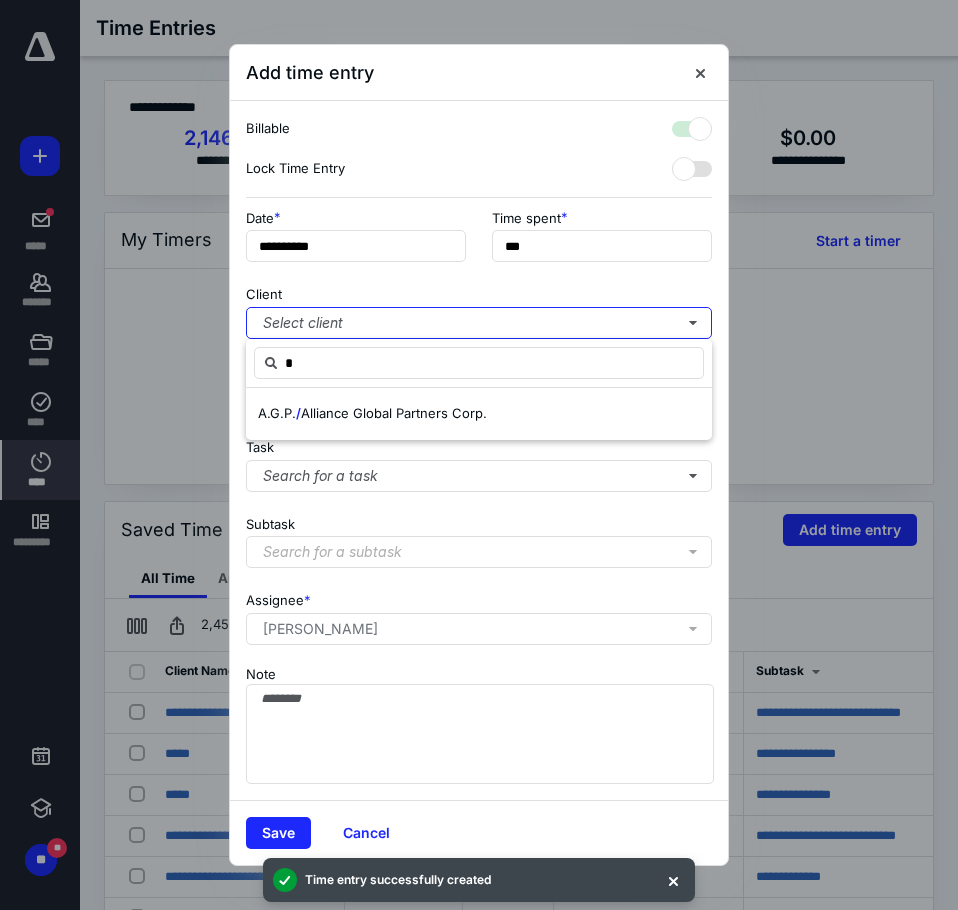 checkbox on "true" 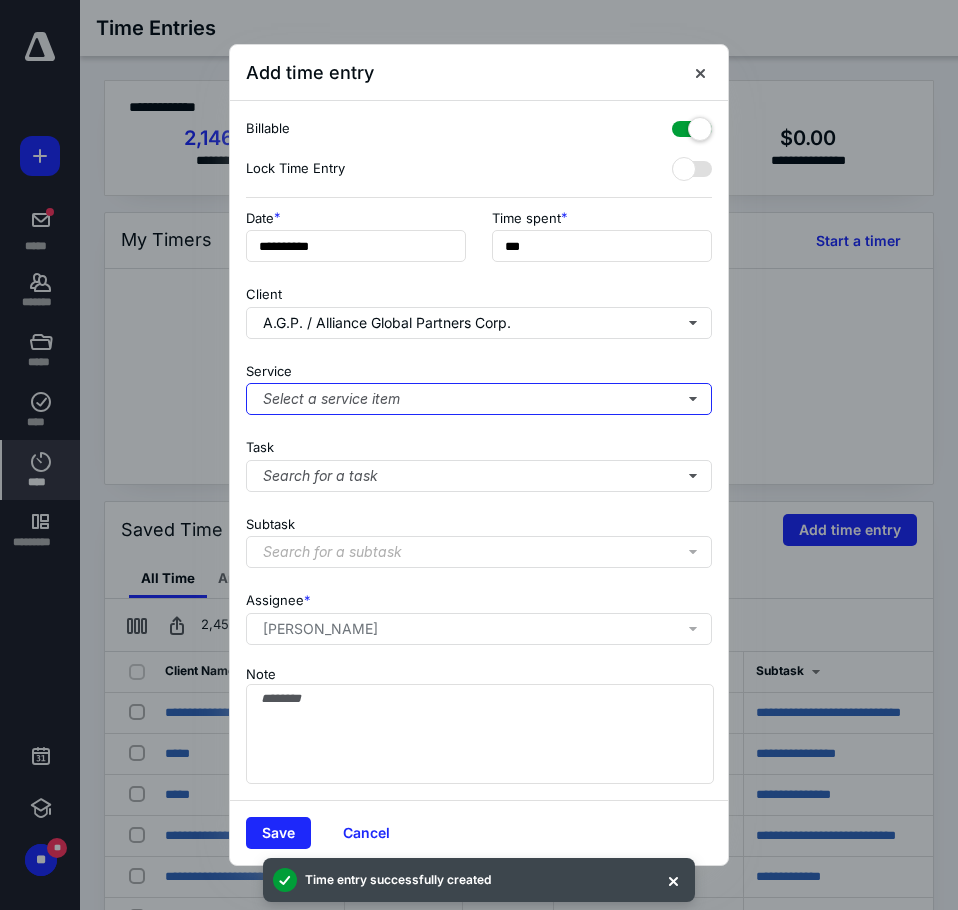 click on "Select a service item" at bounding box center [479, 399] 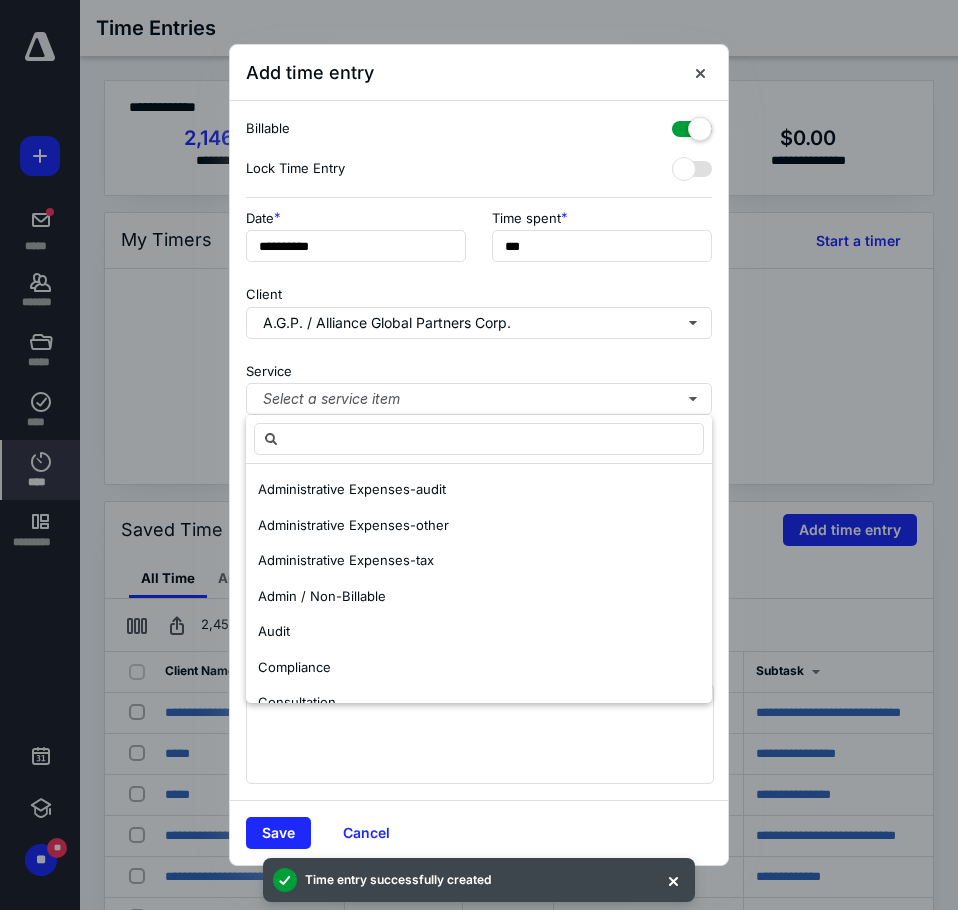 click on "Audit" at bounding box center (479, 632) 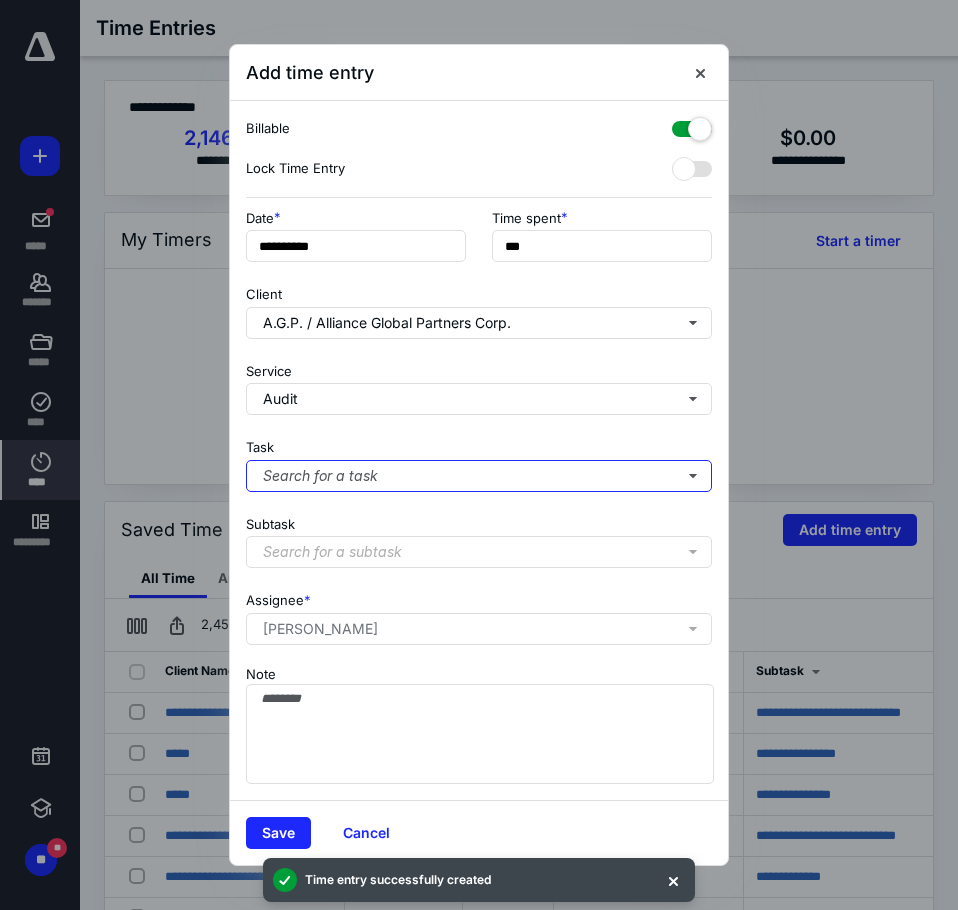 click on "Search for a task" at bounding box center (479, 476) 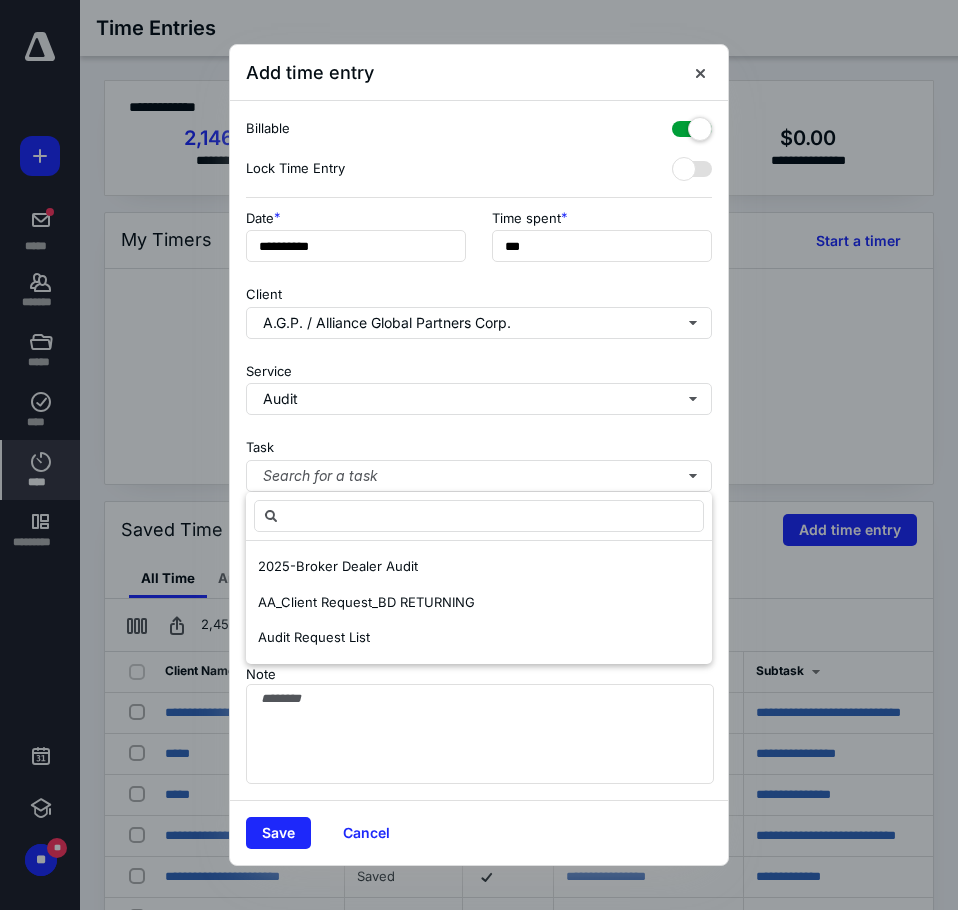 click on "2025-Broker Dealer Audit" at bounding box center (338, 566) 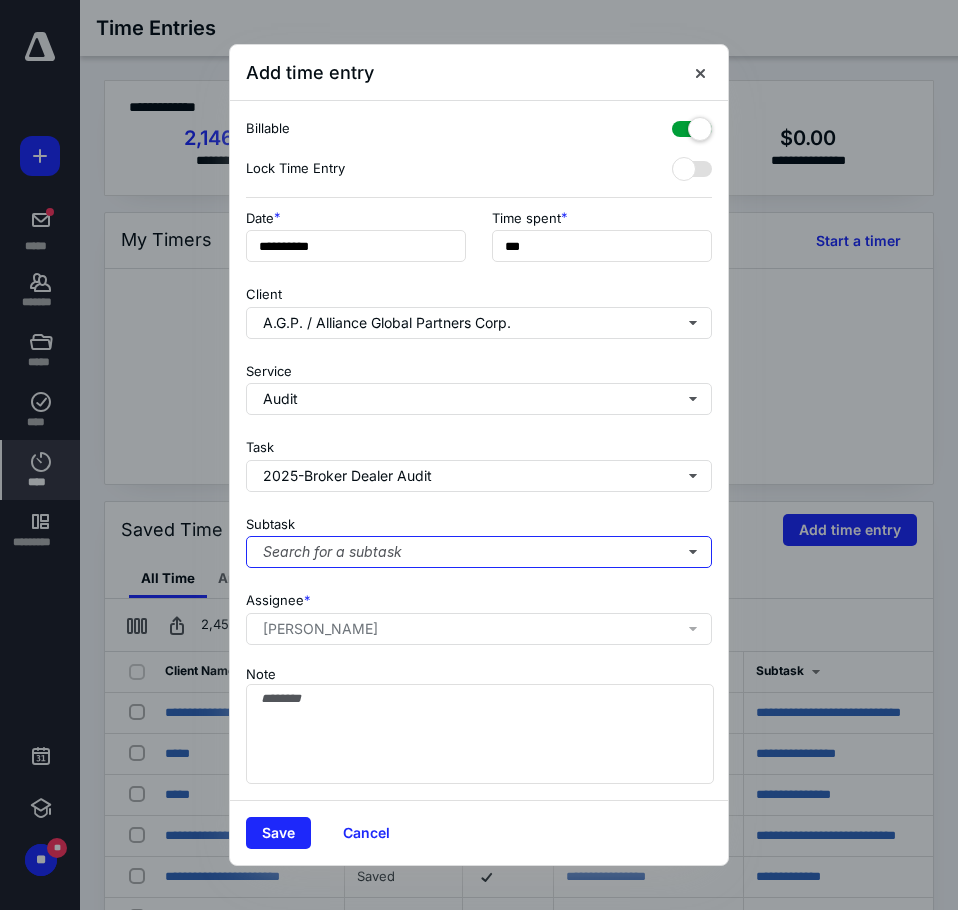 click on "Search for a subtask" at bounding box center [479, 552] 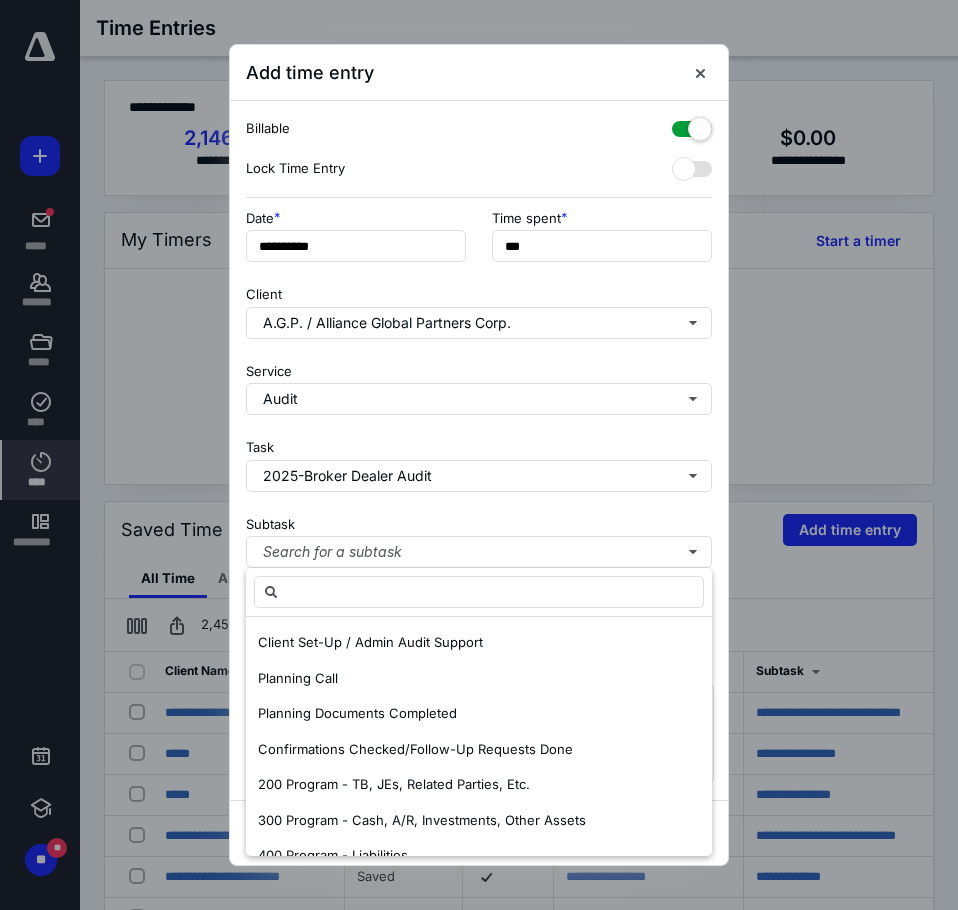 click on "Confirmations Checked/Follow-Up Requests Done" at bounding box center [415, 749] 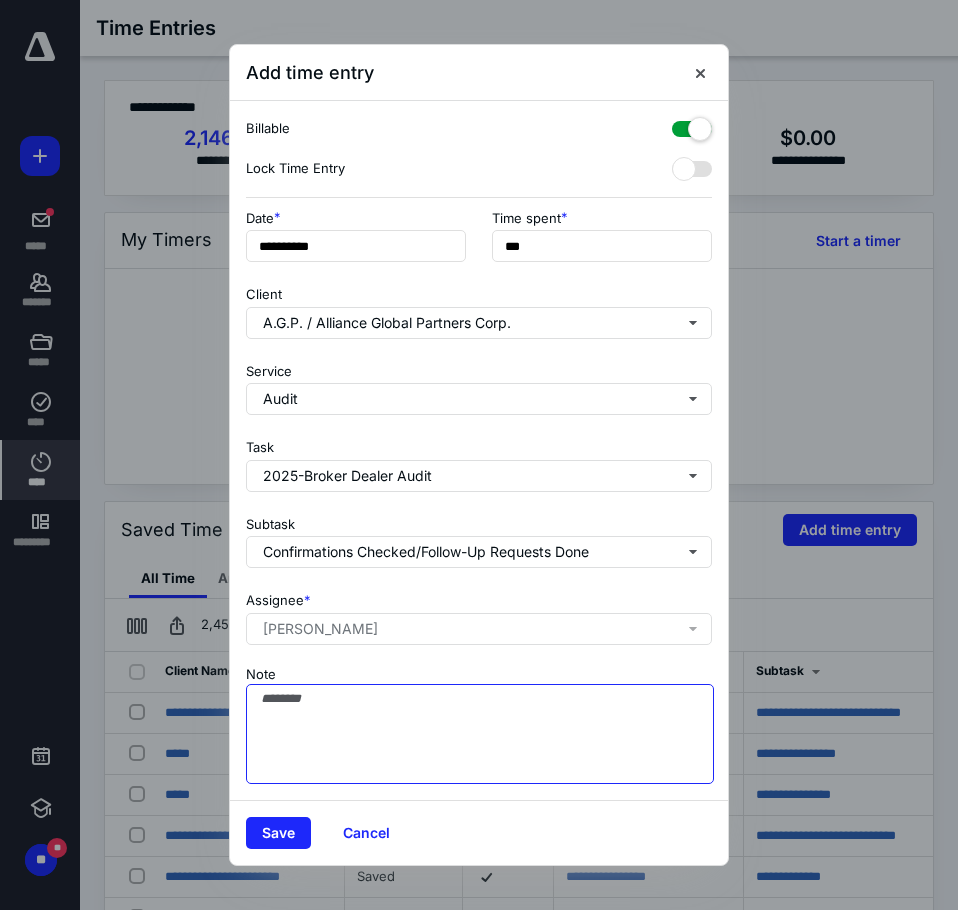 click on "Note" at bounding box center [480, 734] 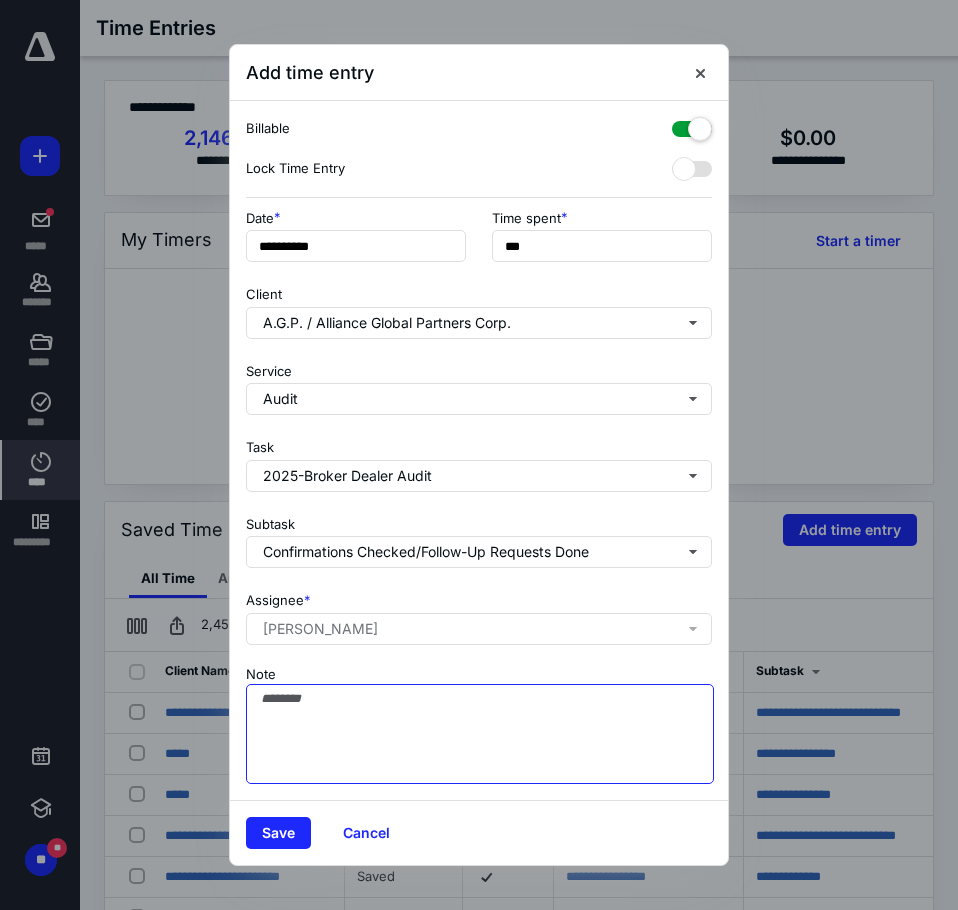 click on "Note" at bounding box center [480, 734] 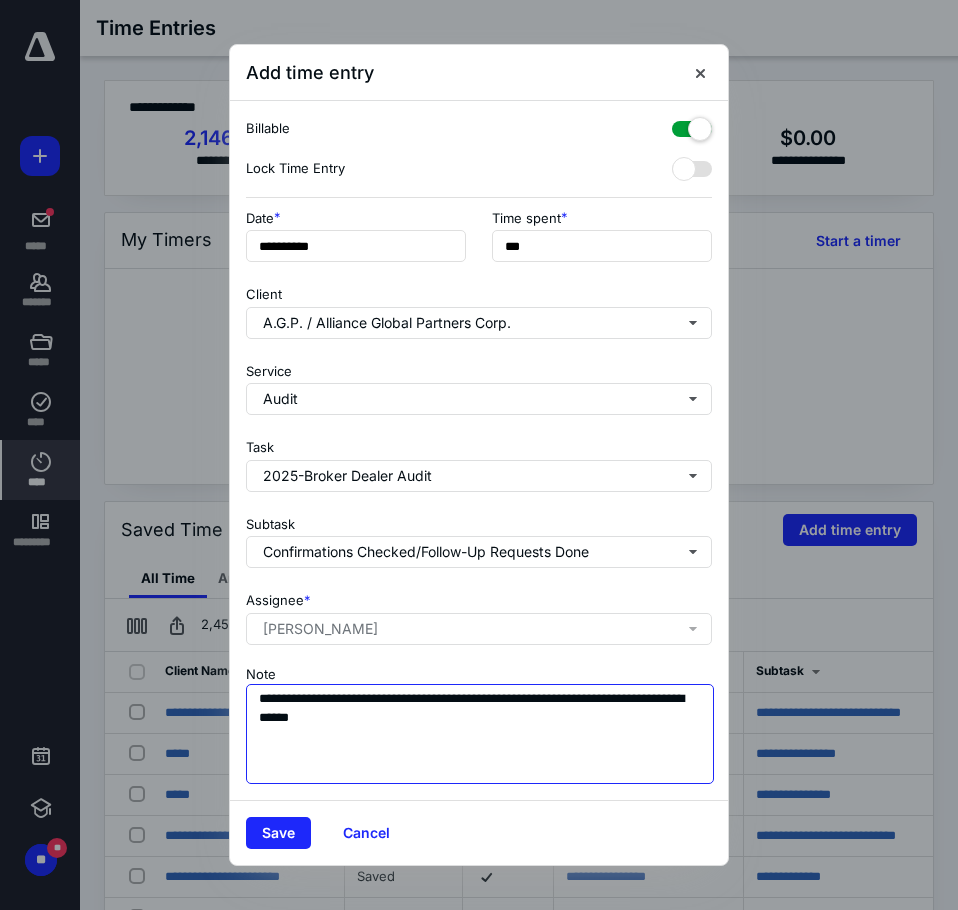 type on "**********" 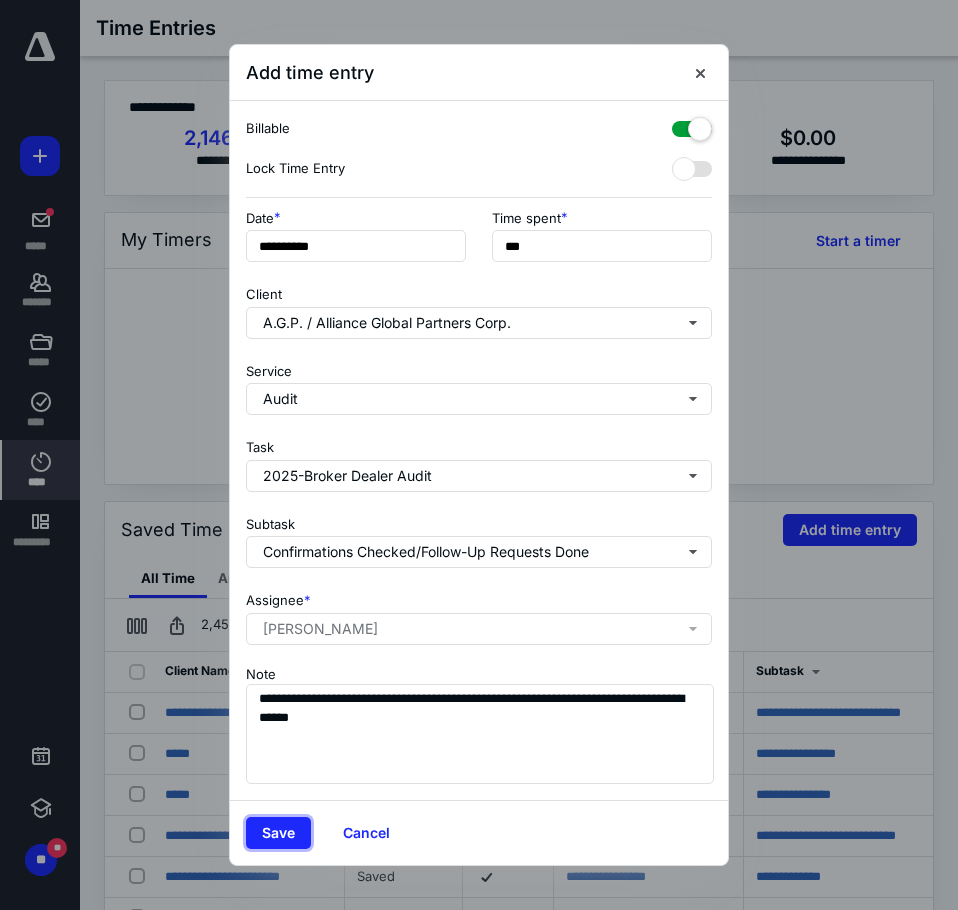 click on "Save" at bounding box center [278, 833] 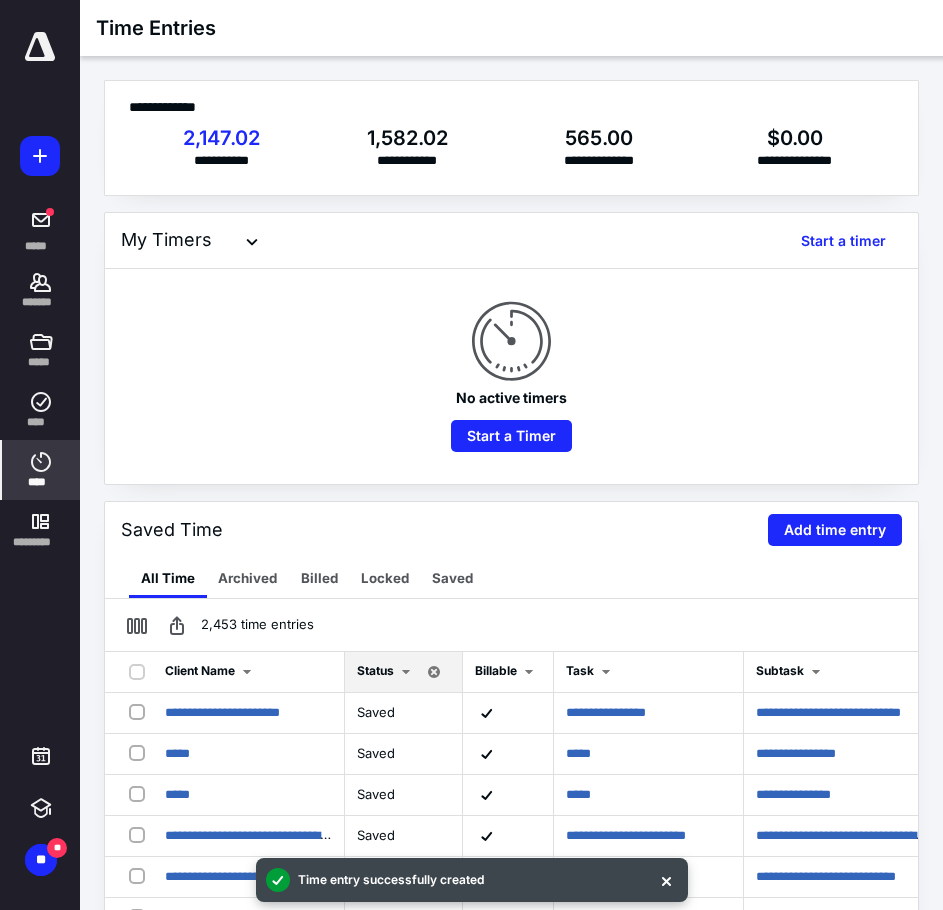 click on "Add time entry" at bounding box center (835, 530) 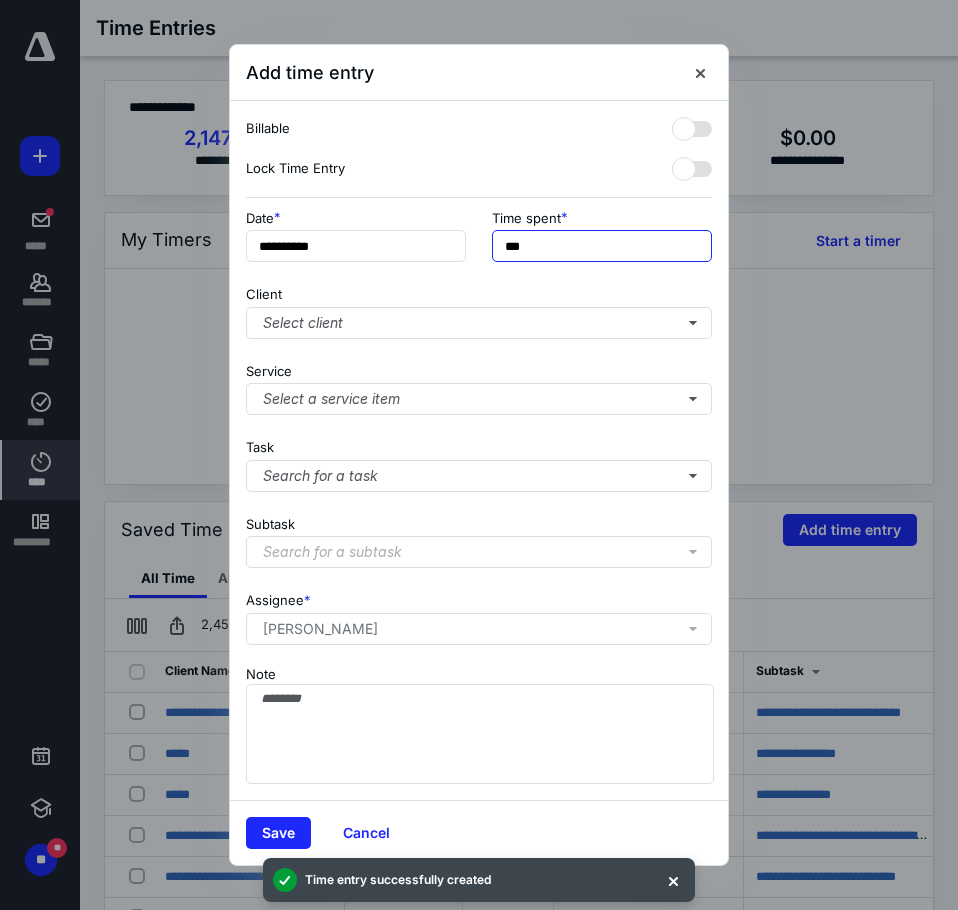 drag, startPoint x: 464, startPoint y: 229, endPoint x: 433, endPoint y: 225, distance: 31.257 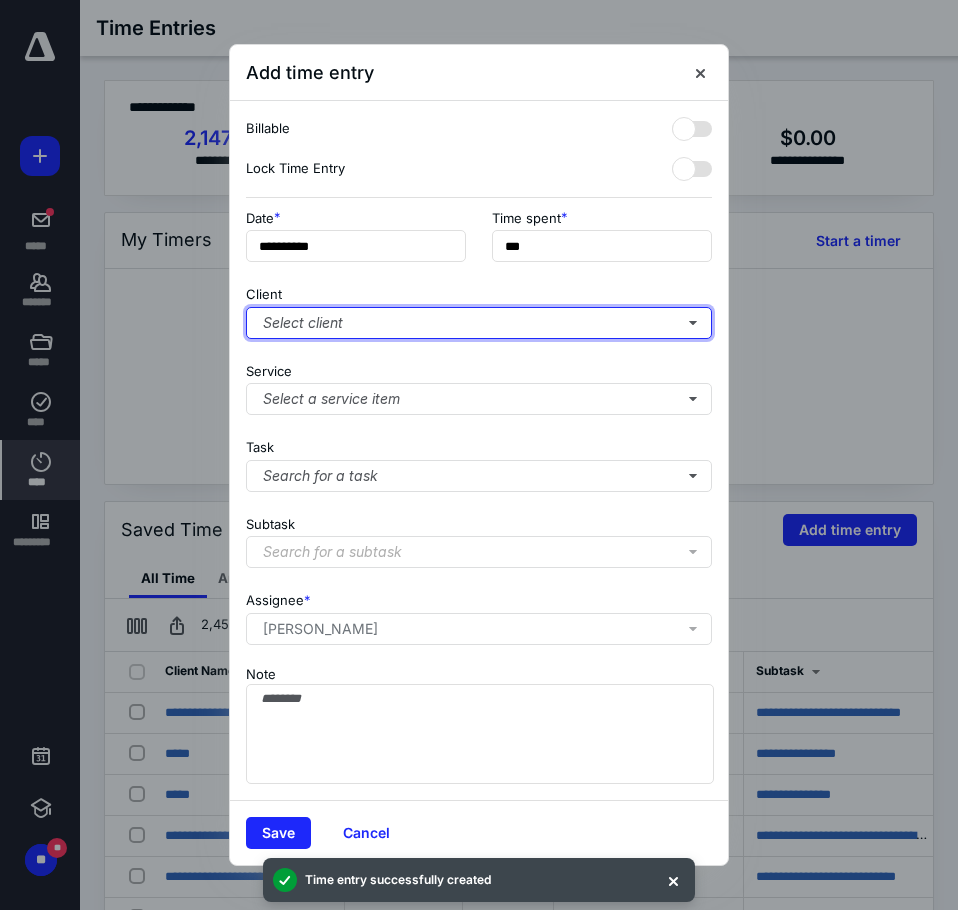 type on "***" 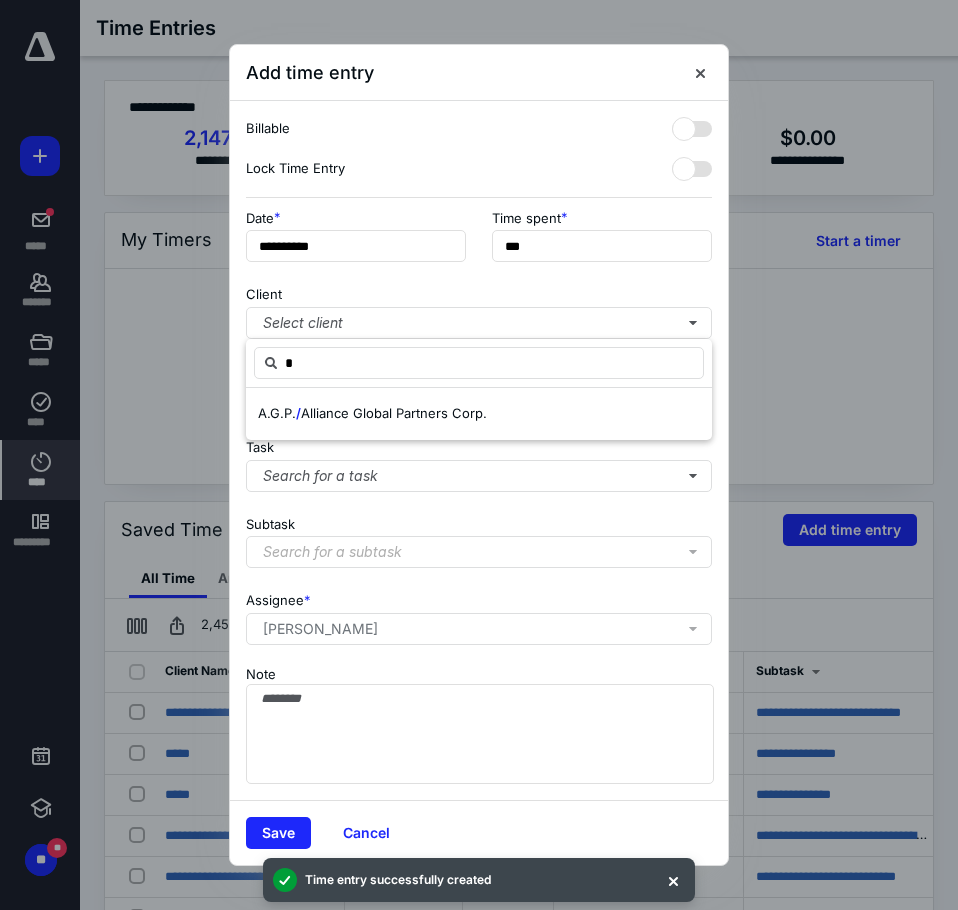 click on "A.G.P.  /  Alliance Global Partners Corp." at bounding box center [372, 414] 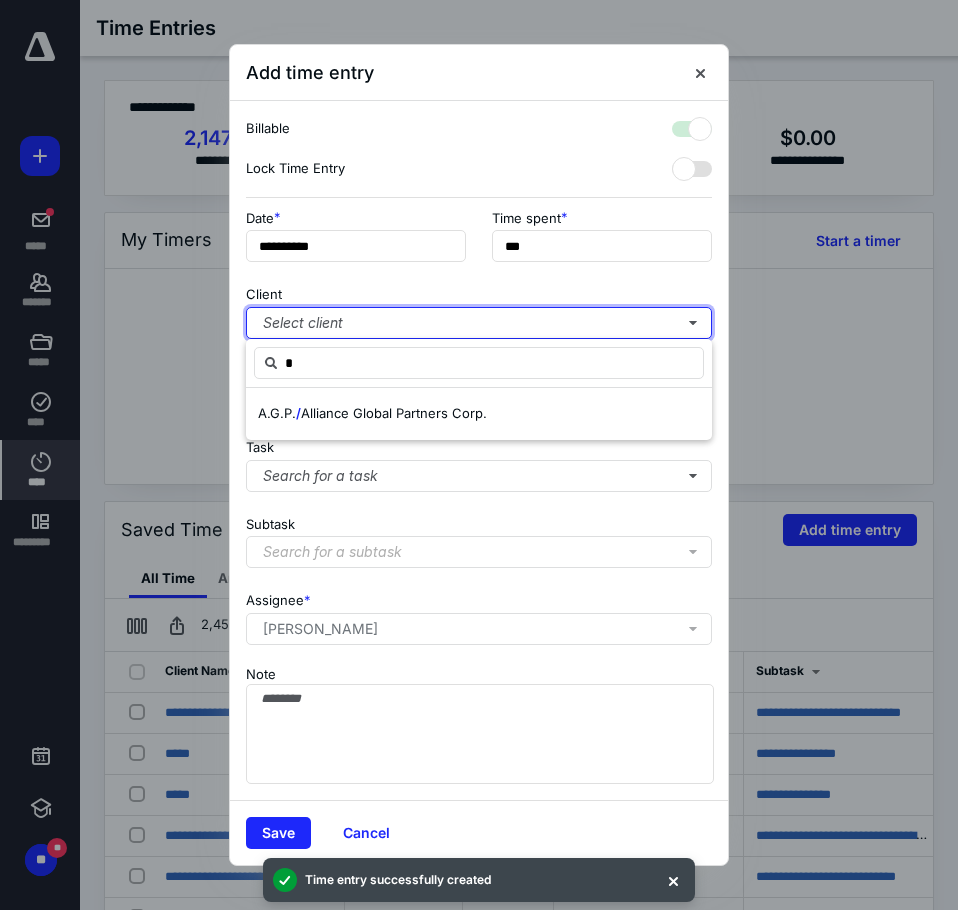checkbox on "true" 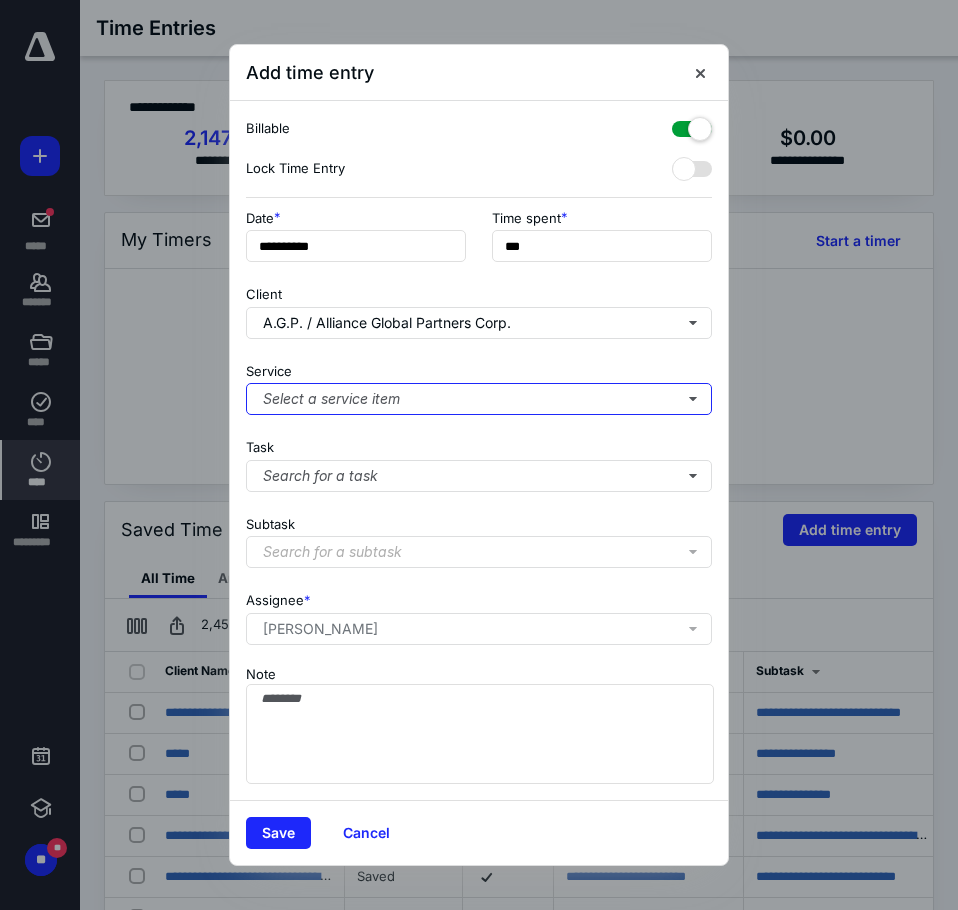 click on "Select a service item" at bounding box center [479, 399] 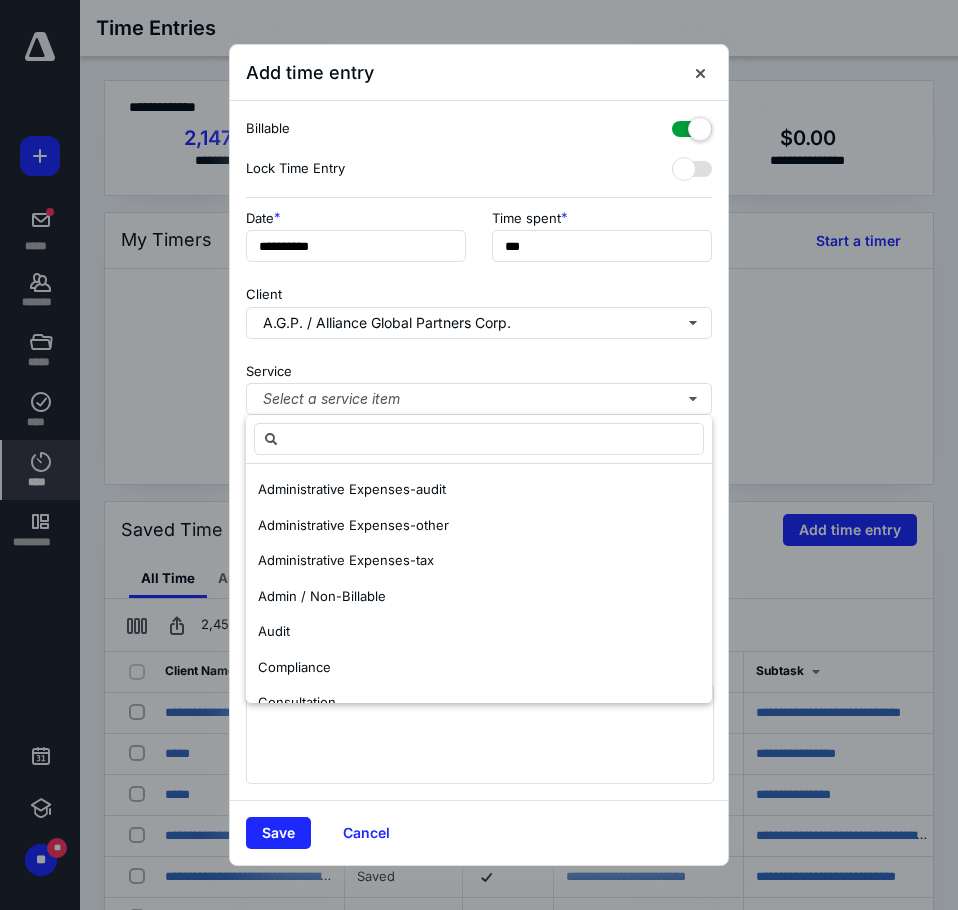 click on "Audit" at bounding box center (479, 632) 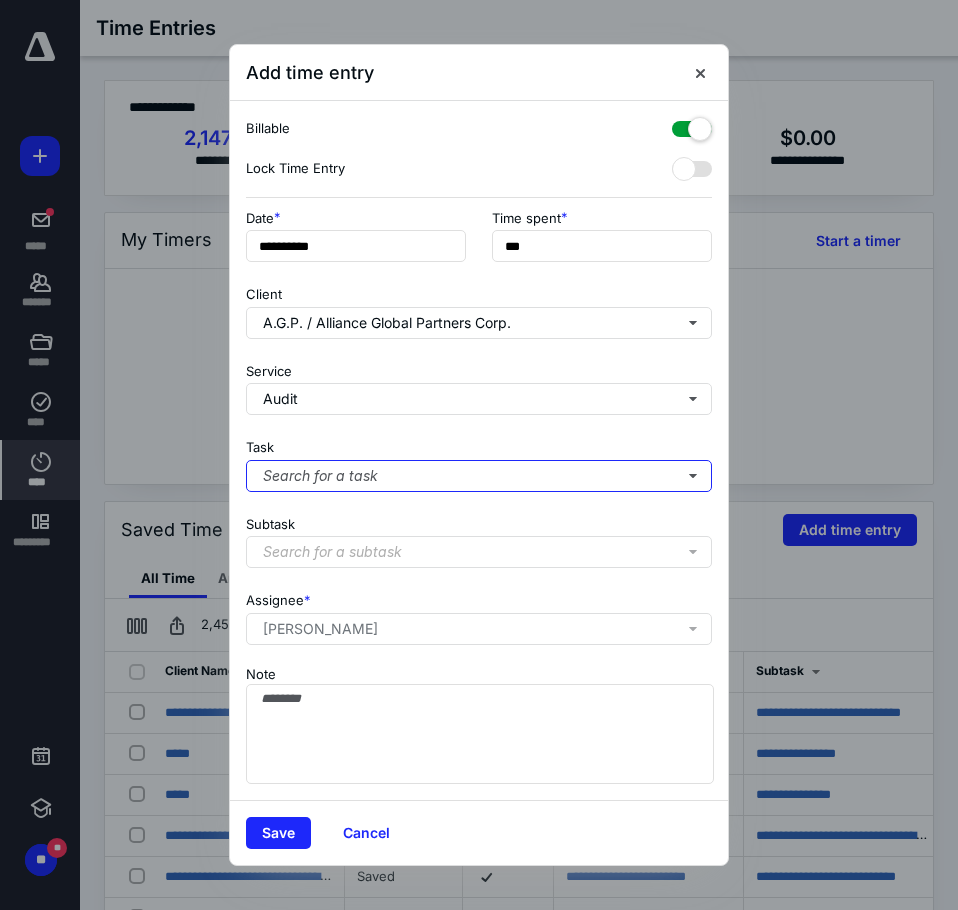 click on "Search for a task" at bounding box center [479, 476] 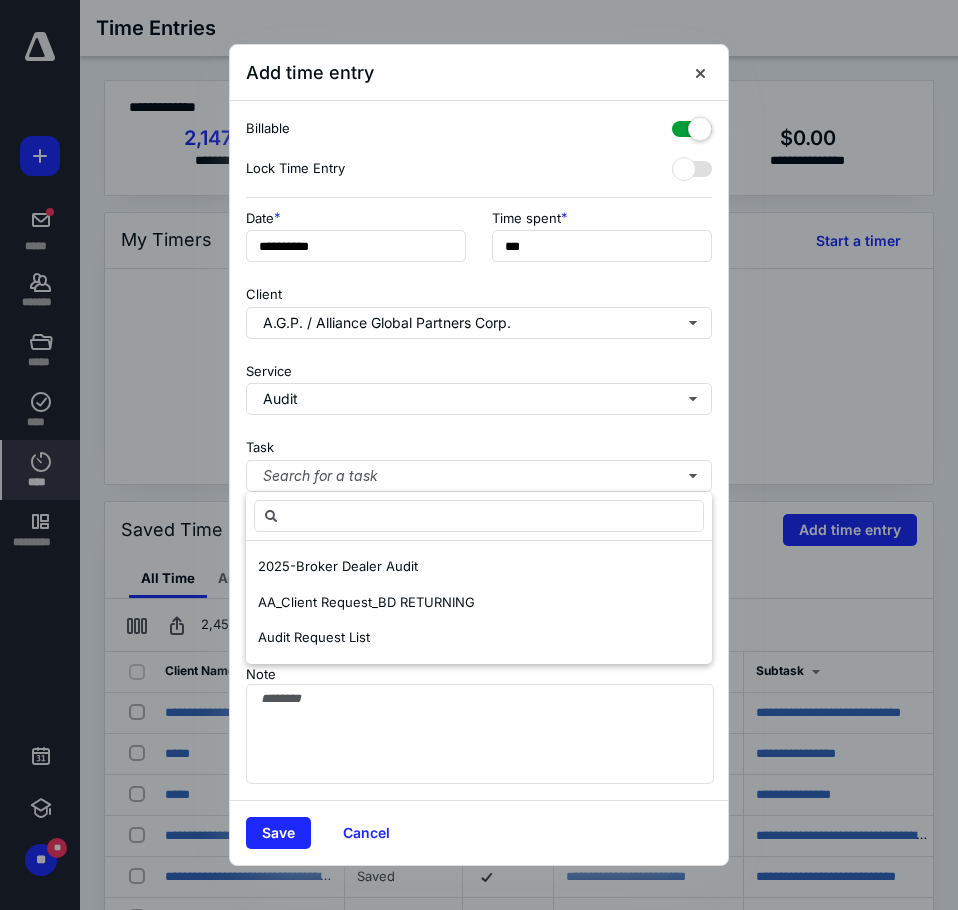 click on "2025-Broker Dealer Audit" at bounding box center (338, 566) 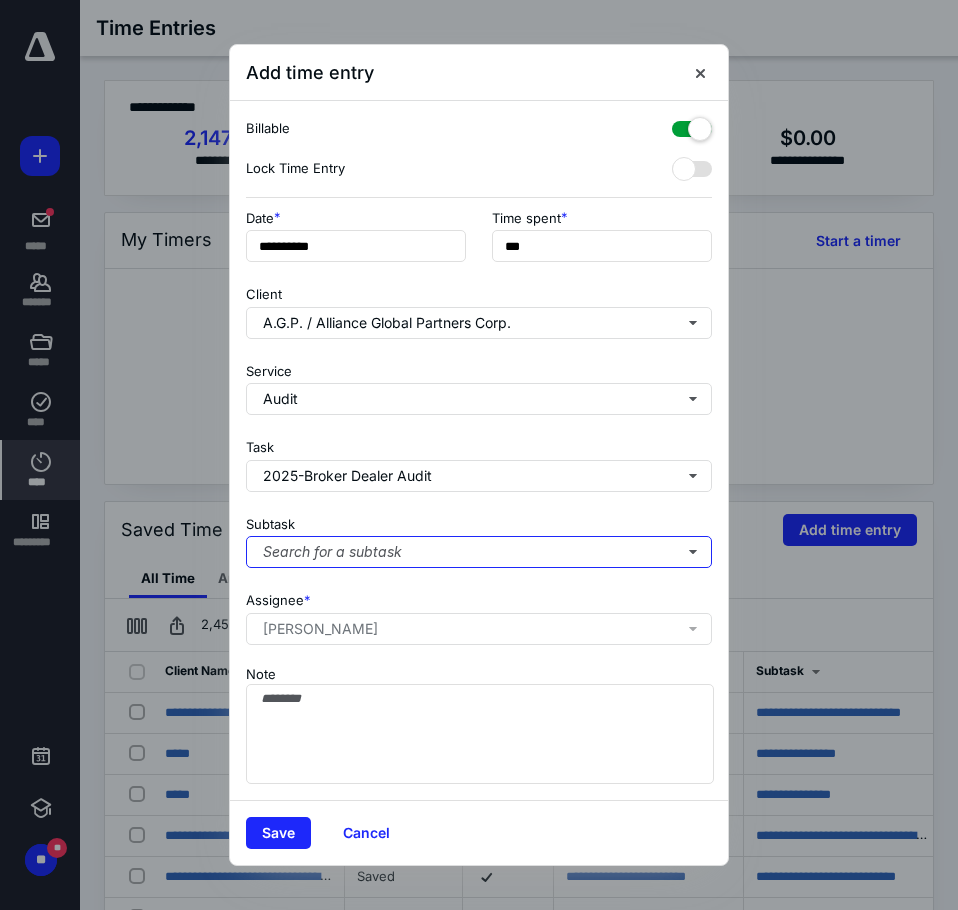 click on "Search for a subtask" at bounding box center (479, 552) 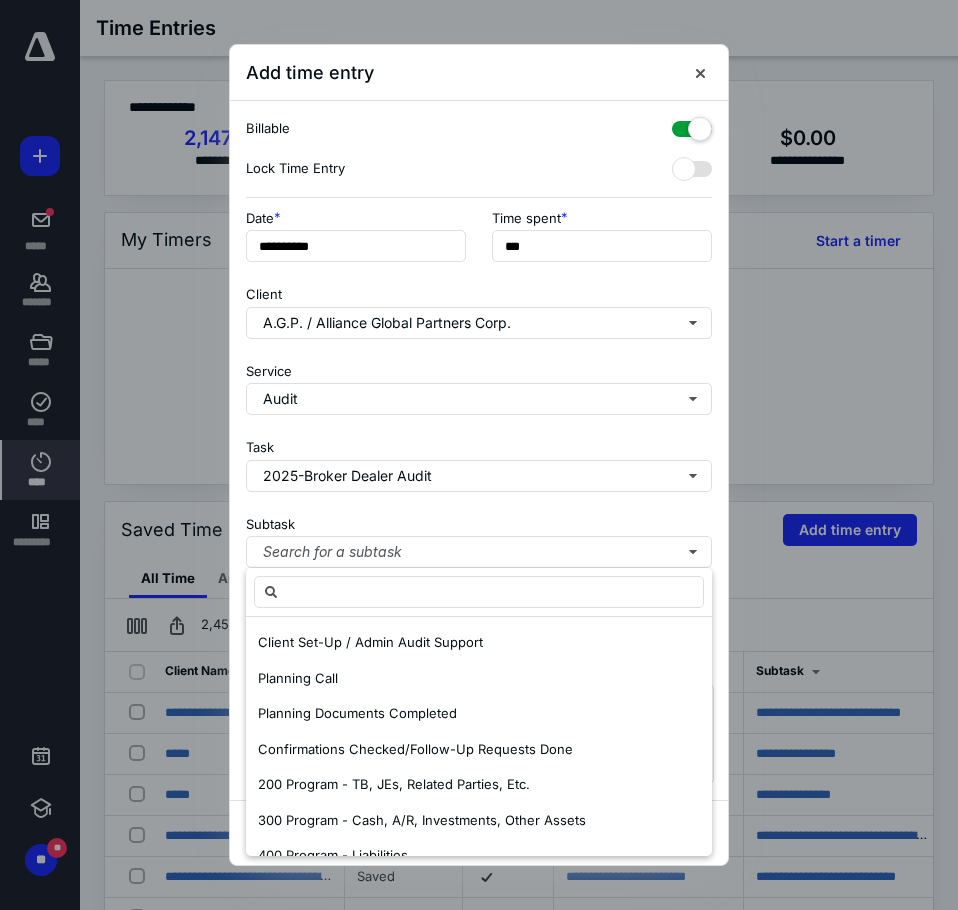 click on "300 Program - Cash, A/R, Investments, Other Assets" at bounding box center [422, 820] 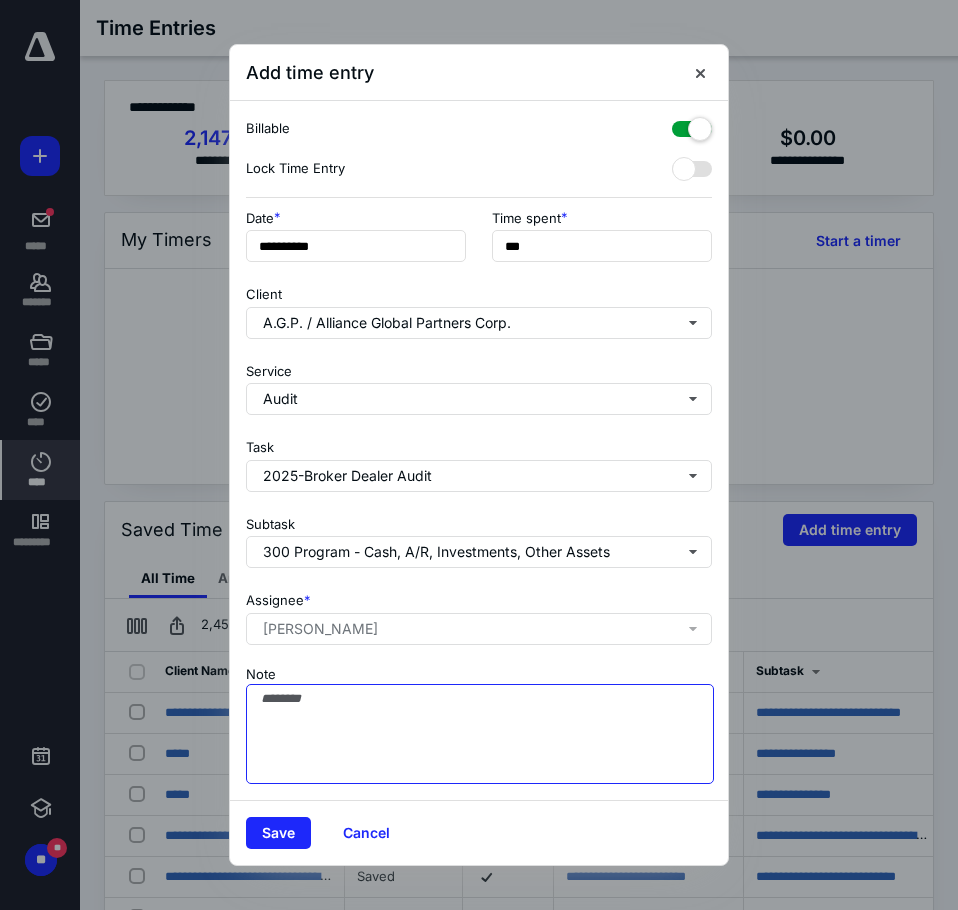 click on "Note" at bounding box center [480, 734] 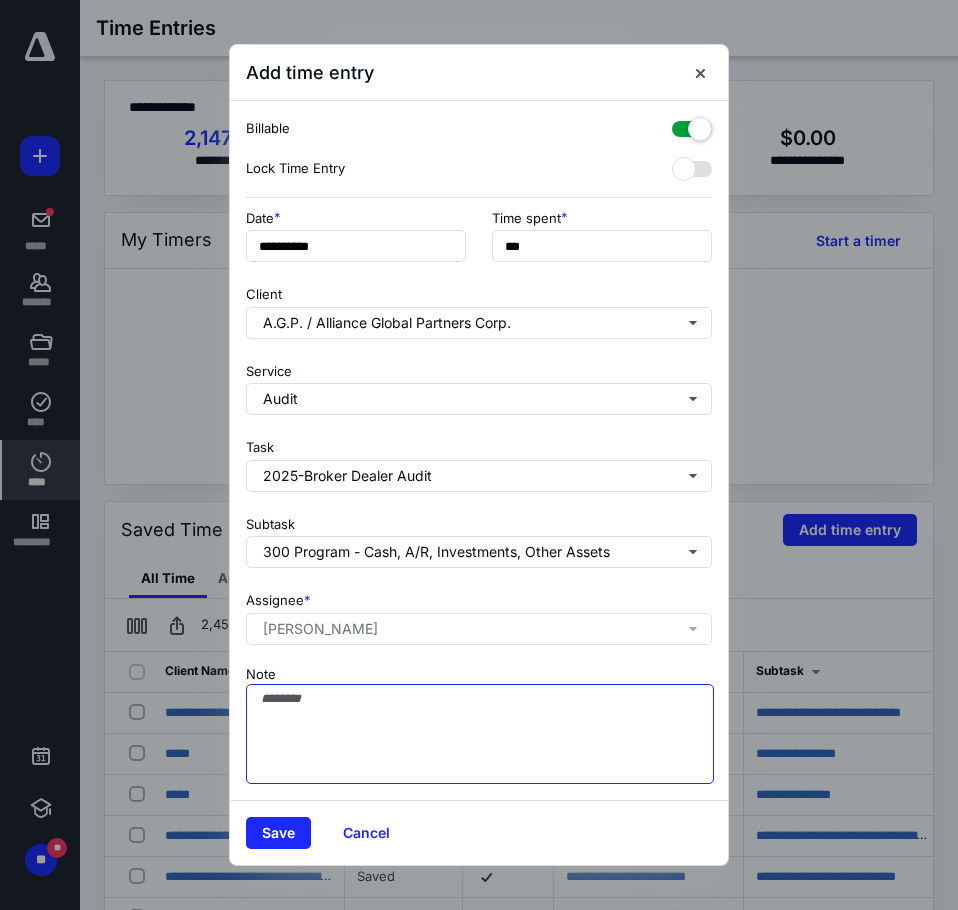 drag, startPoint x: 379, startPoint y: 761, endPoint x: 360, endPoint y: 792, distance: 36.359318 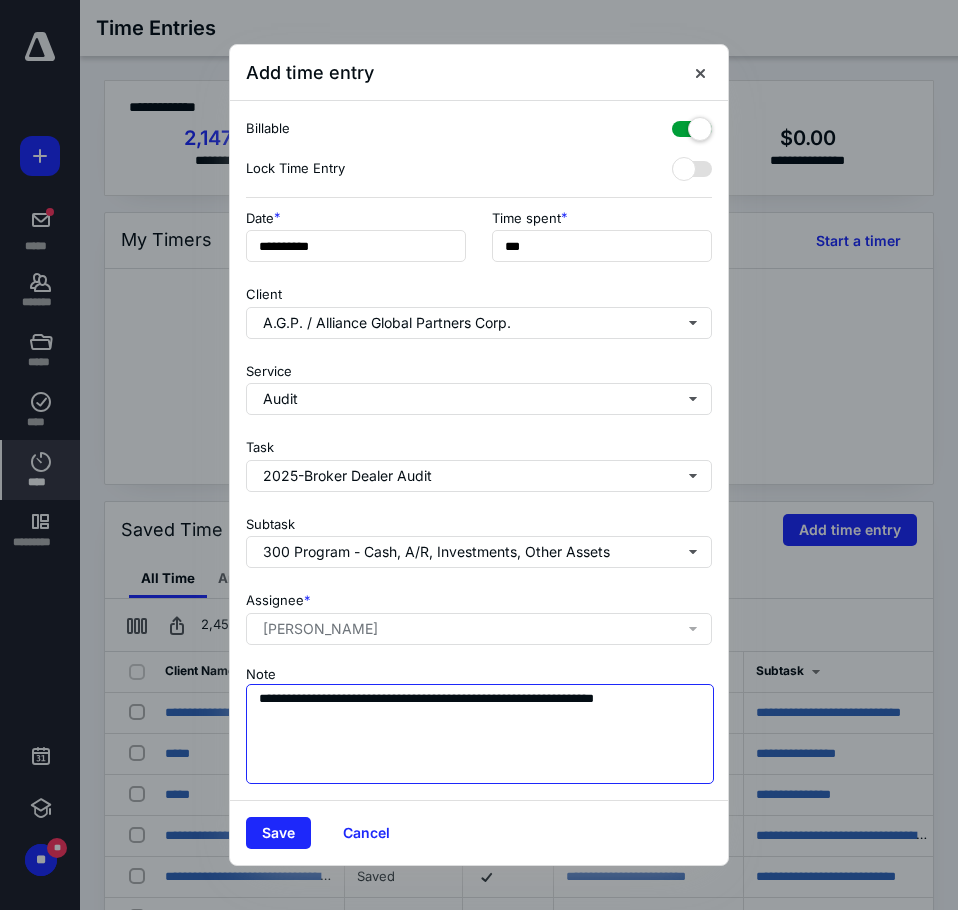 type on "**********" 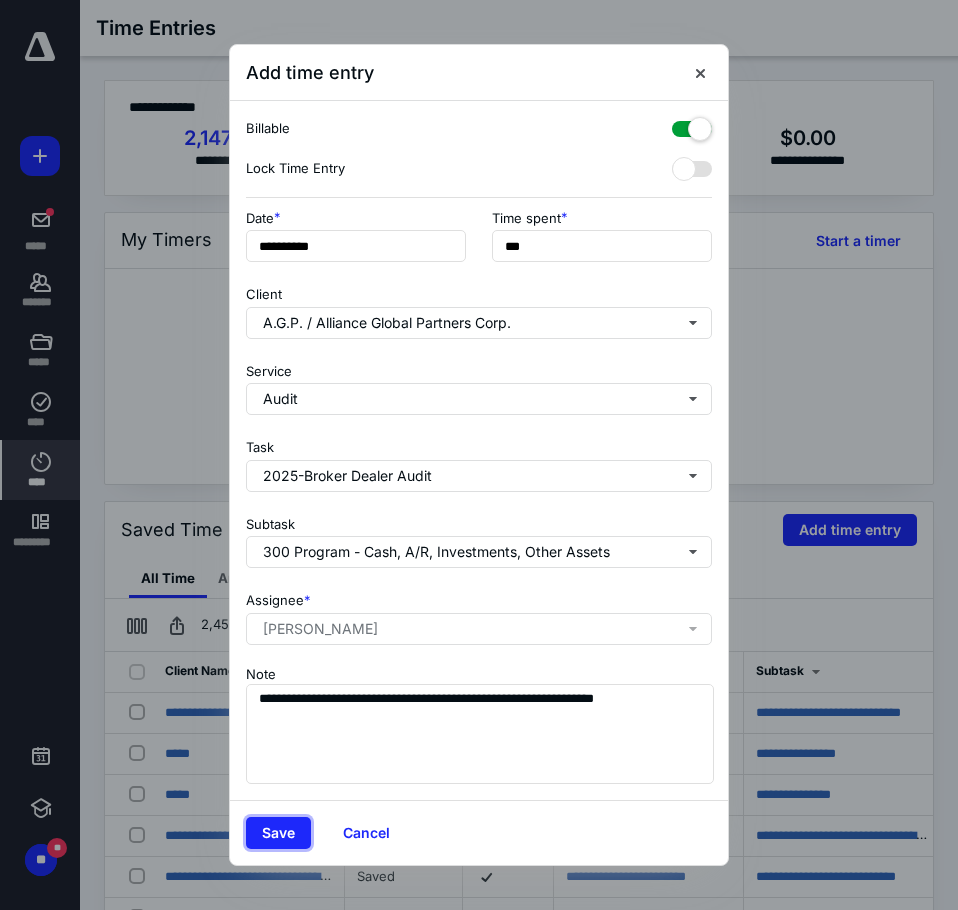 click on "Save" at bounding box center [278, 833] 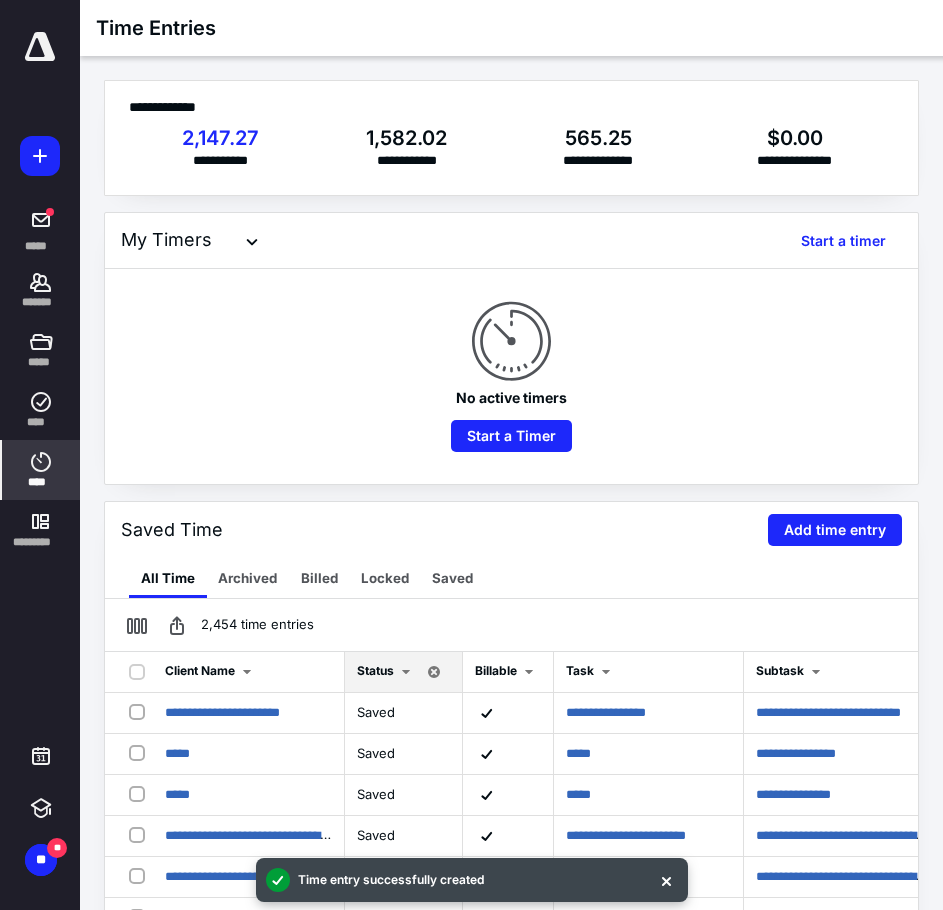 click on "Add time entry" at bounding box center [835, 530] 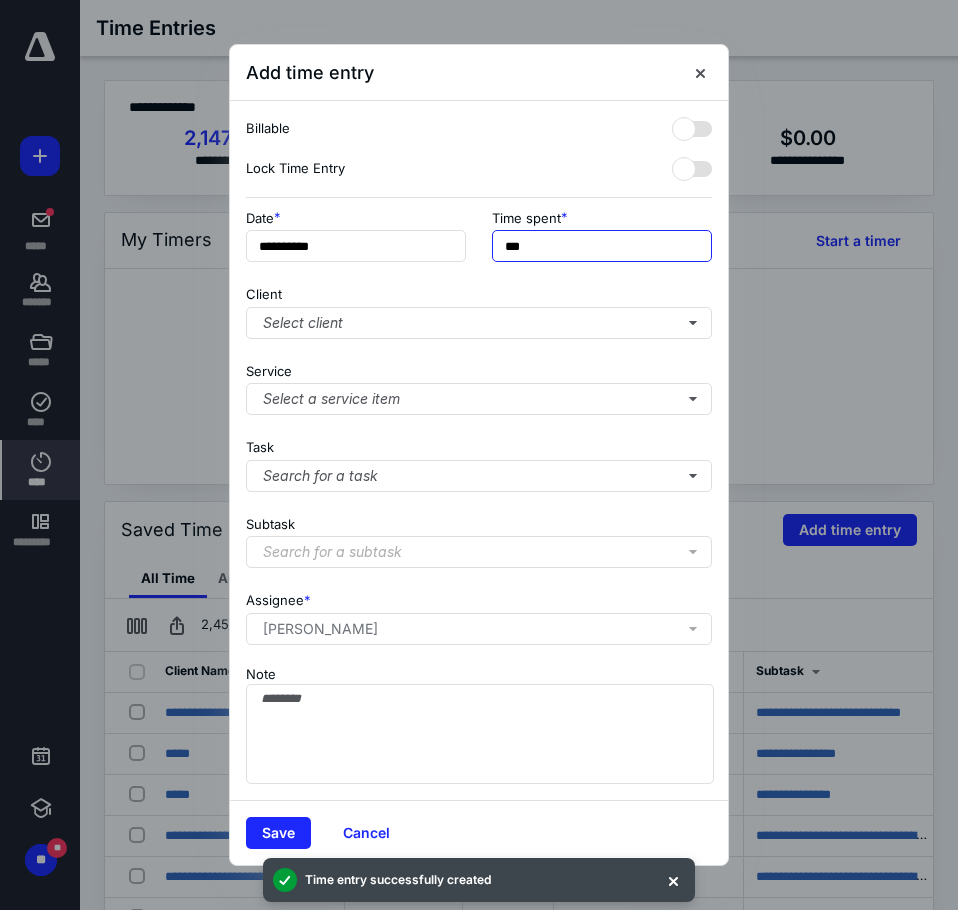 drag, startPoint x: 562, startPoint y: 247, endPoint x: 358, endPoint y: 231, distance: 204.6265 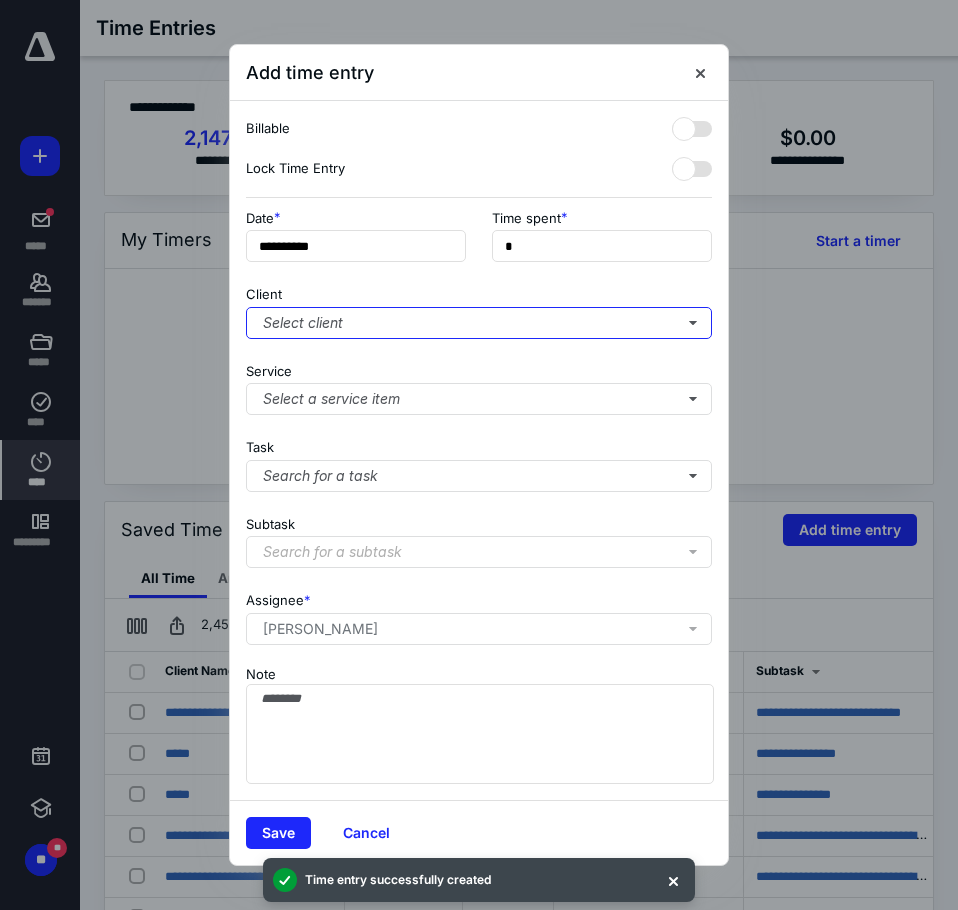 type on "**" 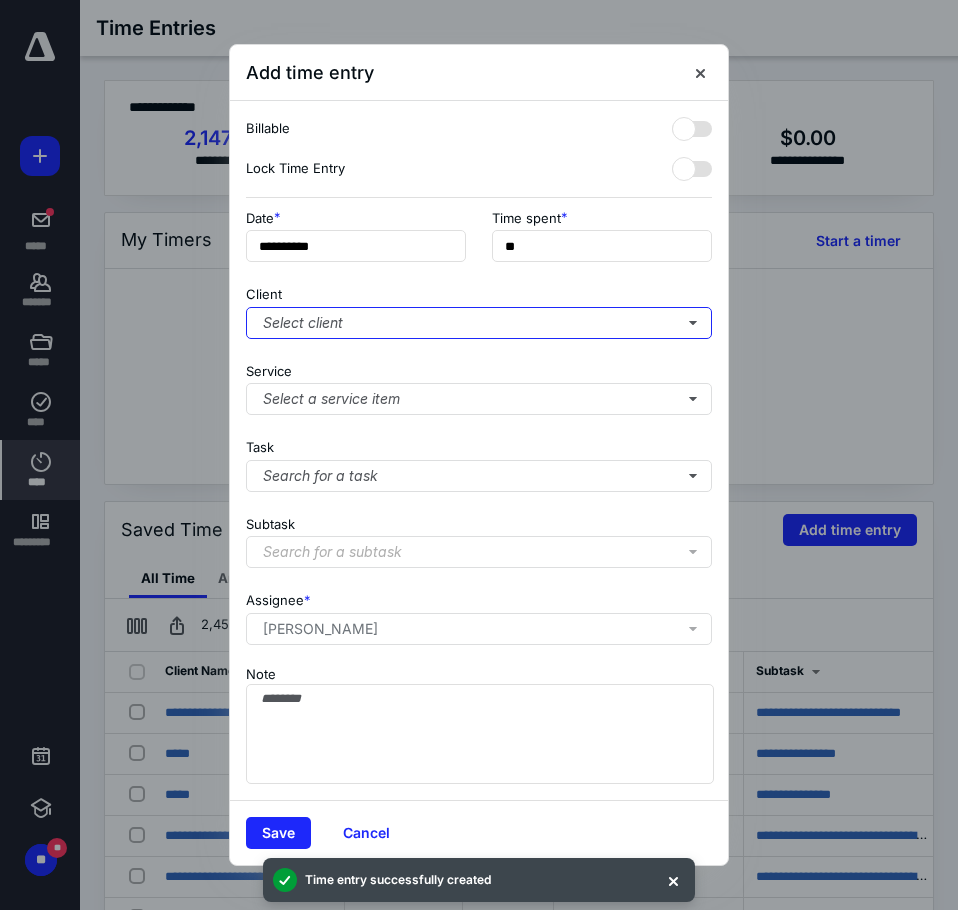 type 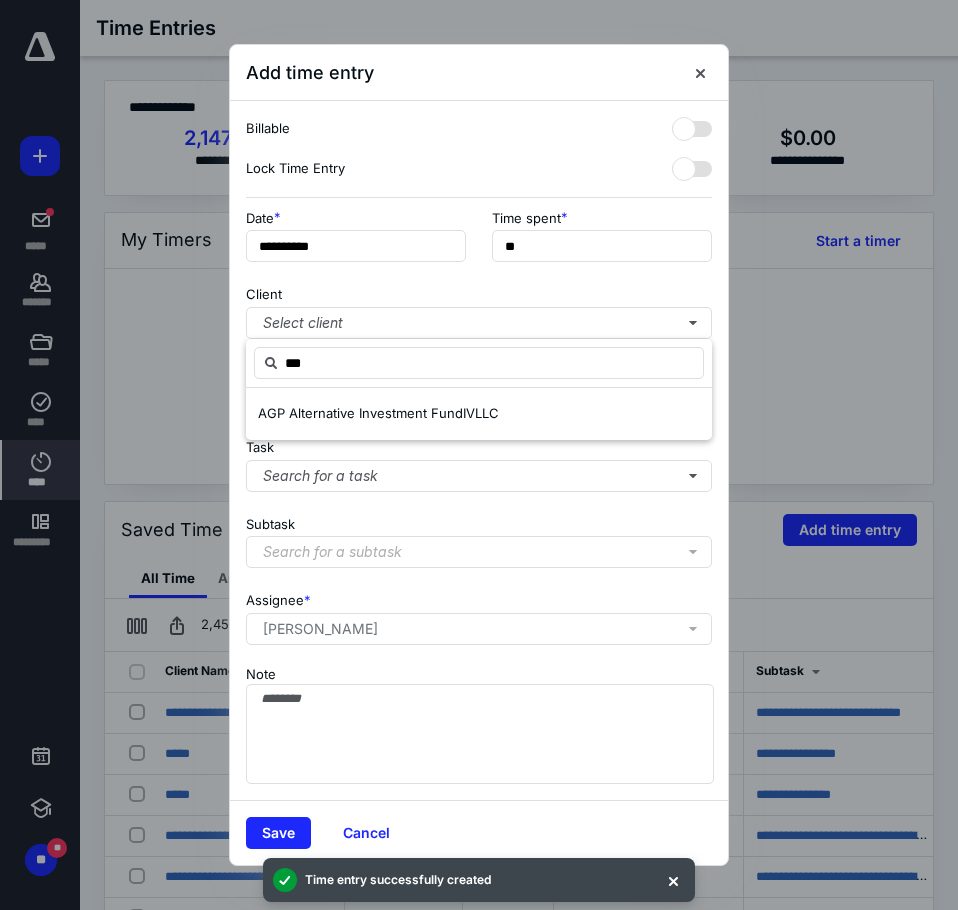 click on "AGP Alternative Investment Fund  IV  LLC" at bounding box center (378, 414) 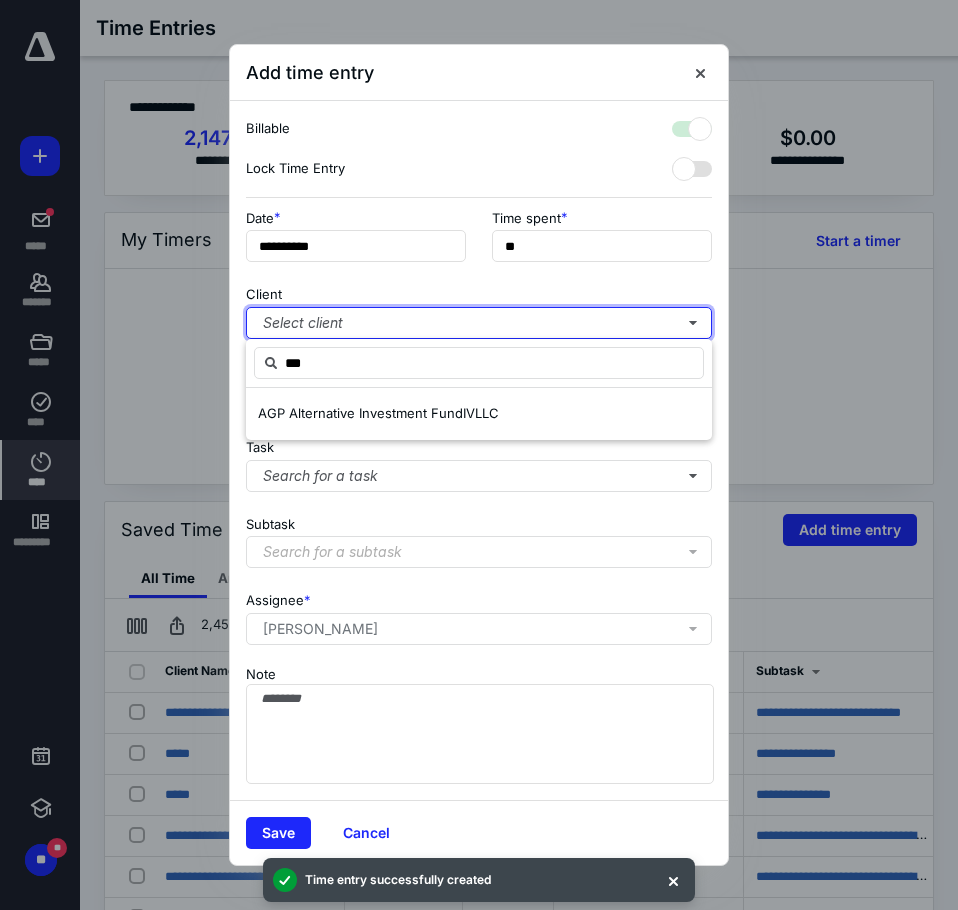 checkbox on "true" 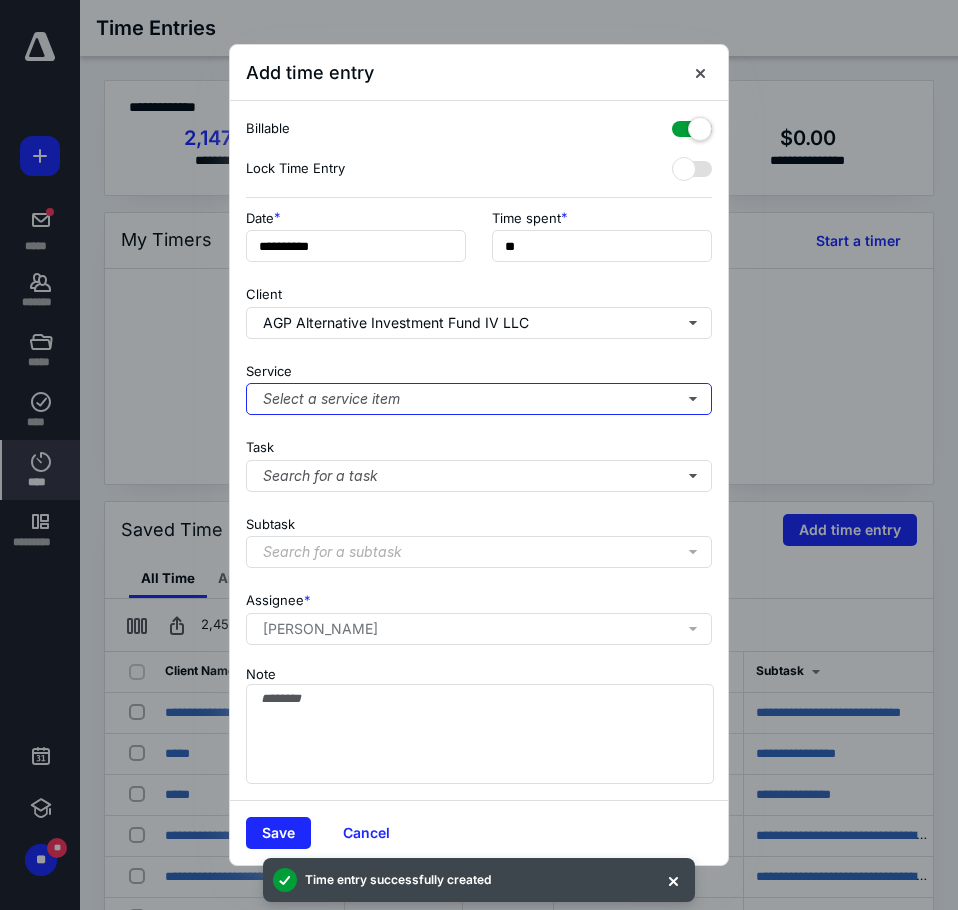 click on "Select a service item" at bounding box center [479, 399] 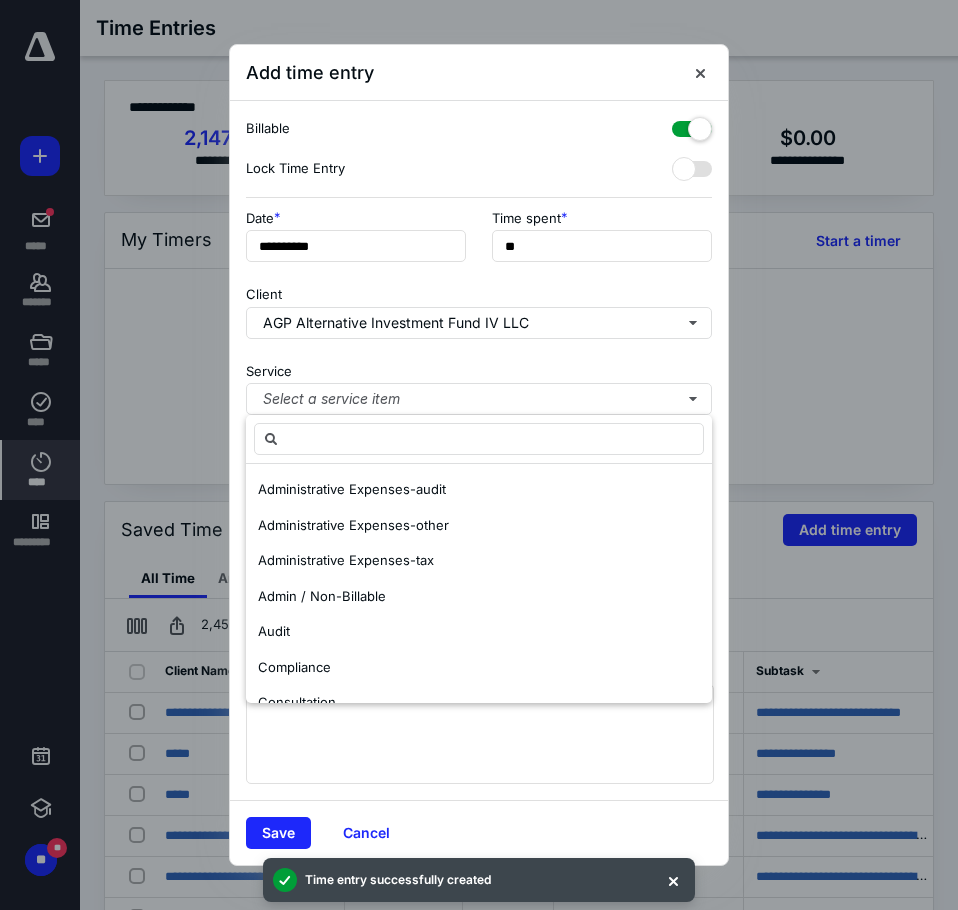 click on "Audit" at bounding box center (479, 632) 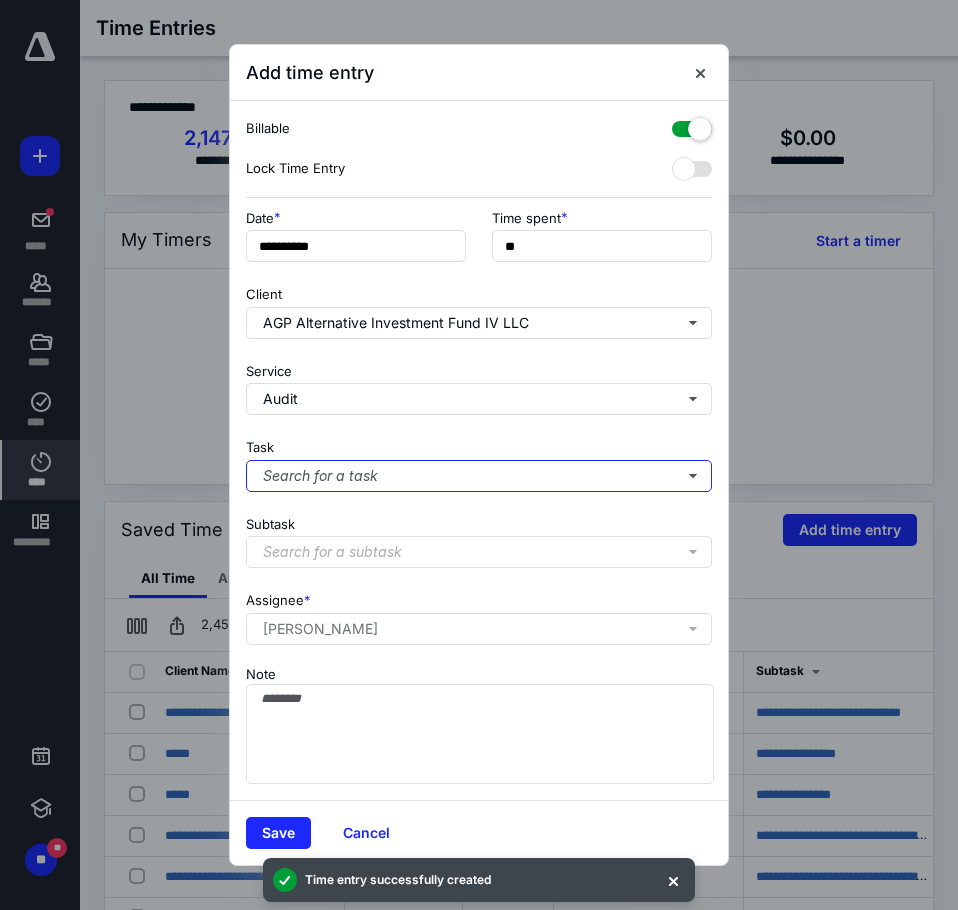 click on "Search for a task" at bounding box center [479, 476] 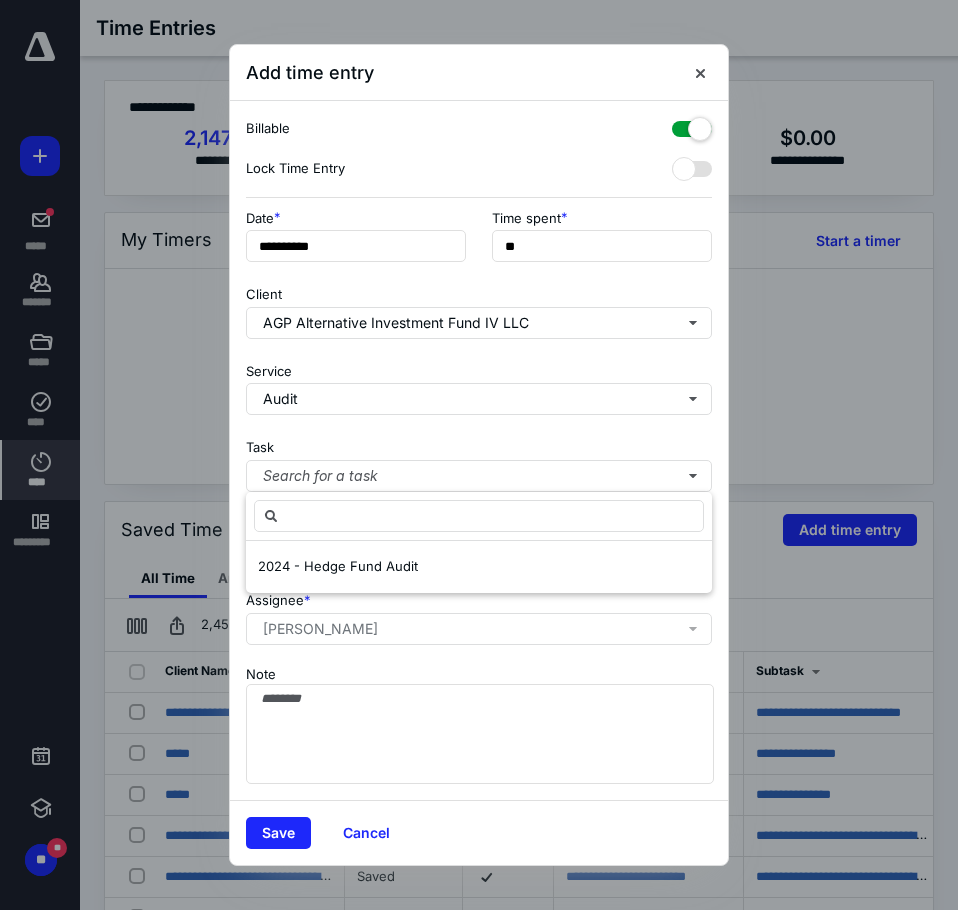 click on "2024 - Hedge Fund Audit" at bounding box center [338, 567] 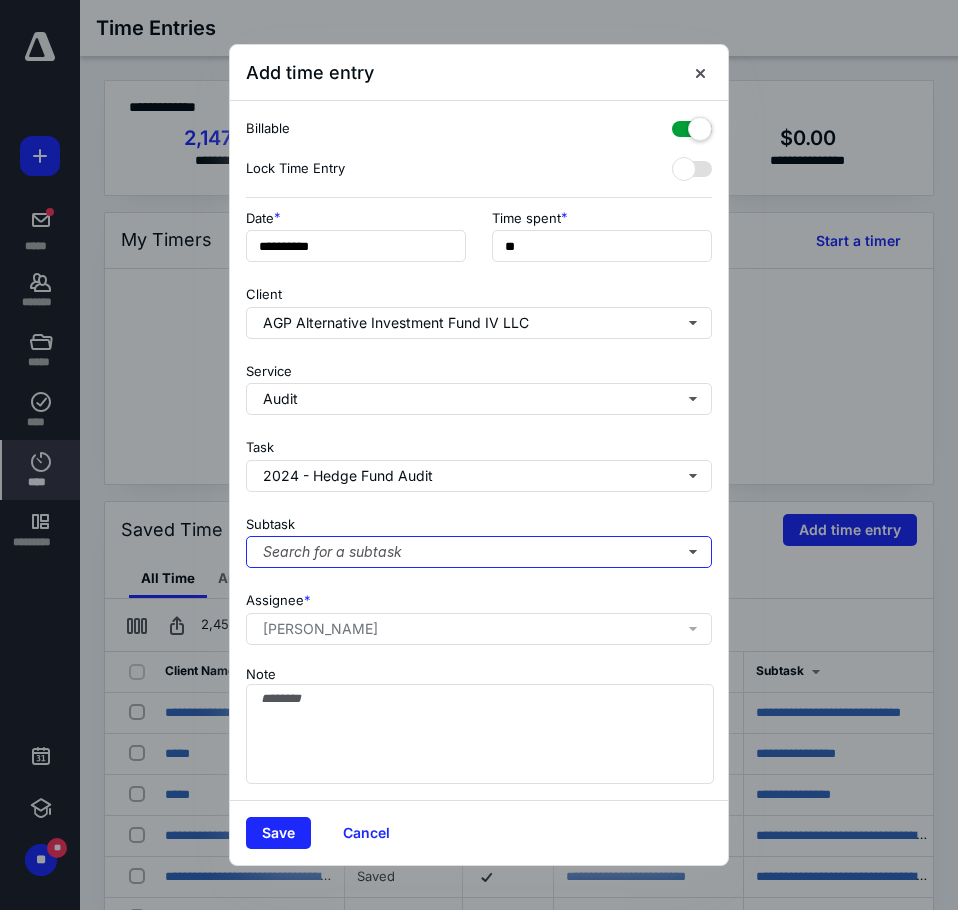 click on "Search for a subtask" at bounding box center (479, 552) 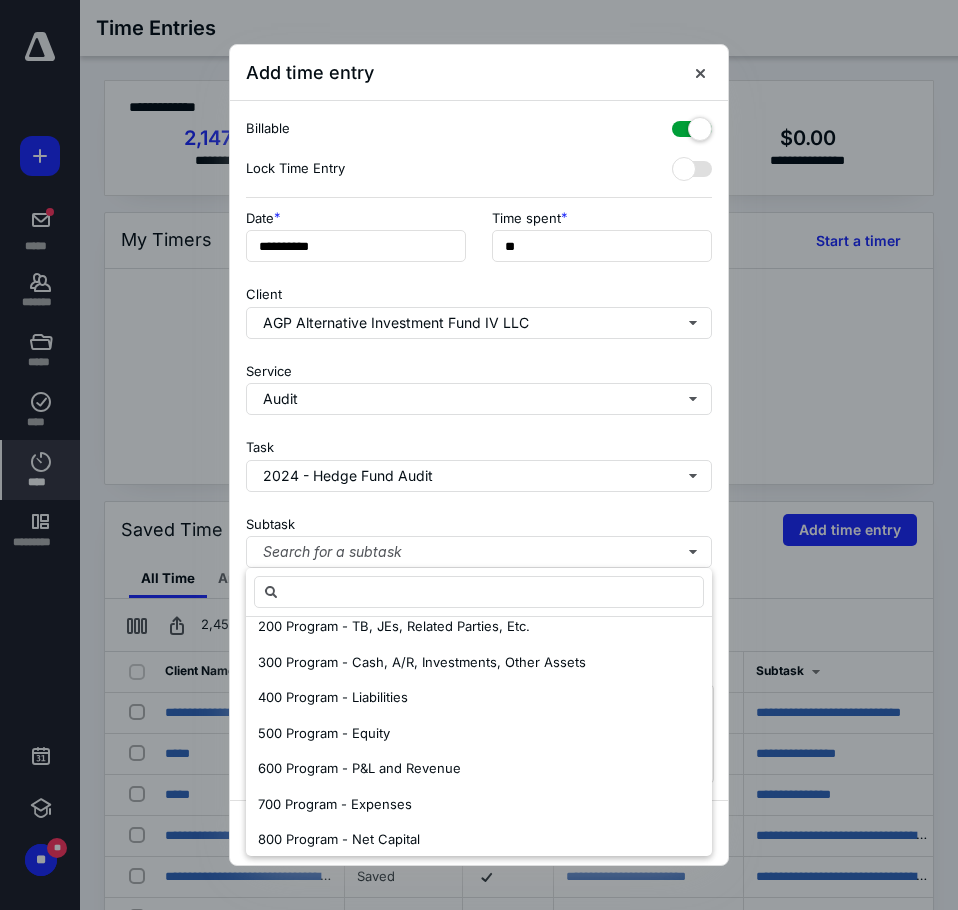 scroll, scrollTop: 200, scrollLeft: 0, axis: vertical 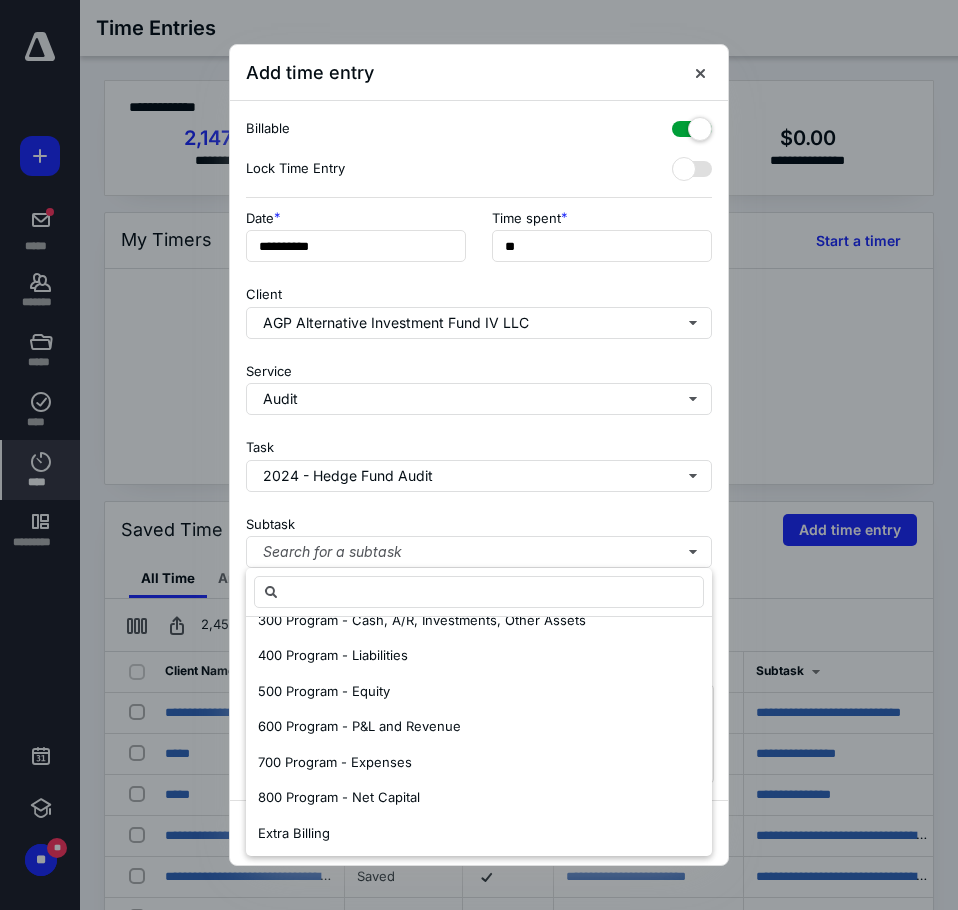 click on "500 Program - Equity" at bounding box center (479, 692) 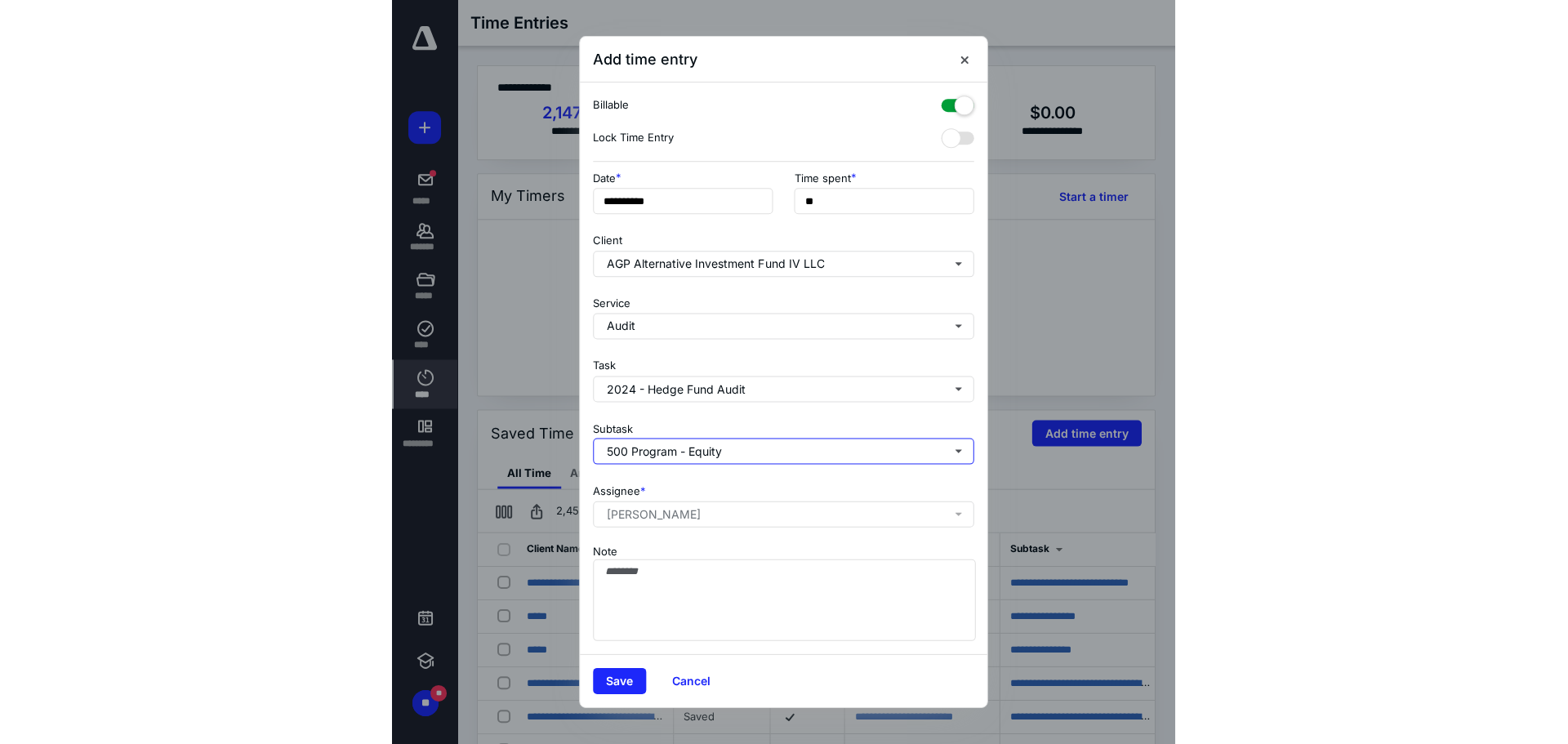 scroll, scrollTop: 0, scrollLeft: 0, axis: both 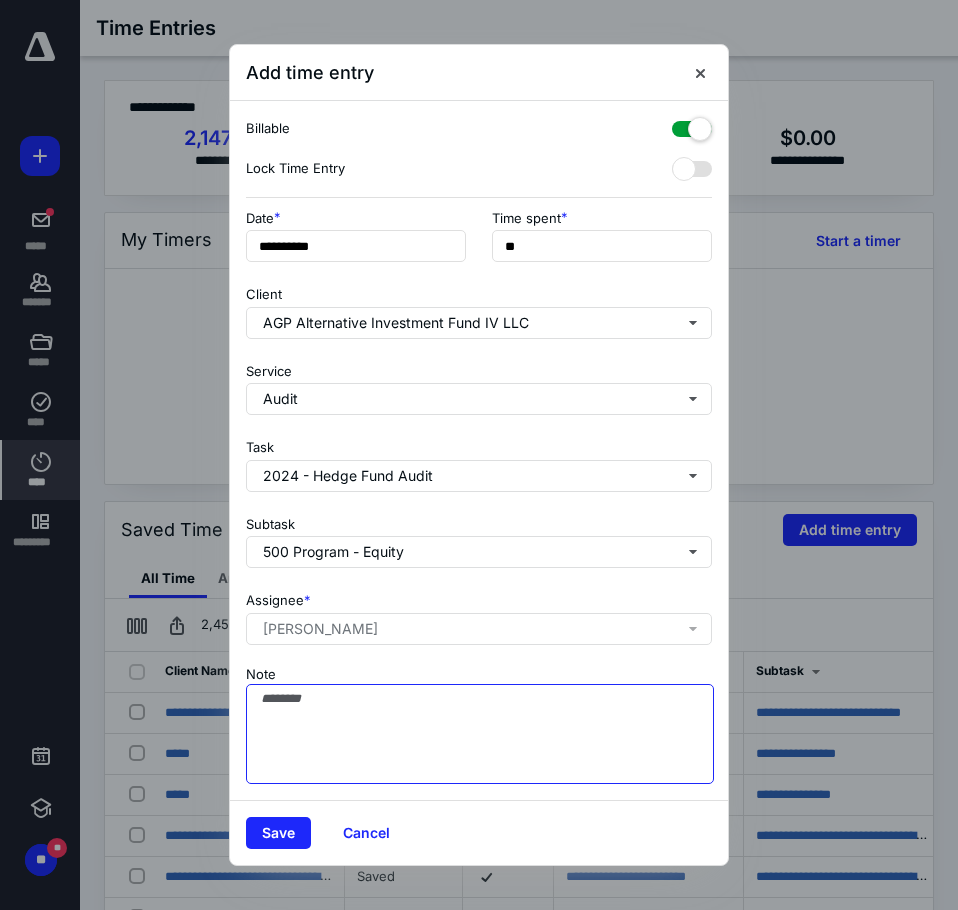 click on "Note" at bounding box center [480, 734] 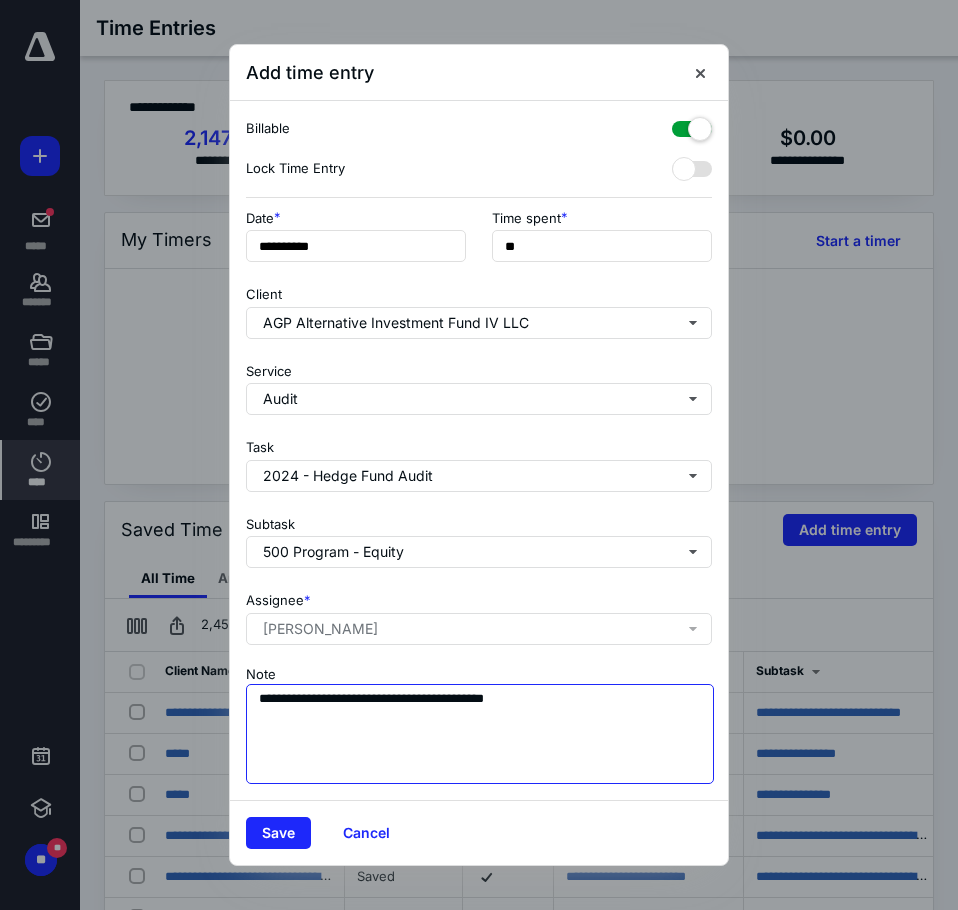 type on "**********" 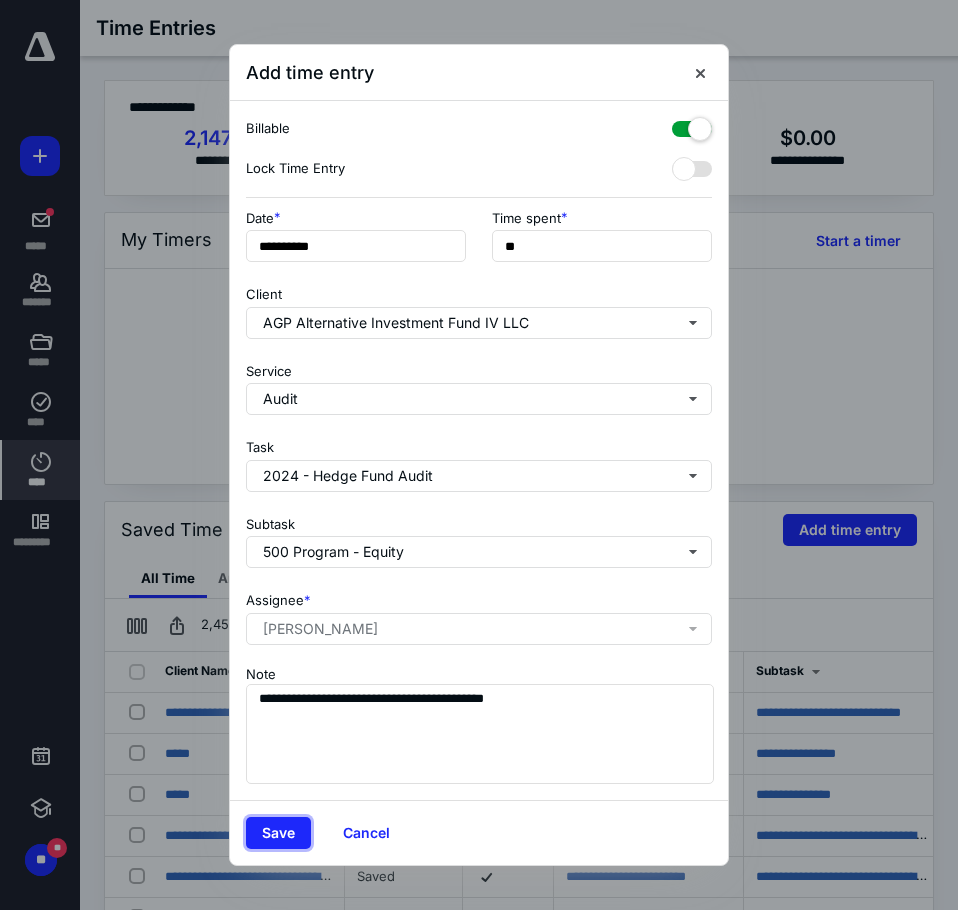 click on "Save" at bounding box center [278, 833] 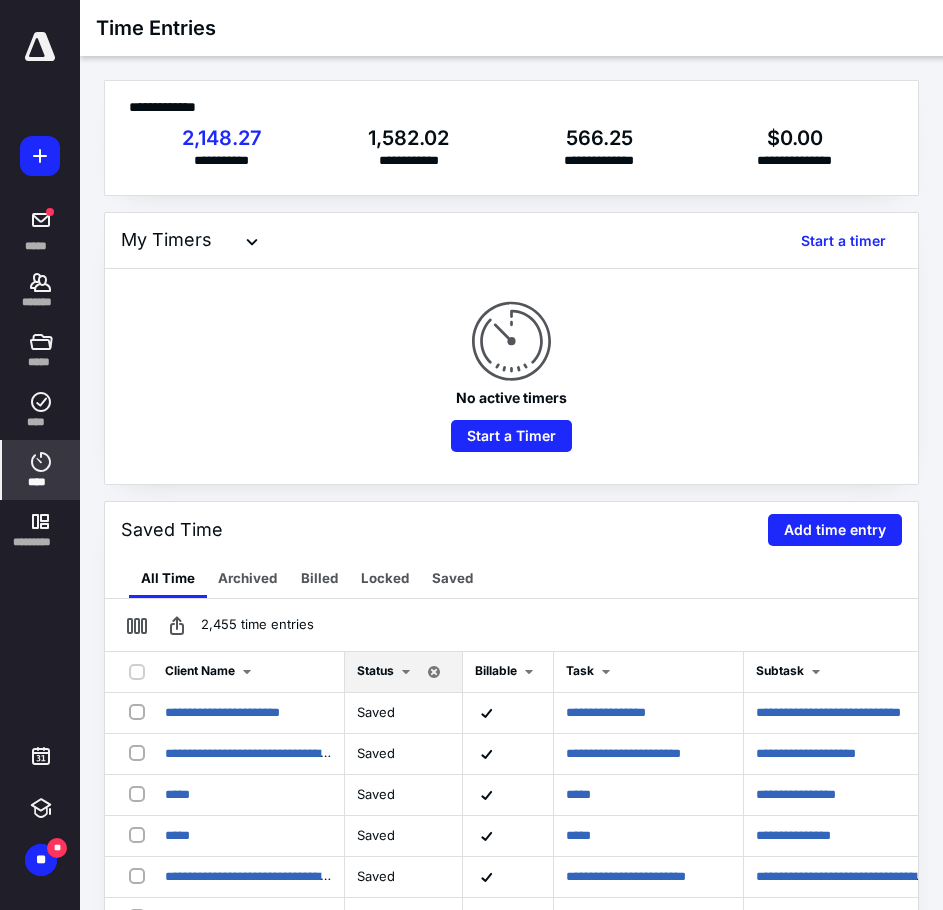 click on "****" at bounding box center (41, 482) 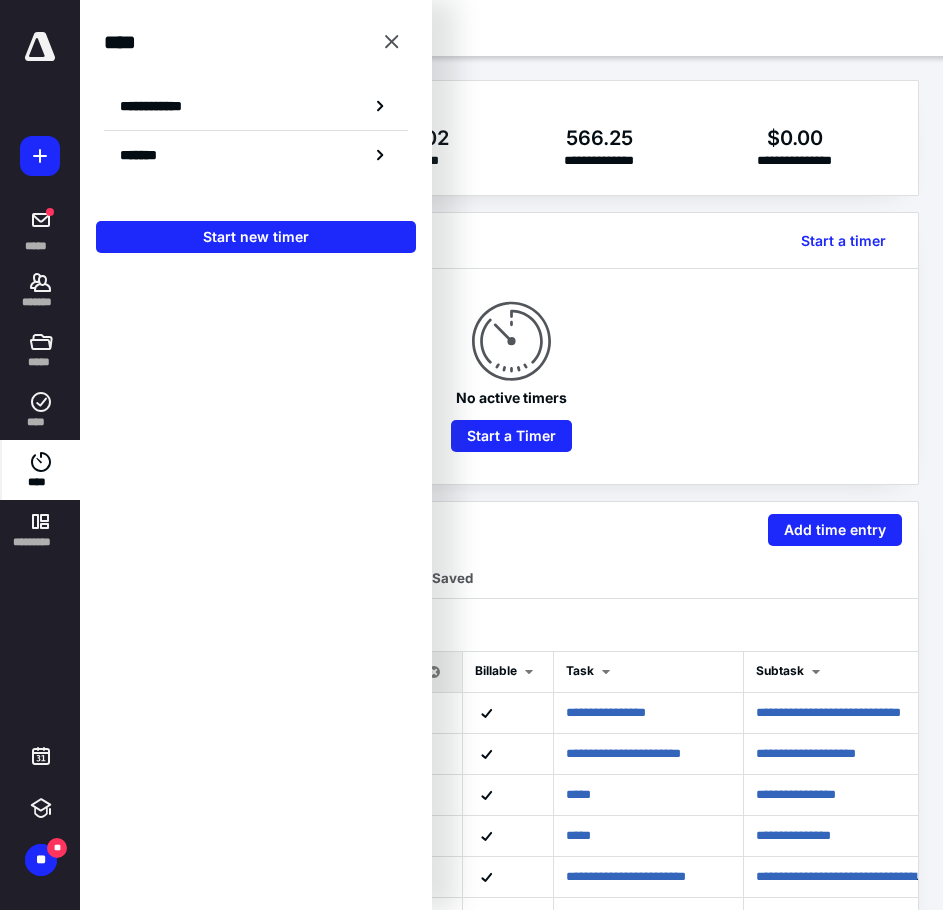click on "*******" at bounding box center [256, 155] 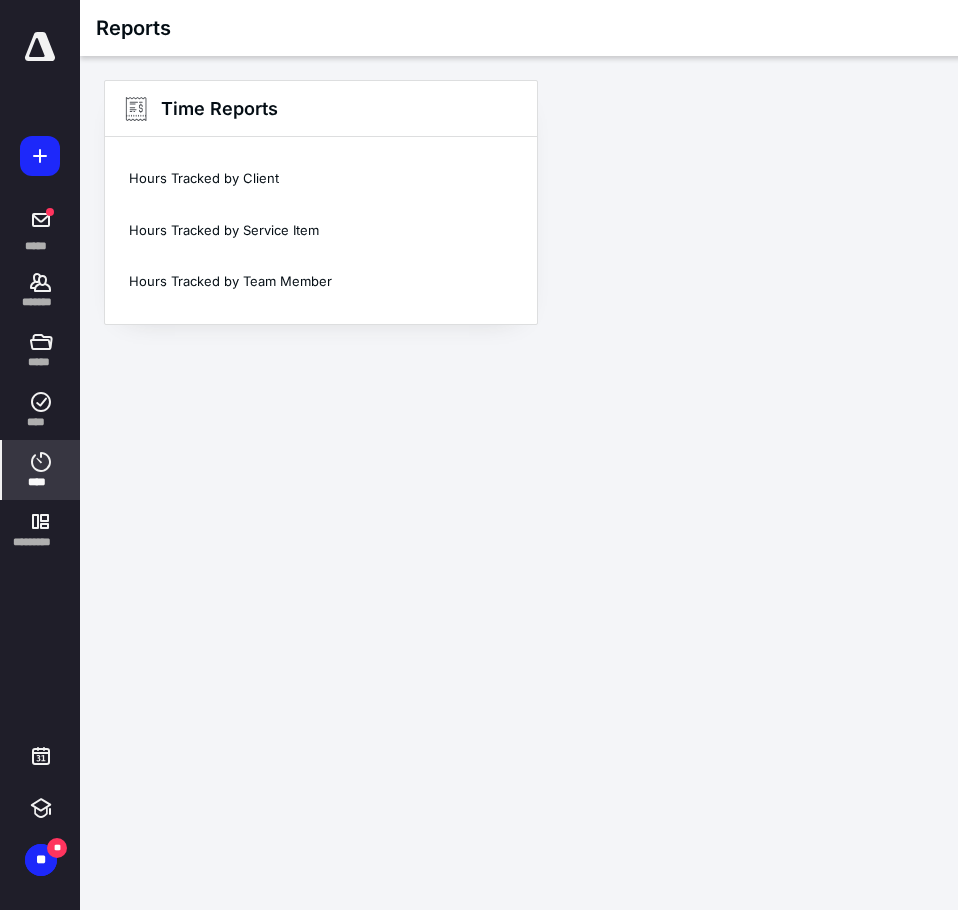 click on "Hours Tracked by Team Member" at bounding box center [321, 282] 